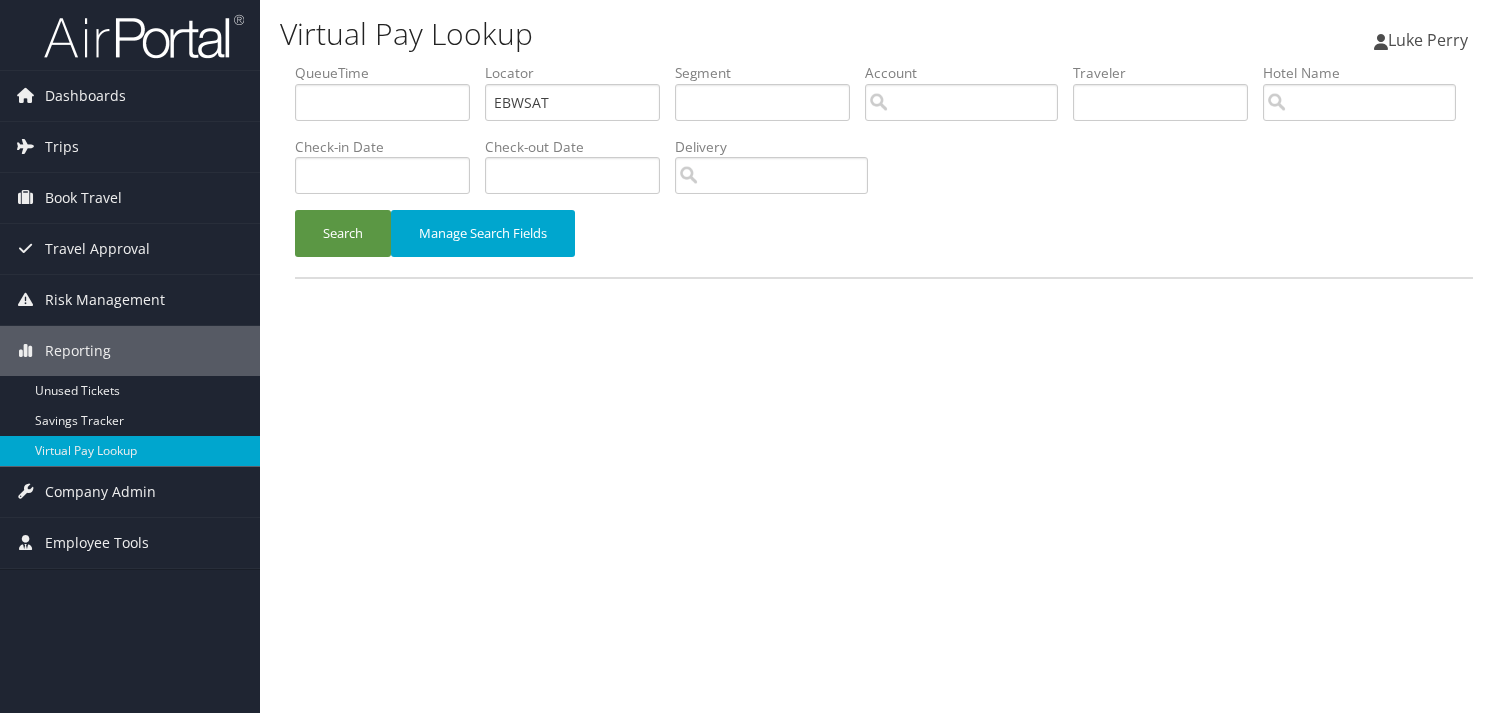 scroll, scrollTop: 0, scrollLeft: 0, axis: both 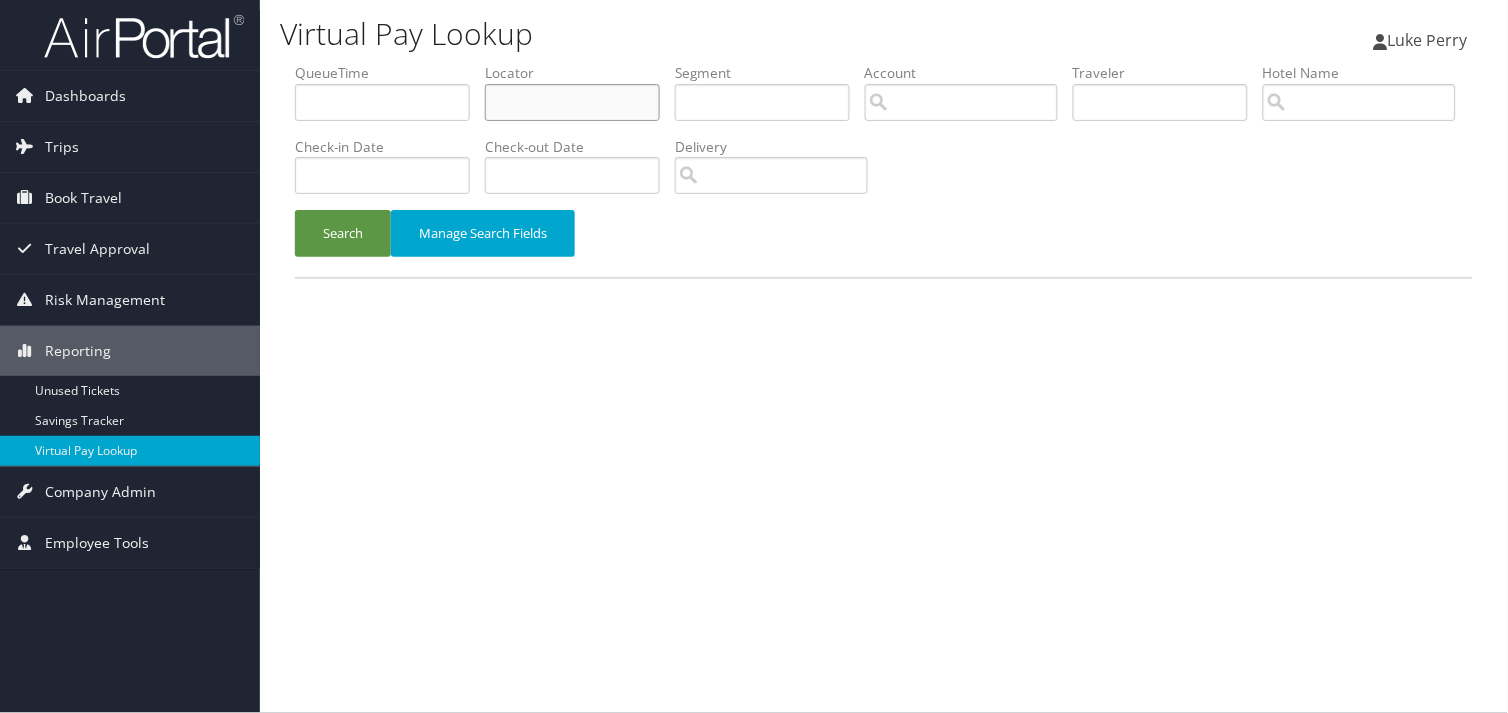 click at bounding box center (572, 102) 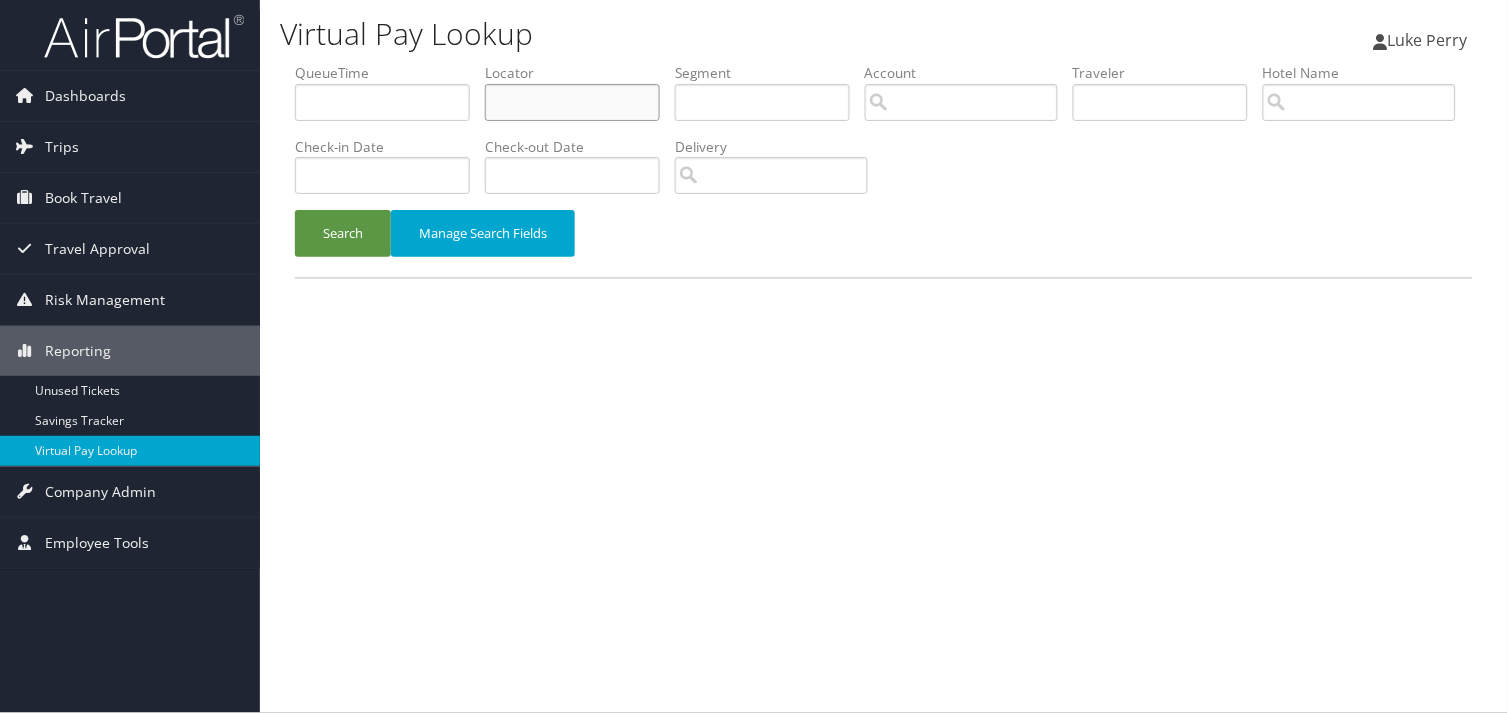 paste on "HVSHGX" 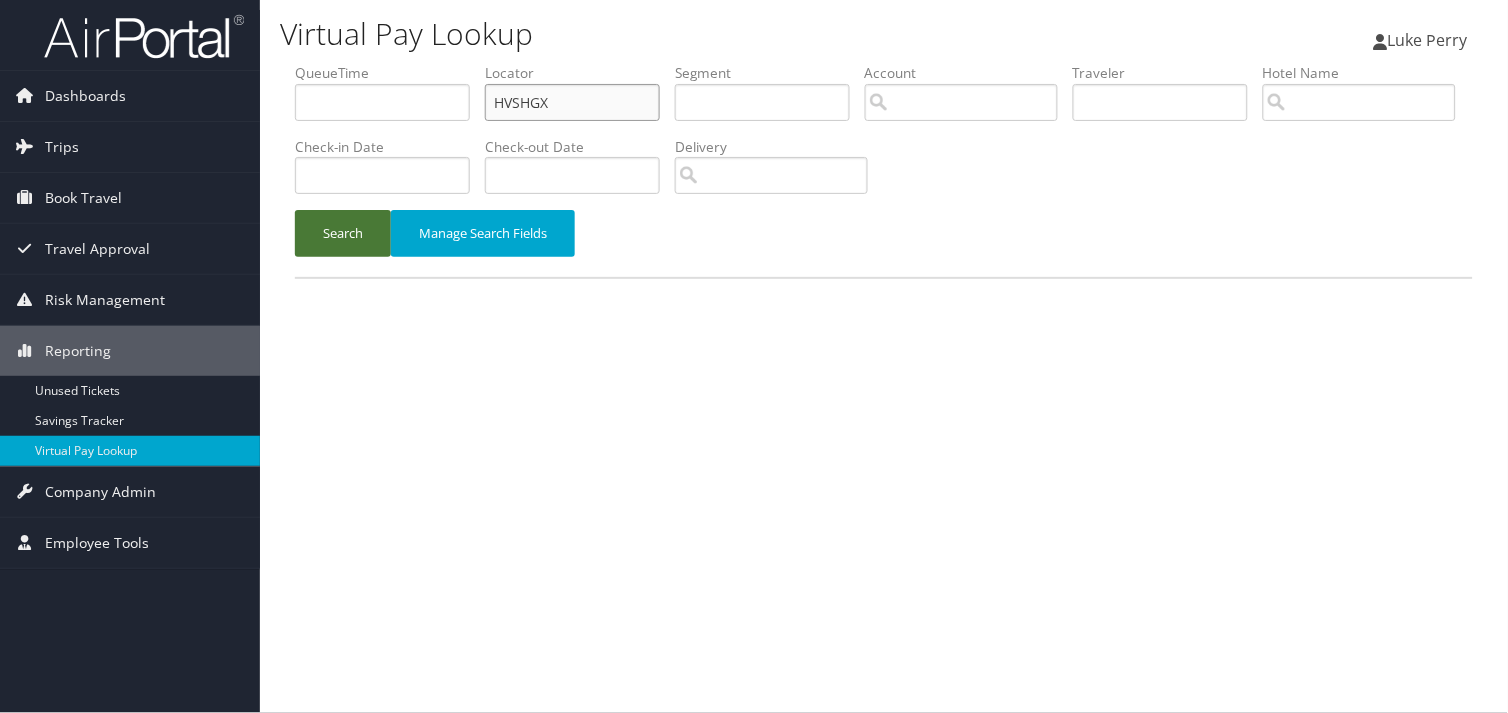 type on "HVSHGX" 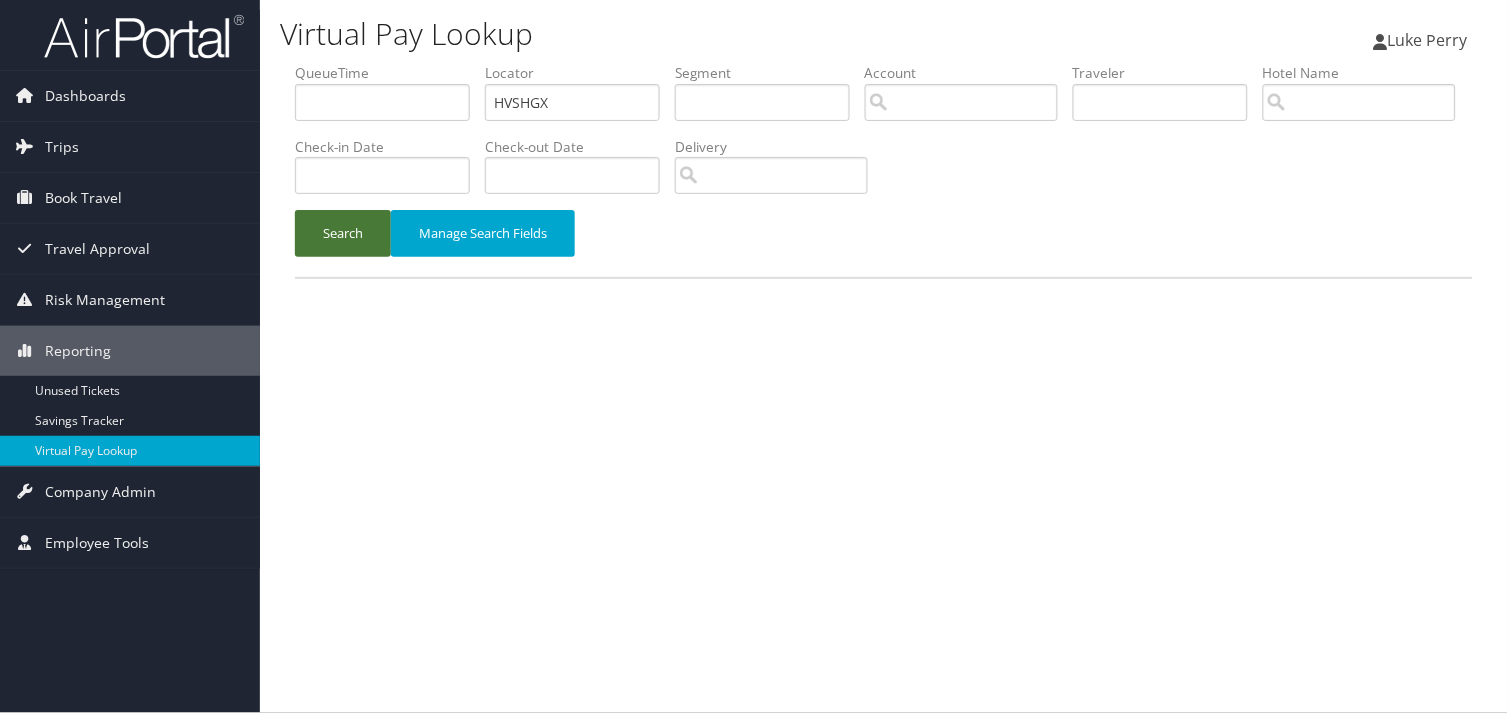 click on "Search" at bounding box center [343, 233] 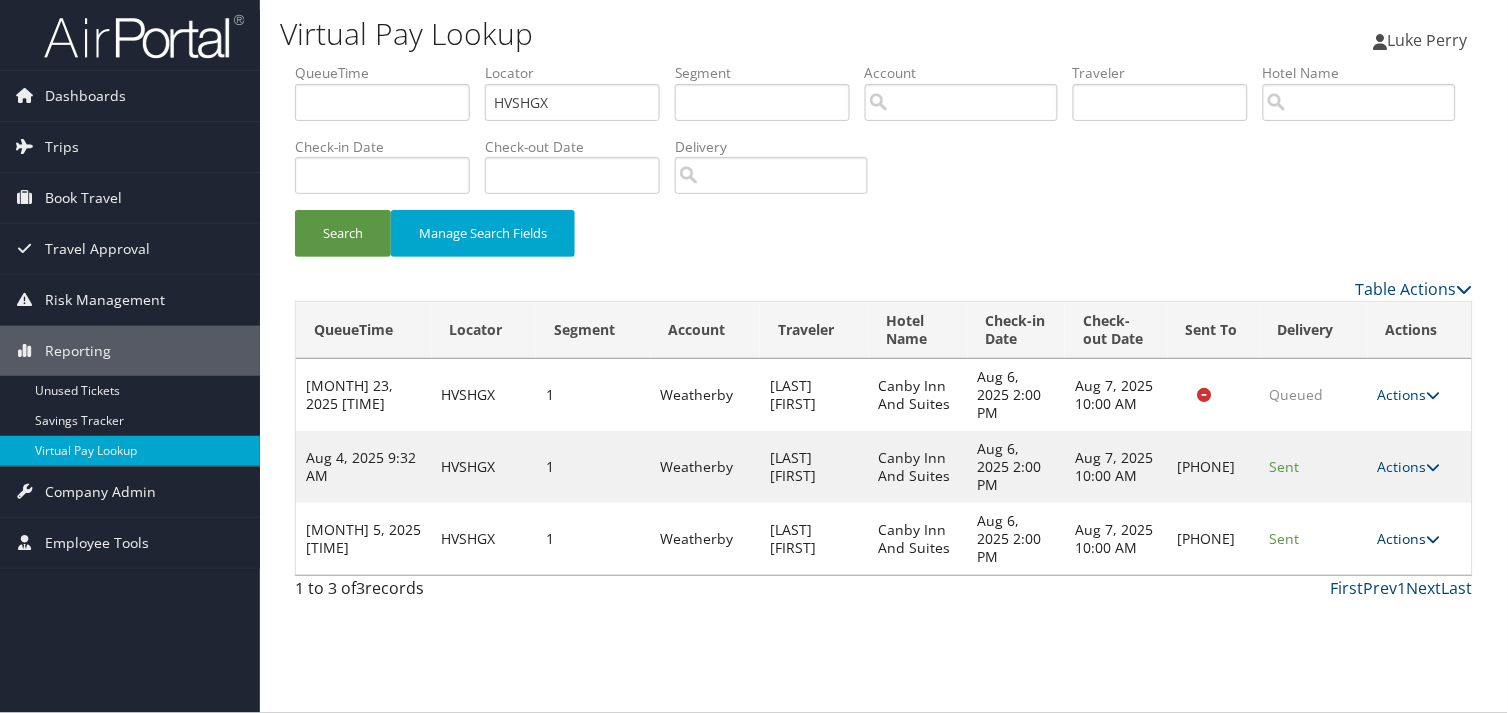 click on "Actions" at bounding box center (1409, 538) 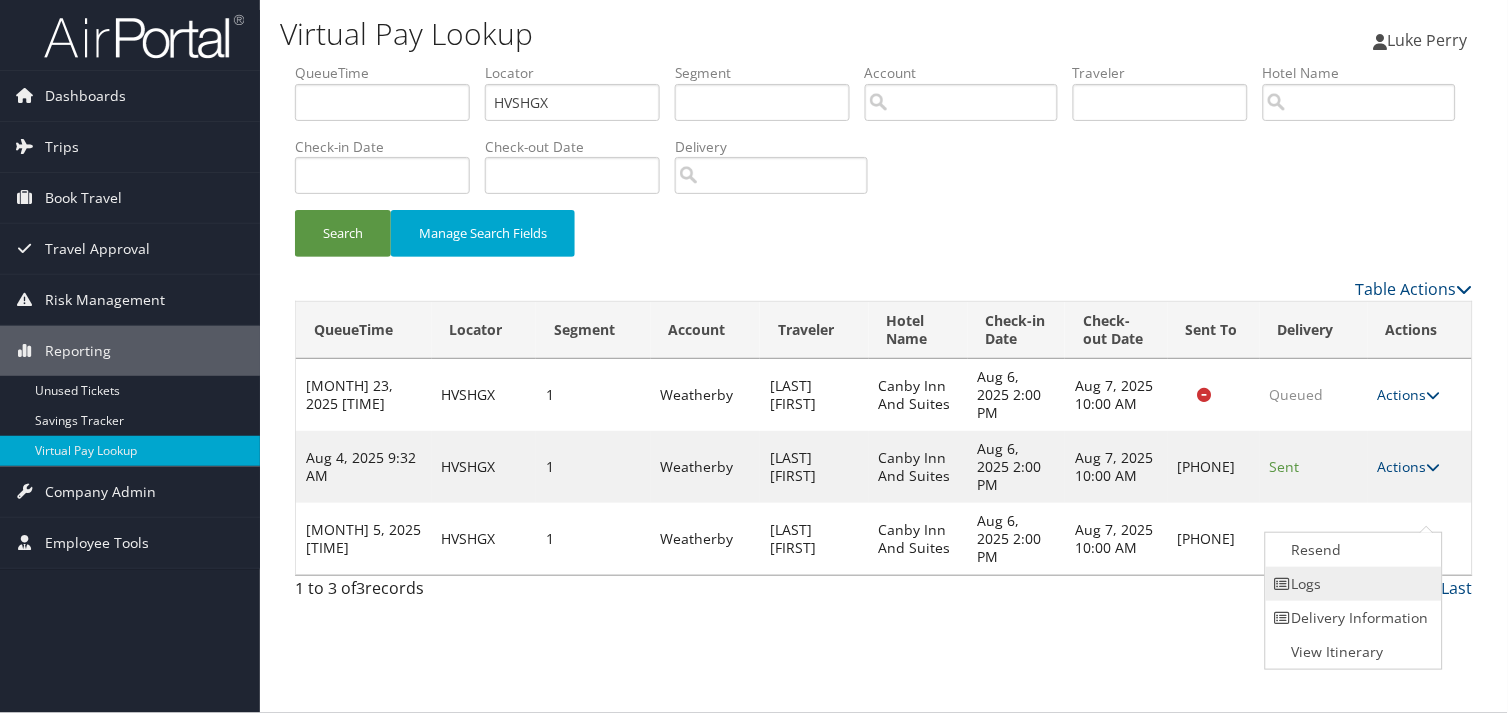click on "Logs" at bounding box center [1351, 584] 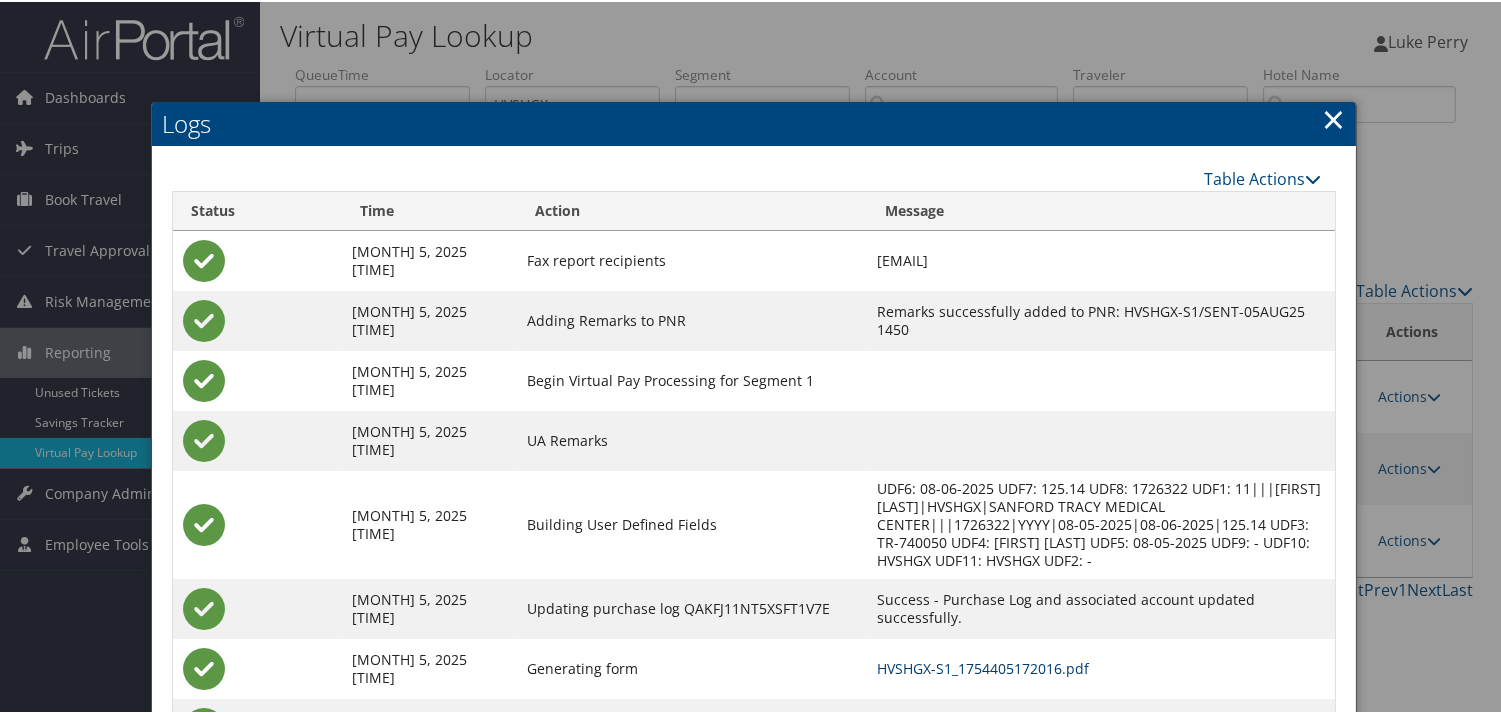 click on "HVSHGX-S1_1754405172016.pdf" at bounding box center [983, 666] 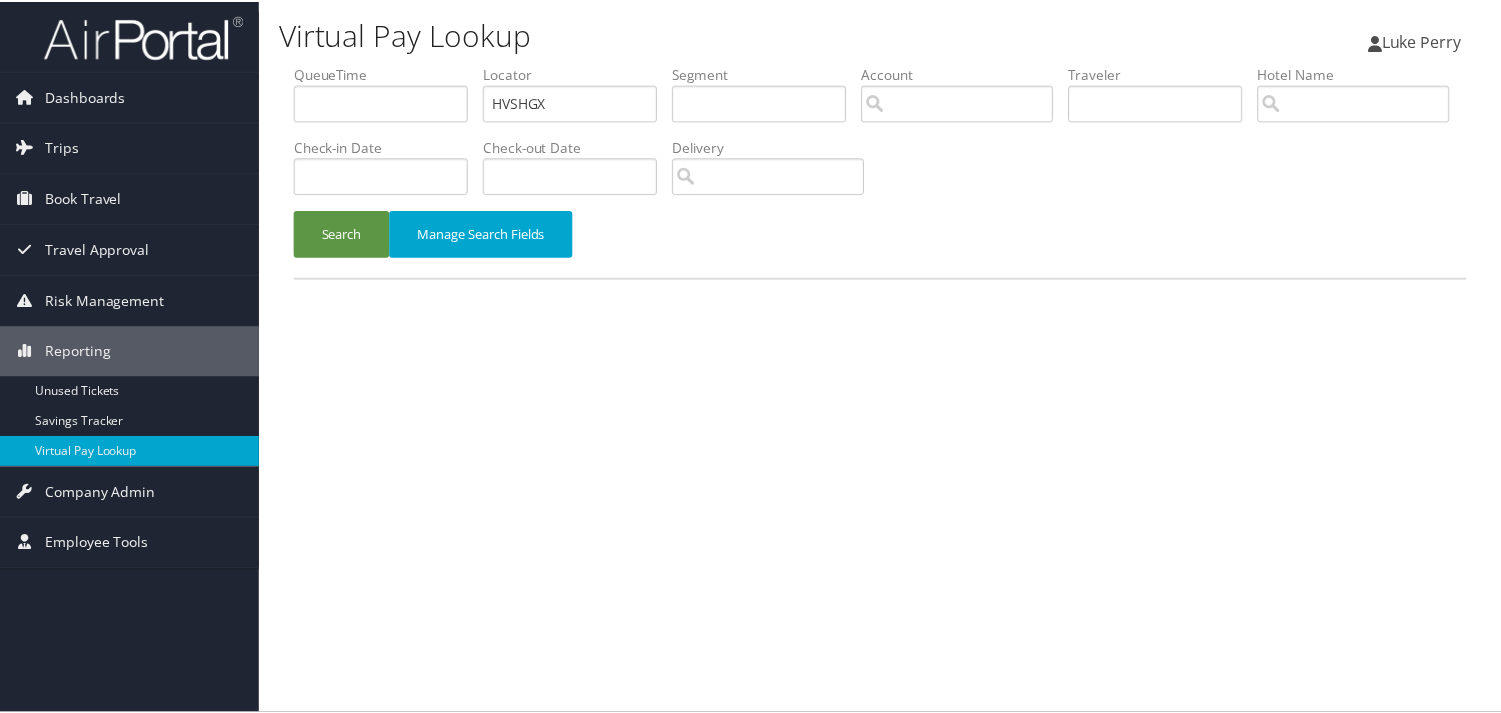 scroll, scrollTop: 0, scrollLeft: 0, axis: both 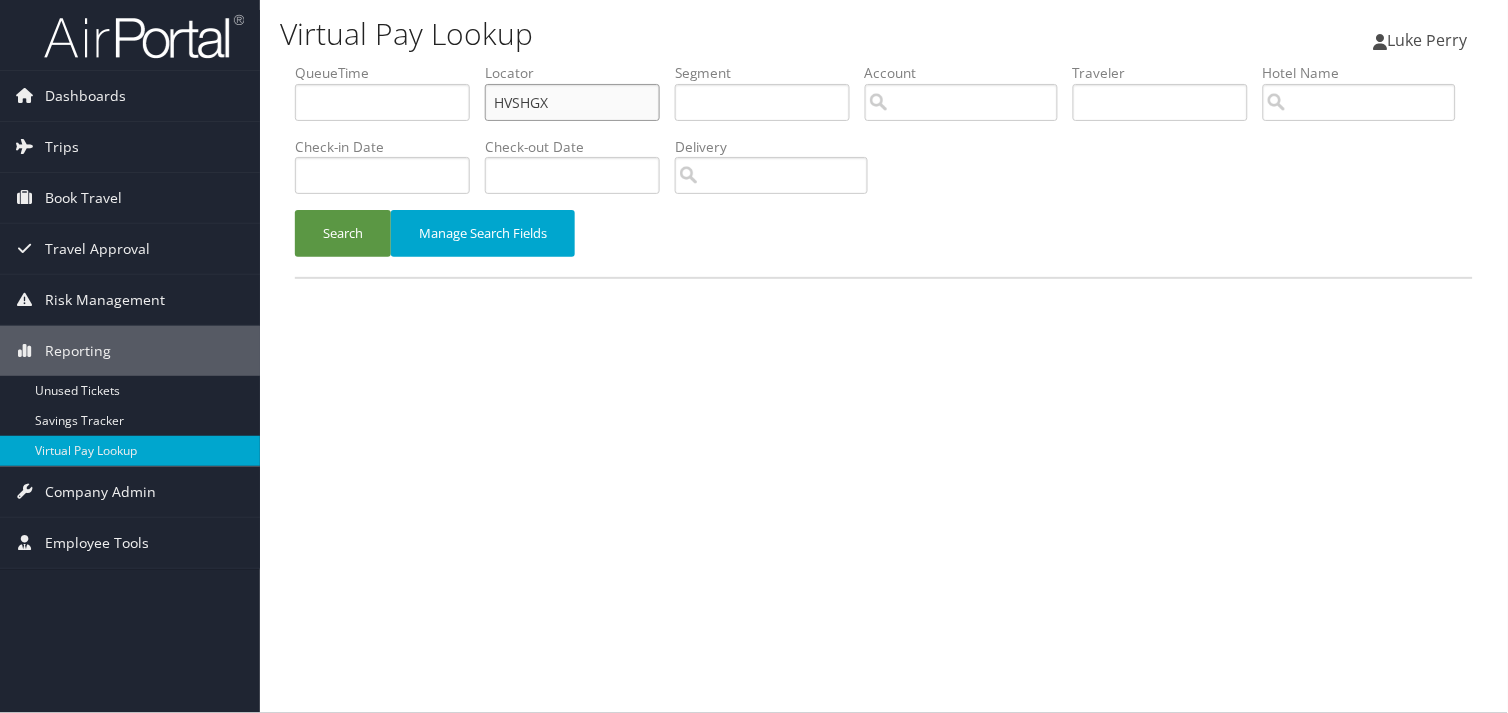 drag, startPoint x: 0, startPoint y: 0, endPoint x: 337, endPoint y: 100, distance: 351.52383 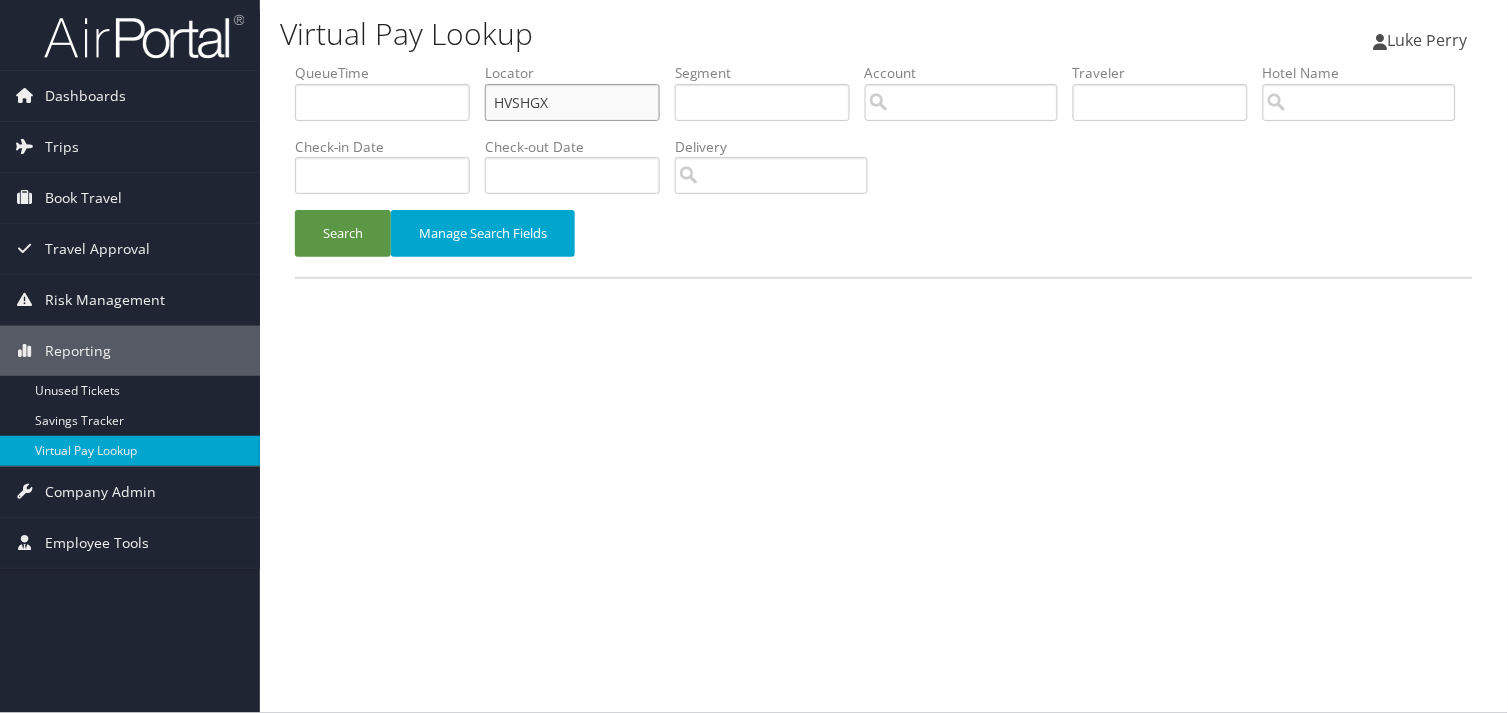 click on "QueueTime Locator HVSHGX Segment Account Traveler Hotel Name Check-in Date Check-out Date Delivery" at bounding box center (884, 63) 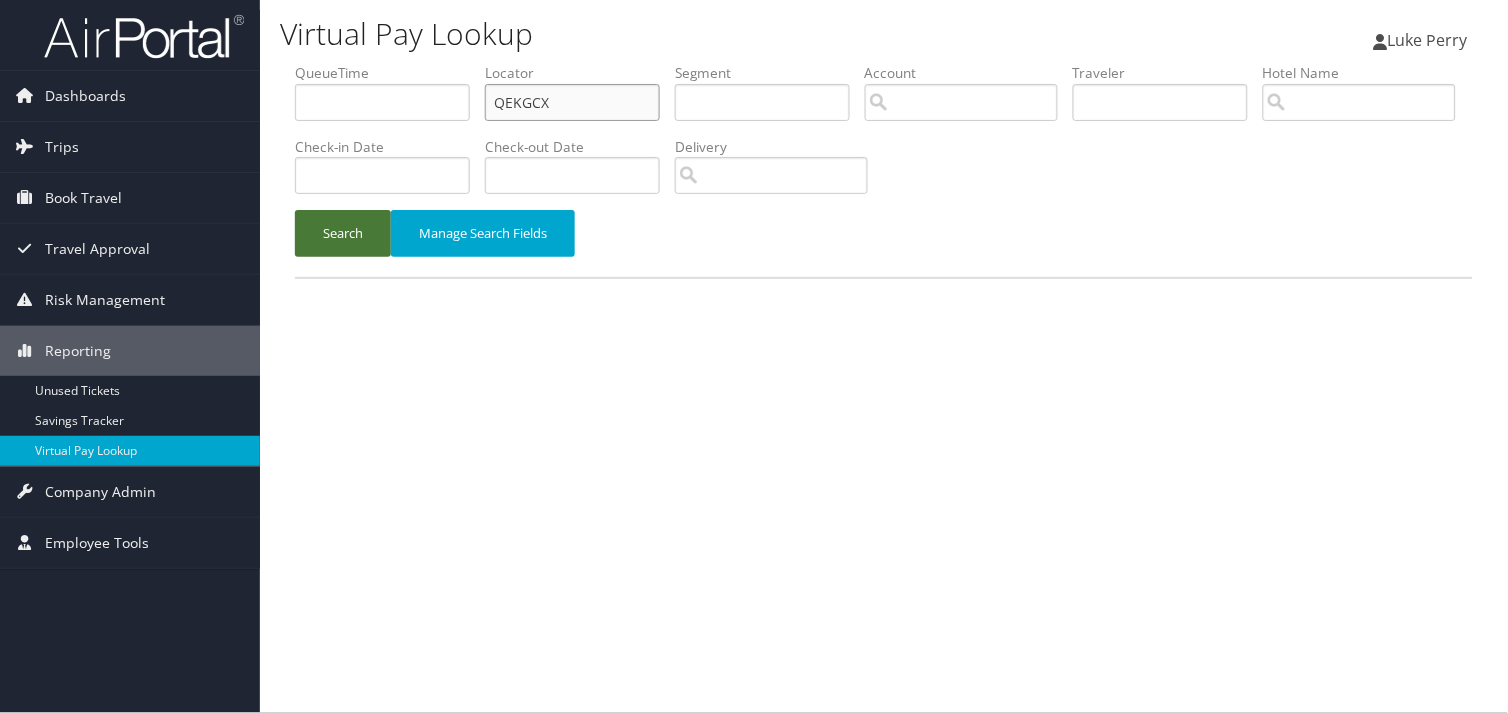 type on "QEKGCX" 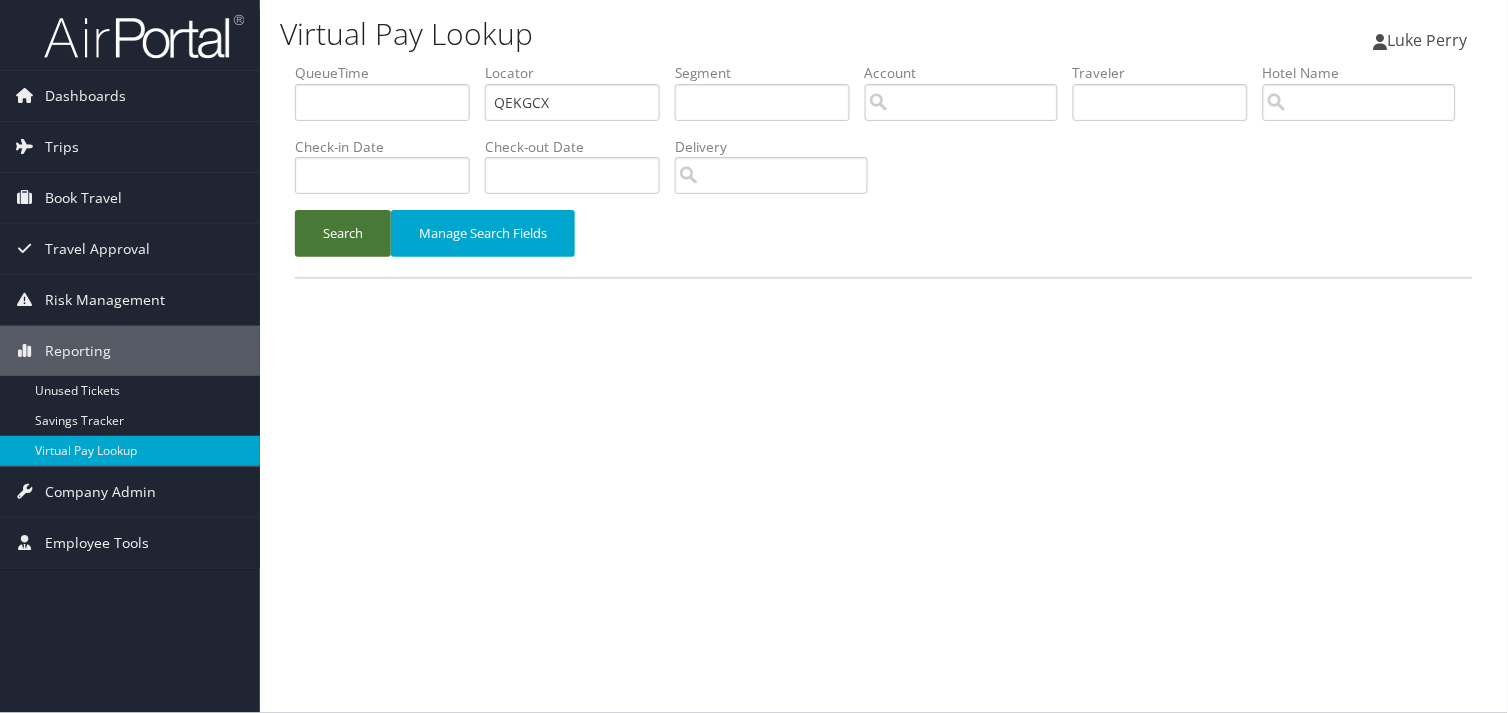 drag, startPoint x: 336, startPoint y: 235, endPoint x: 425, endPoint y: 274, distance: 97.16995 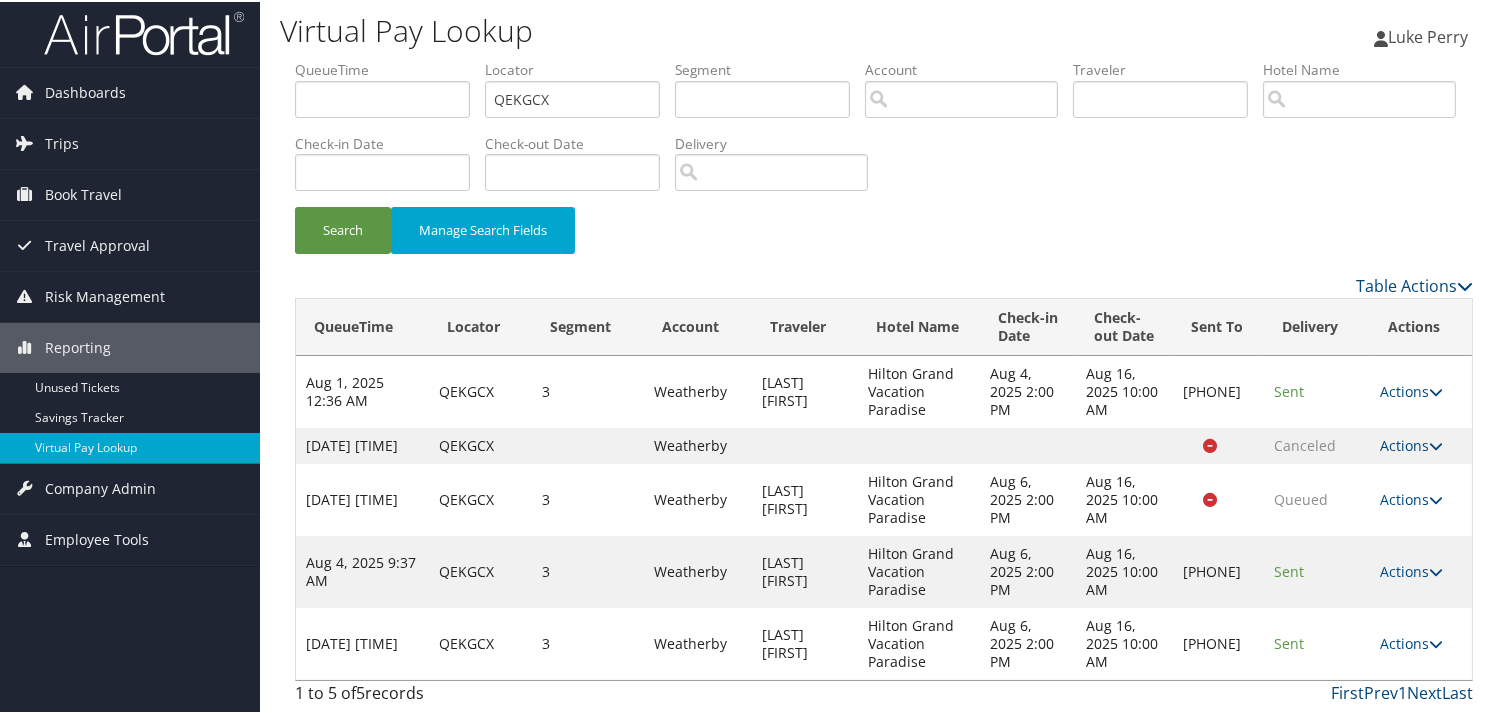 click on "Actions   Resend  Logs  Delivery Information  View Itinerary" at bounding box center (1421, 642) 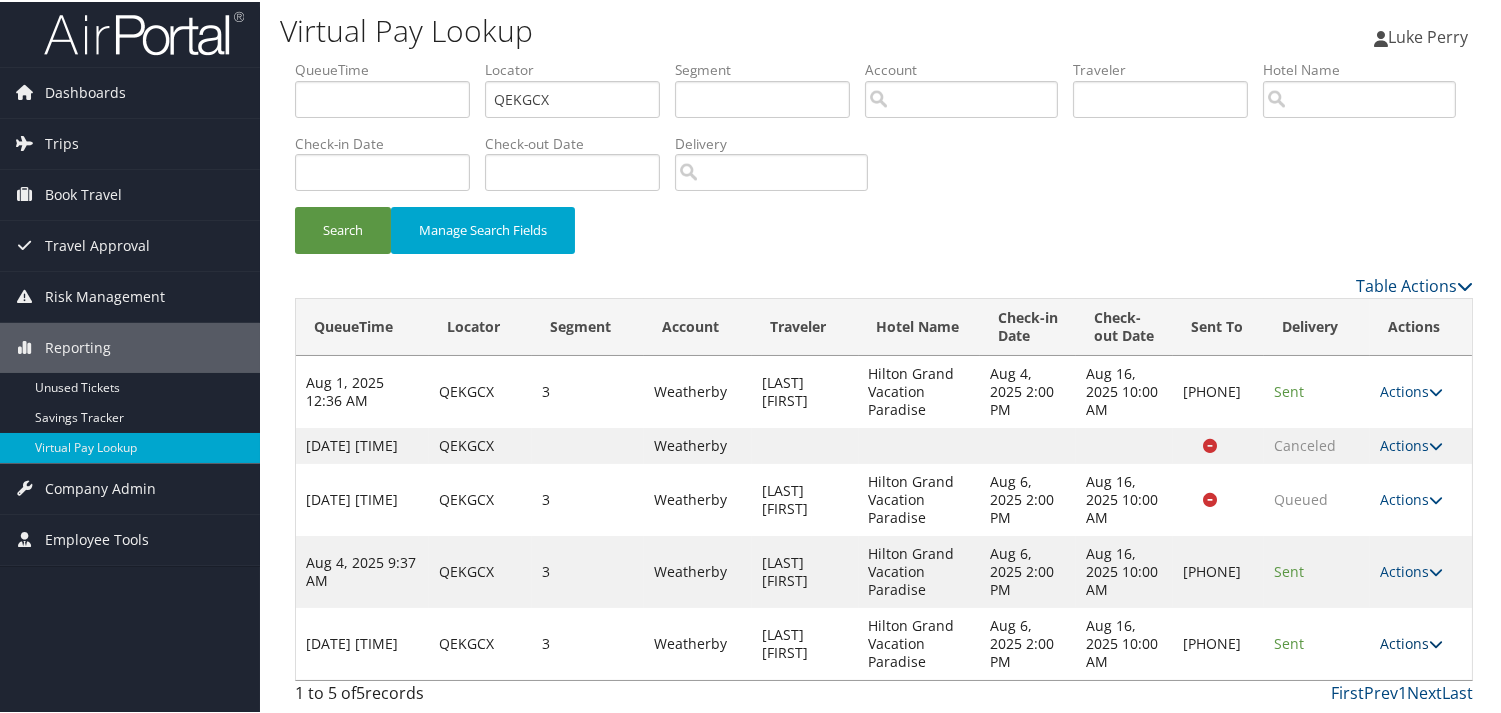 click on "Actions" at bounding box center [1411, 641] 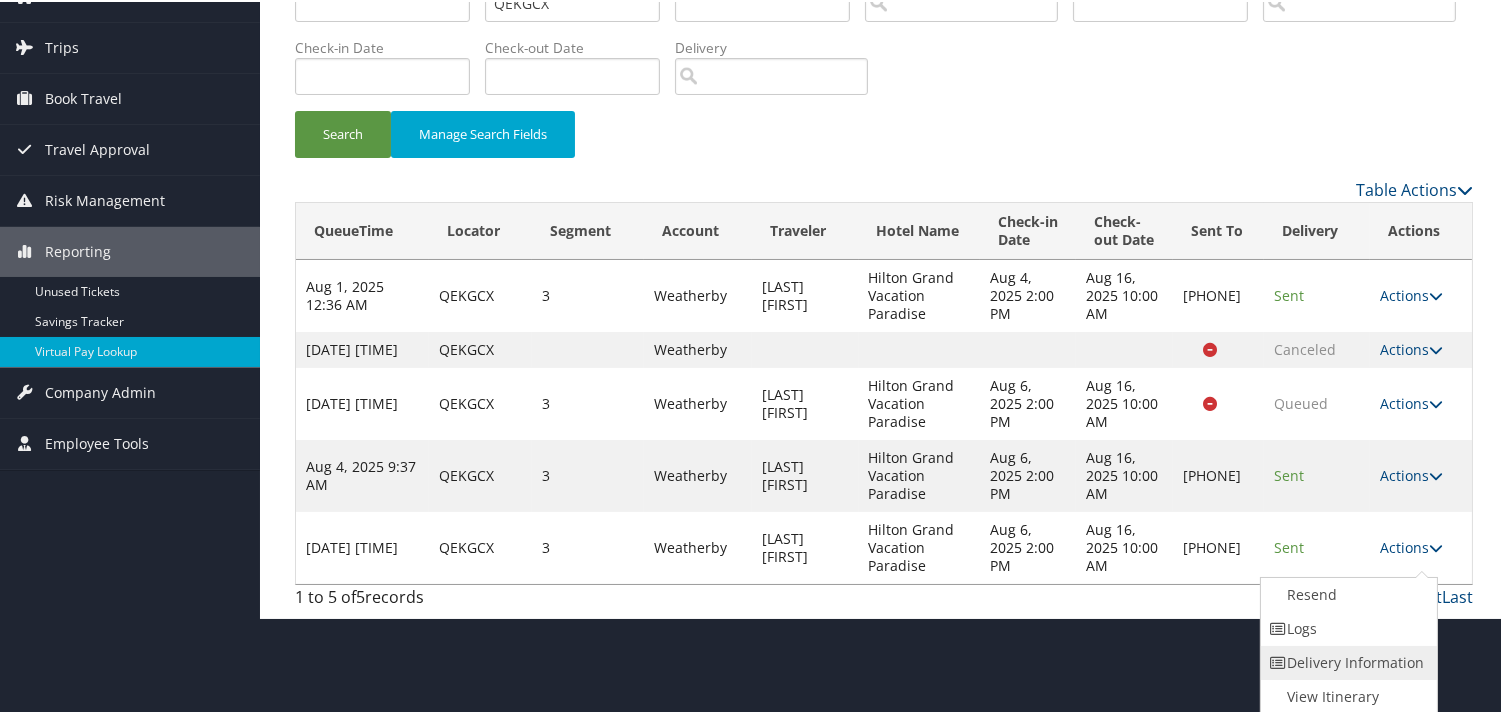 click on "Delivery Information" at bounding box center (1346, 661) 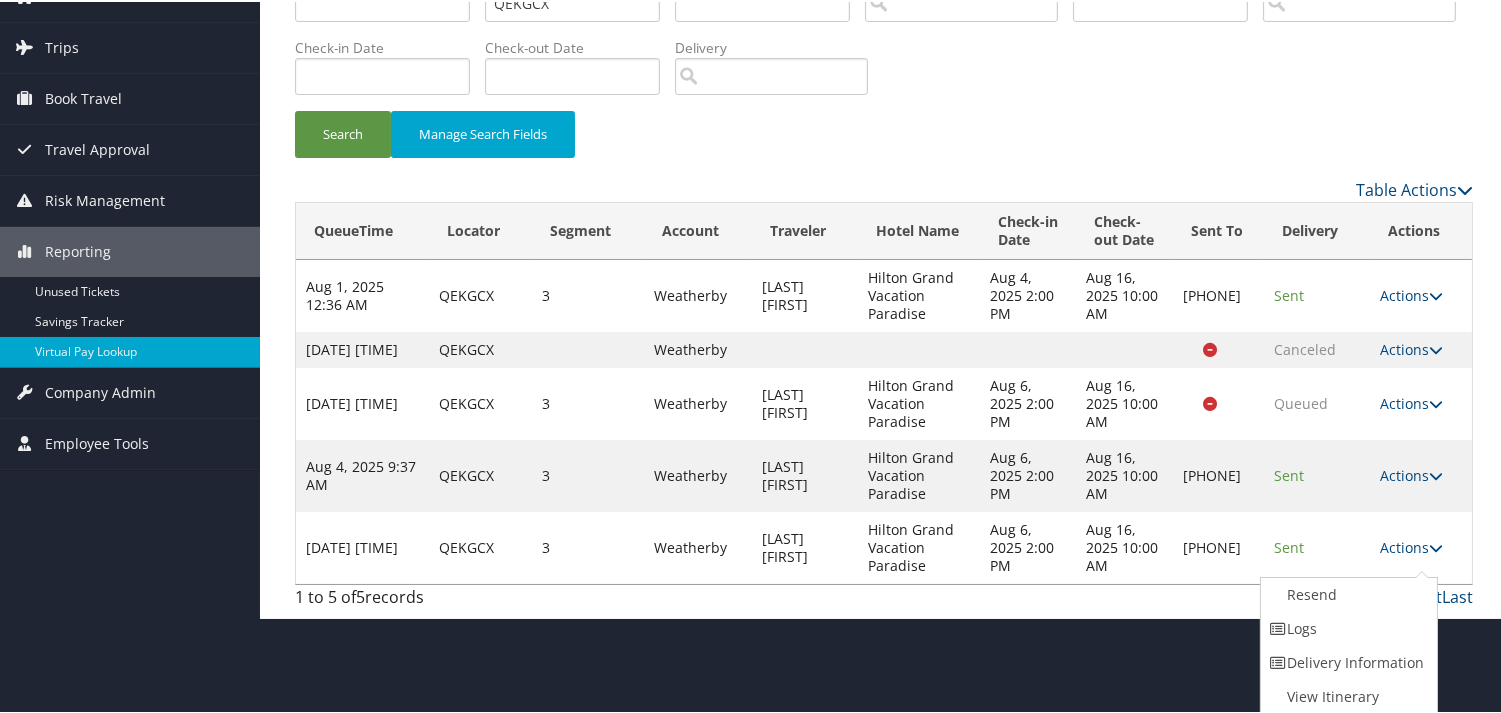 scroll, scrollTop: 22, scrollLeft: 0, axis: vertical 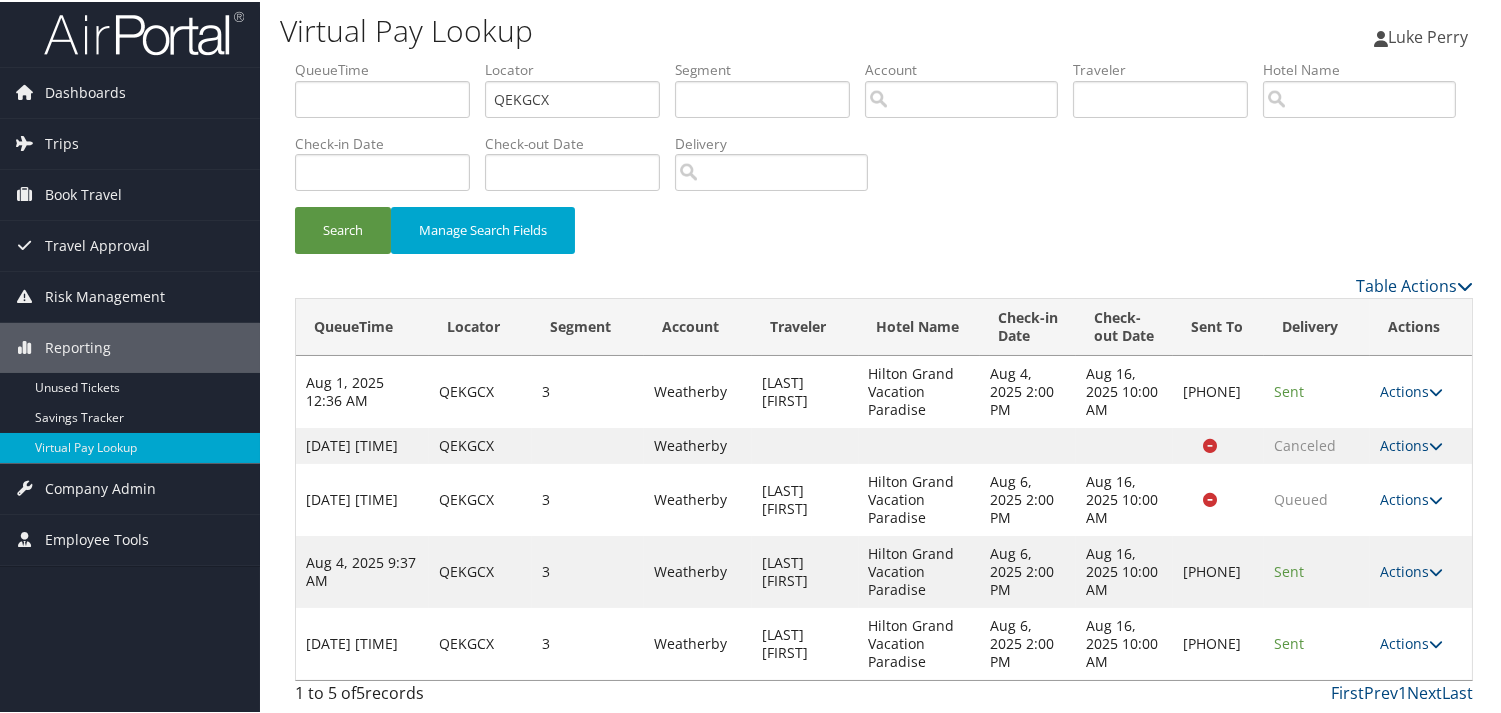 click on "Hotel Name" at bounding box center [920, 325] 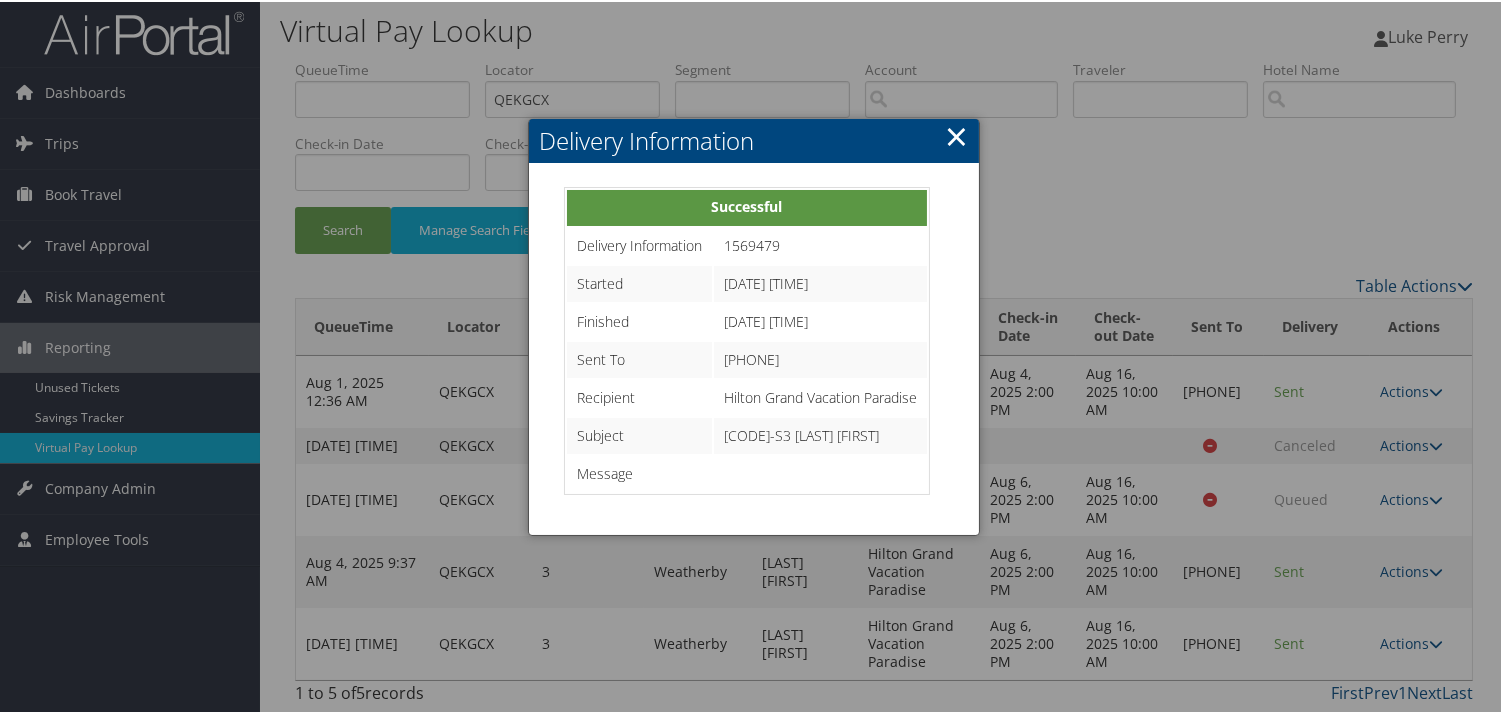 click at bounding box center (754, 356) 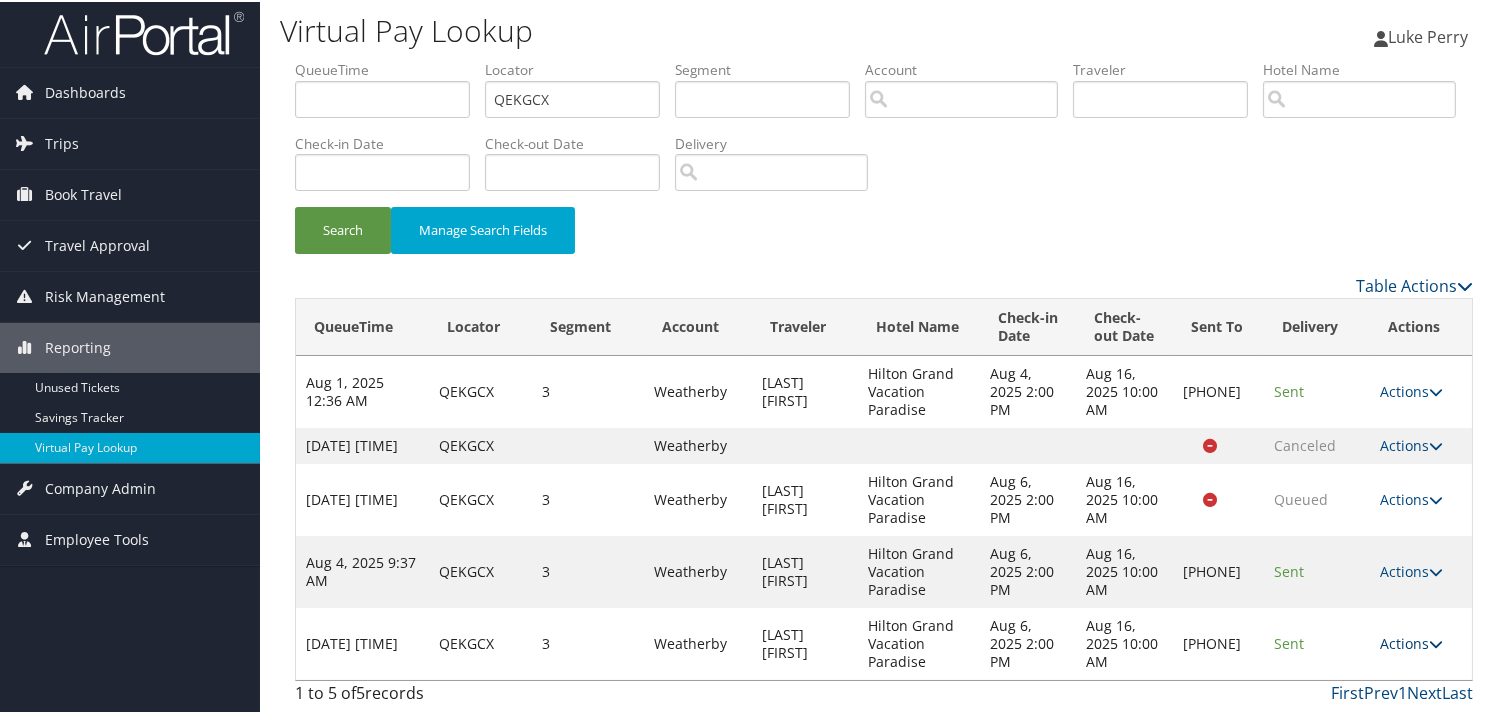 click on "Actions" at bounding box center [1411, 641] 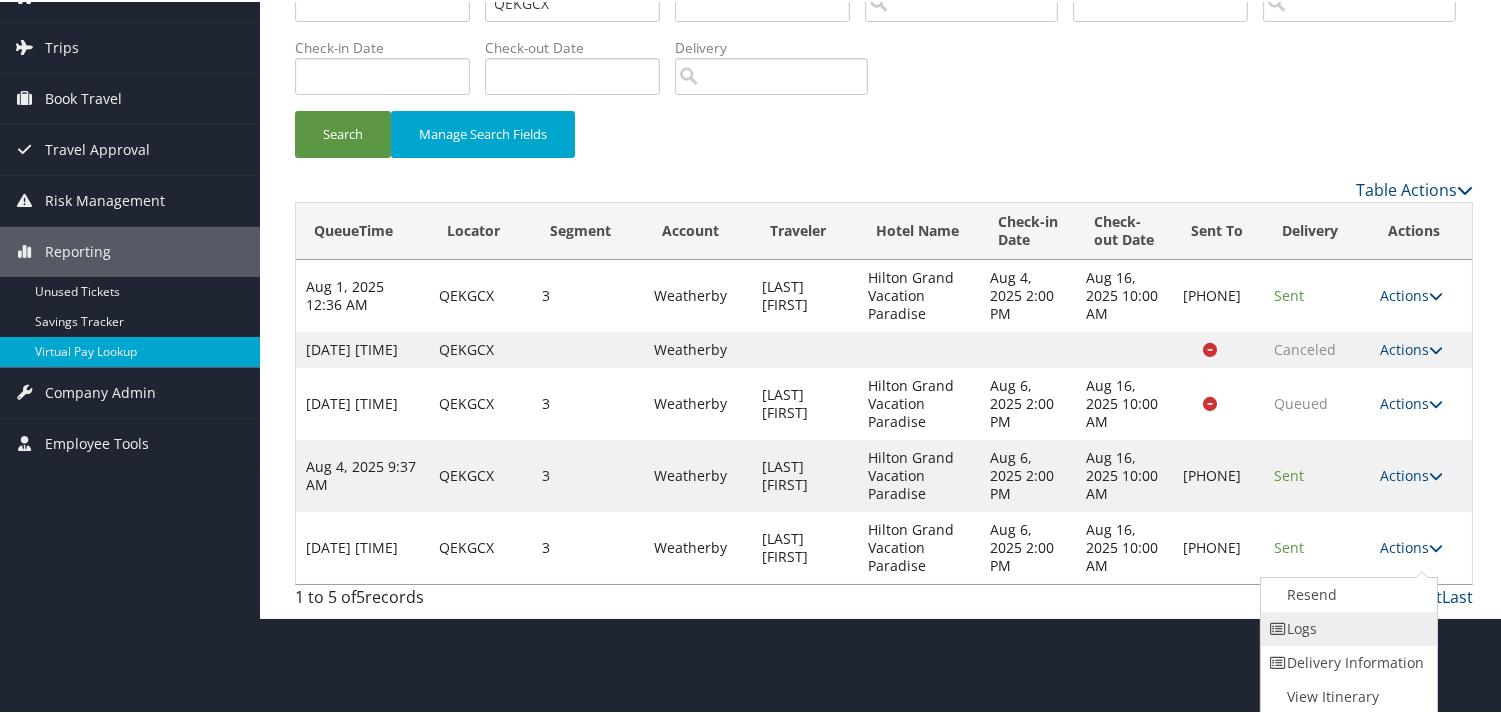 click on "Logs" at bounding box center (1346, 627) 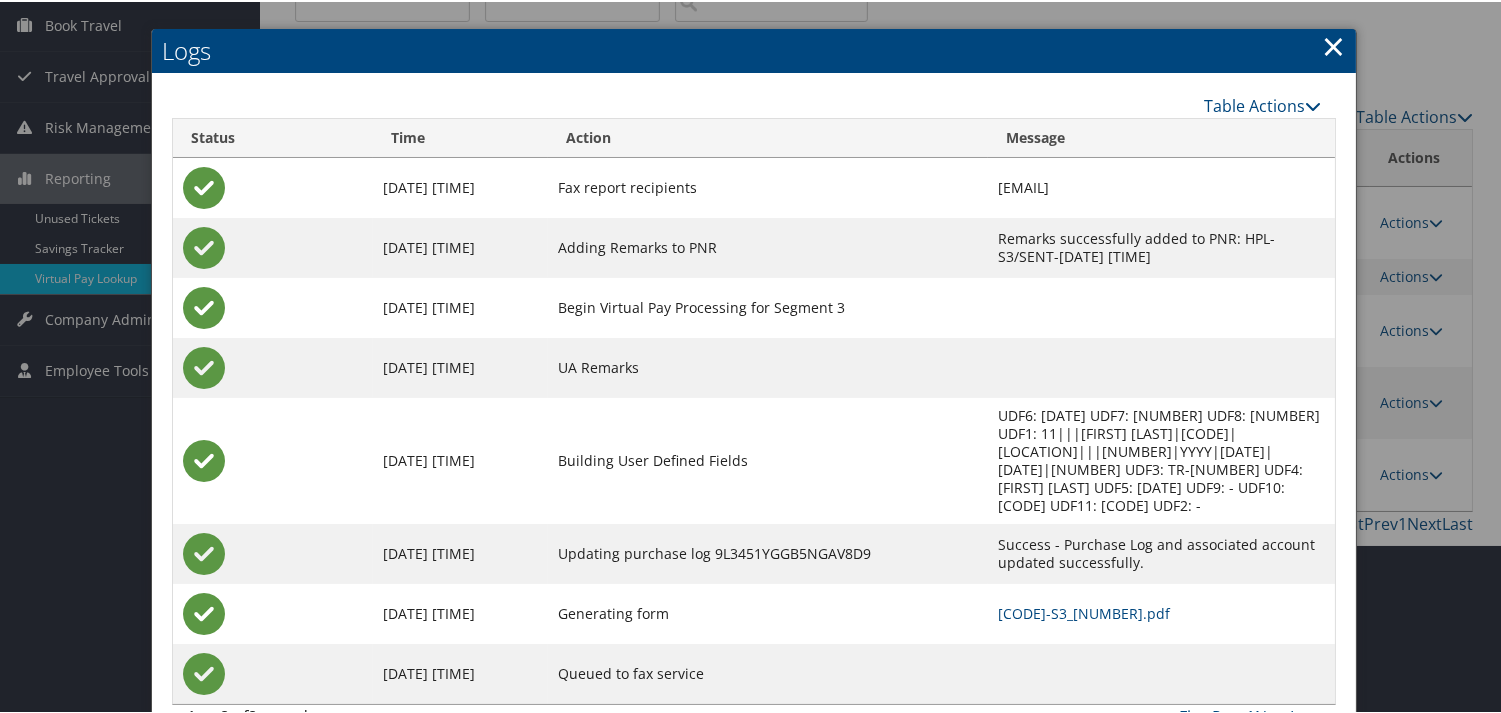 scroll, scrollTop: 183, scrollLeft: 0, axis: vertical 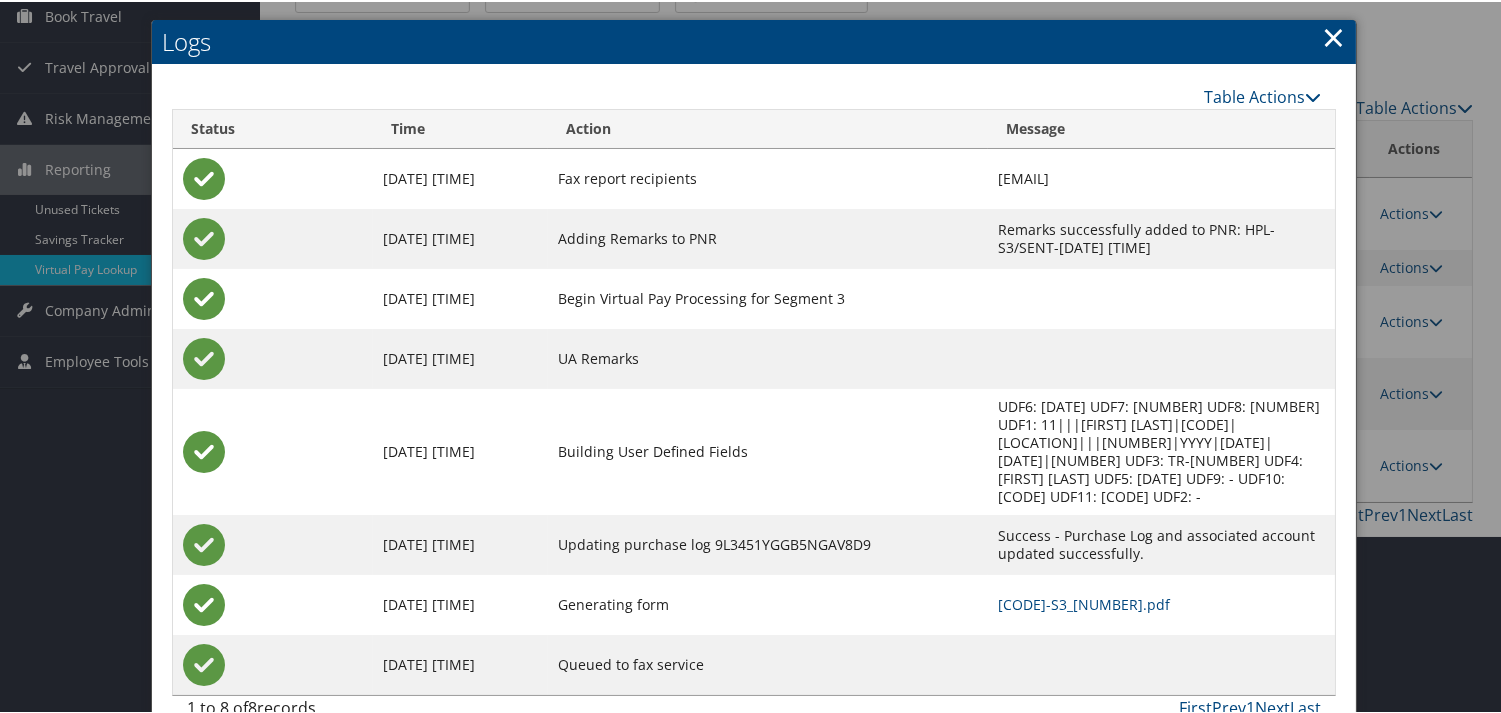 click on "QEKGCX-S3_1754418841243.pdf" at bounding box center [1162, 603] 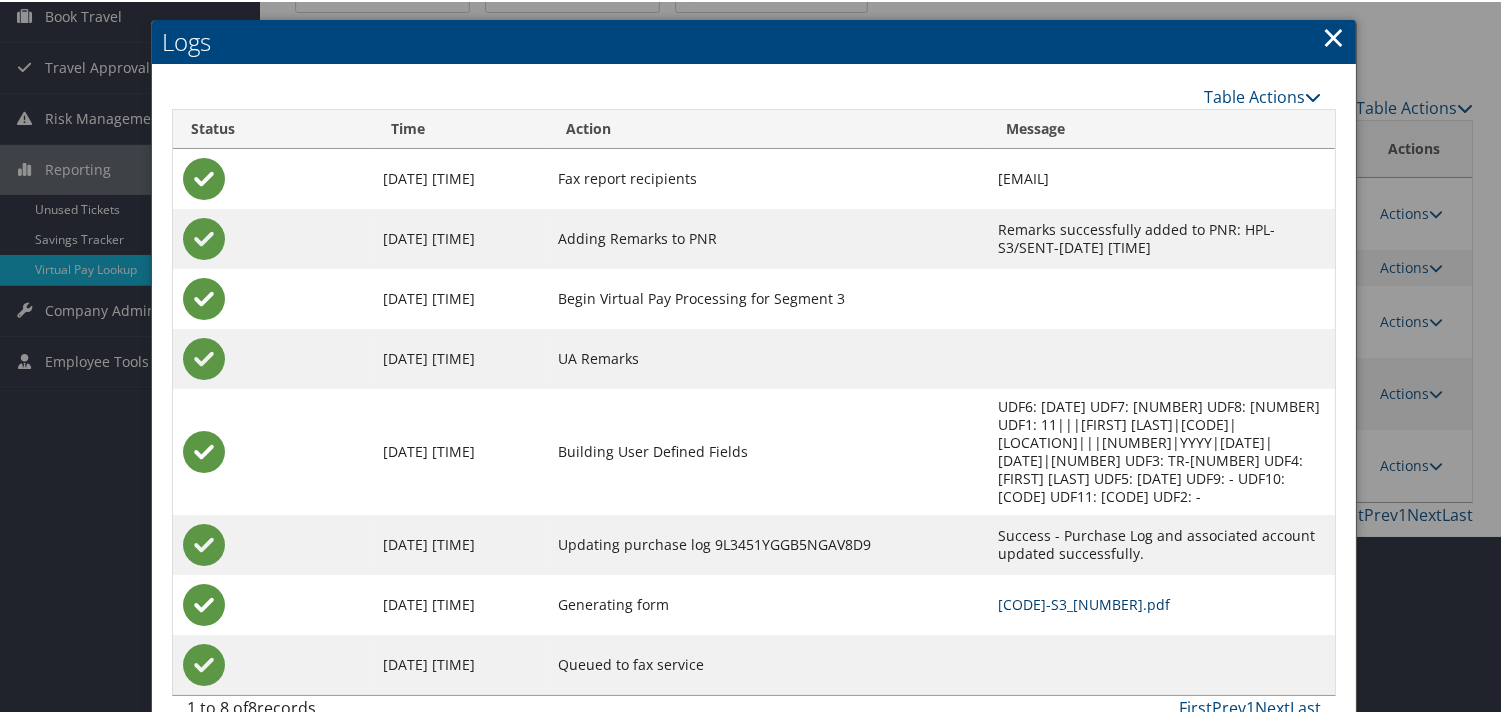 click on "QEKGCX-S3_1754418841243.pdf" at bounding box center [1084, 602] 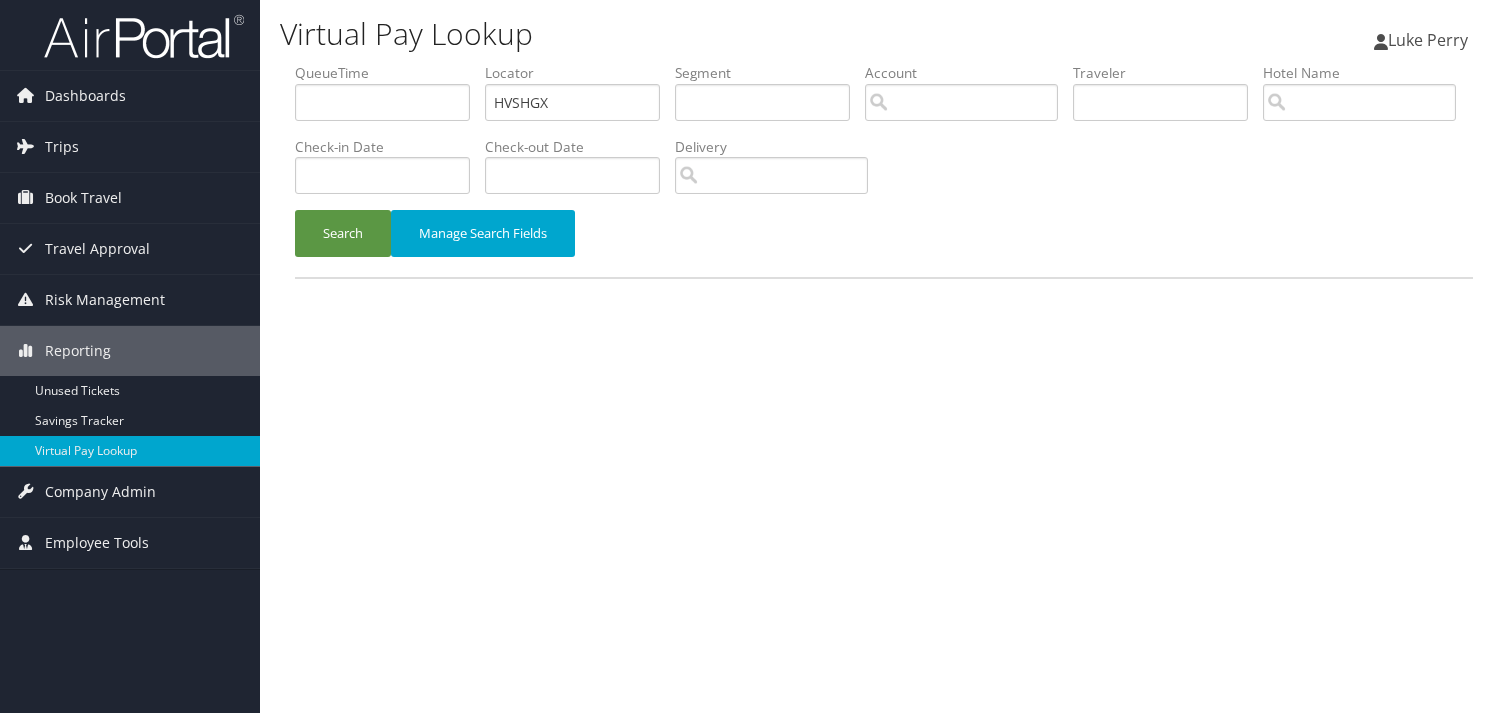 scroll, scrollTop: 0, scrollLeft: 0, axis: both 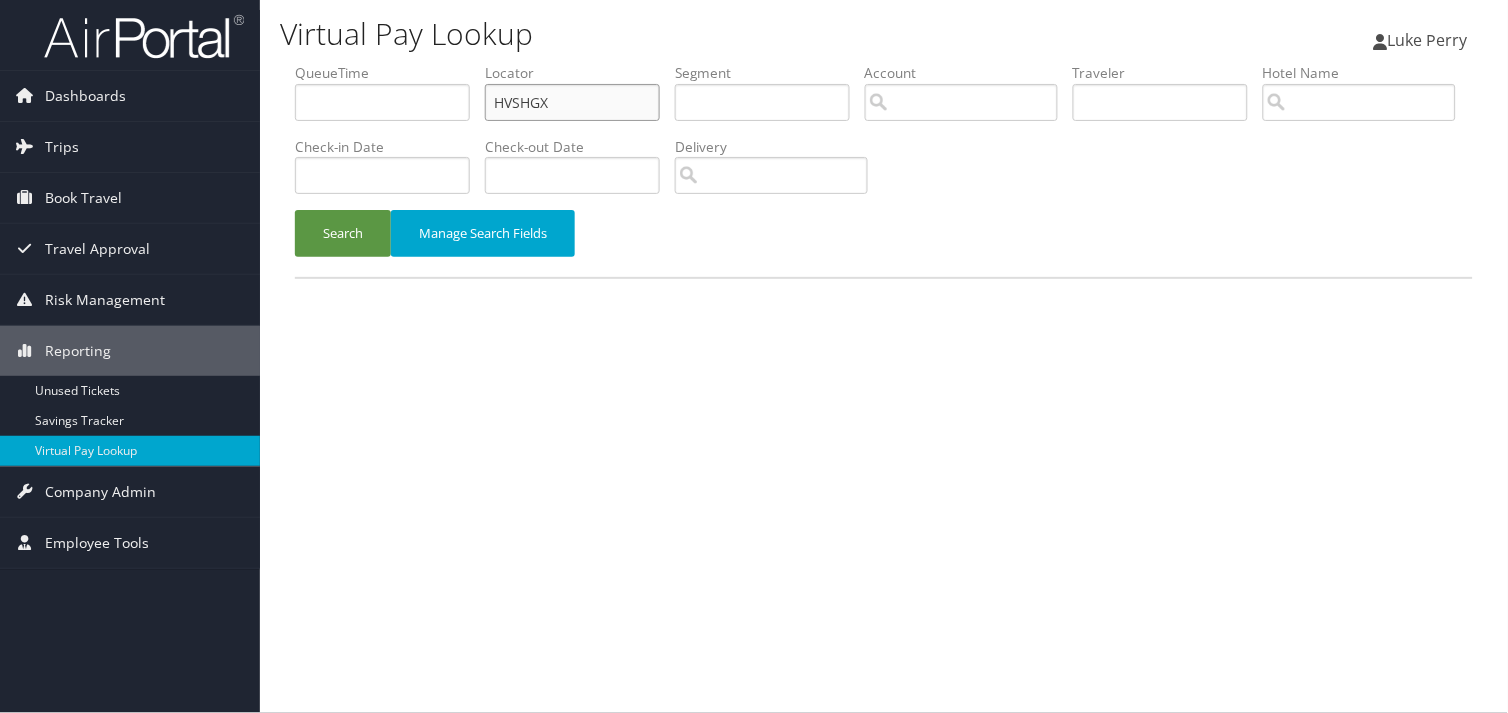 drag, startPoint x: 547, startPoint y: 105, endPoint x: 482, endPoint y: 110, distance: 65.192024 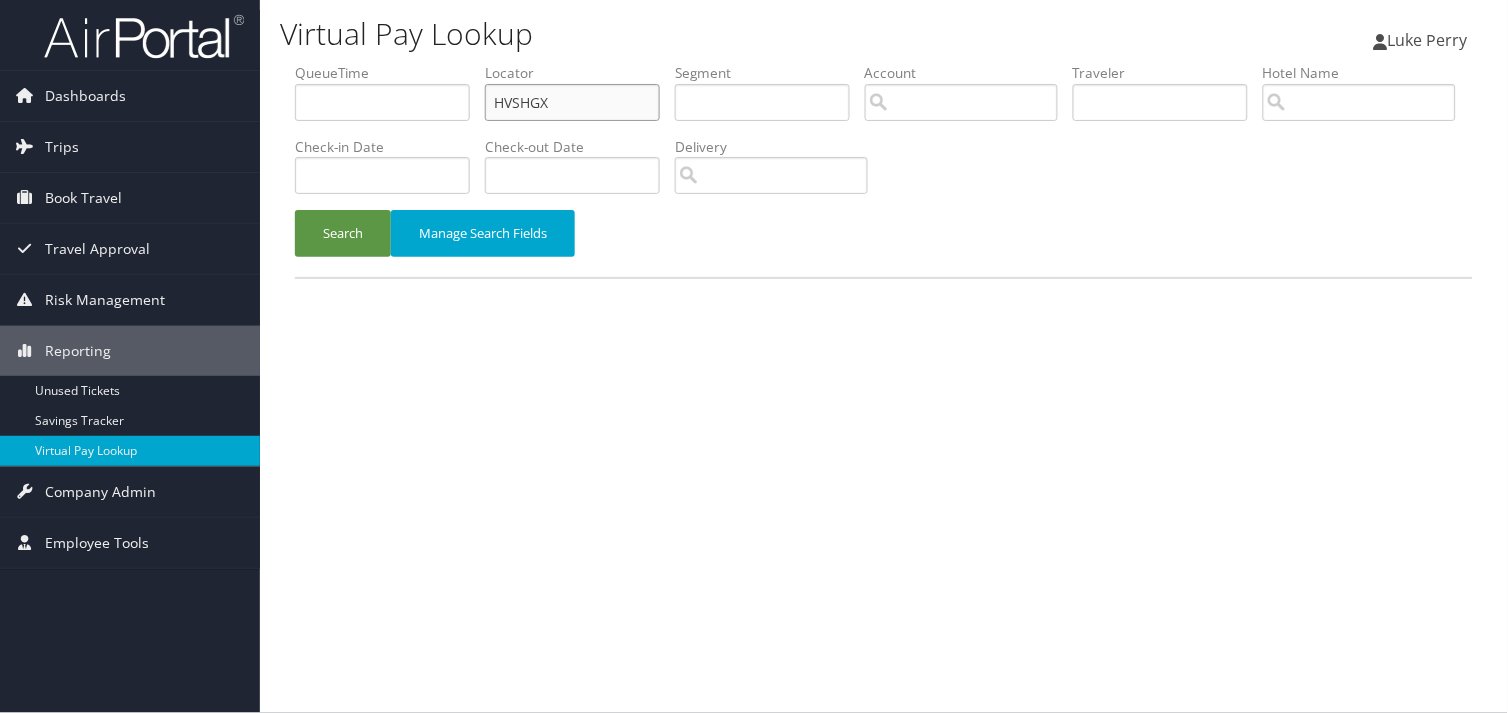 click on "QueueTime Locator [CODE] Segment Account Traveler Hotel Name Check-in Date Check-out Date Delivery" at bounding box center [884, 63] 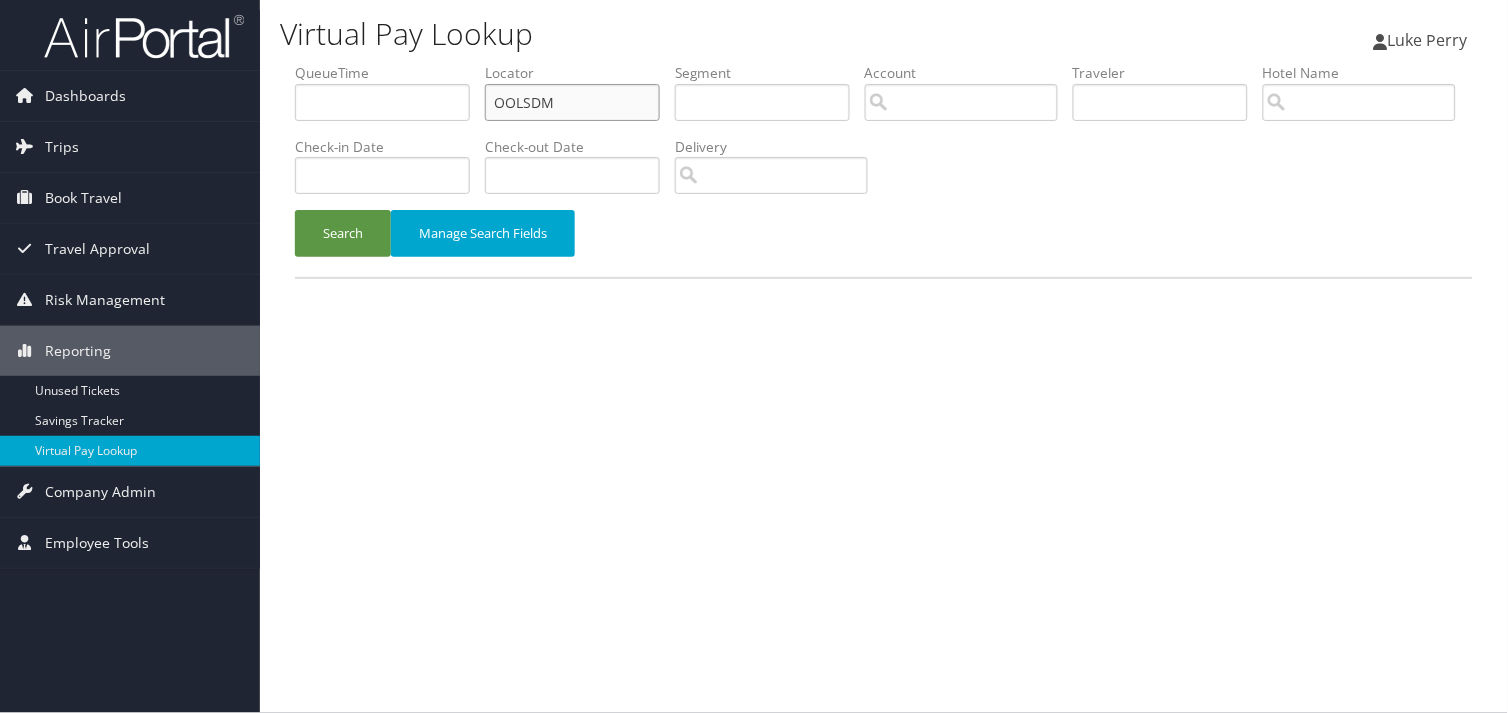 click on "OOLSDM" at bounding box center (572, 102) 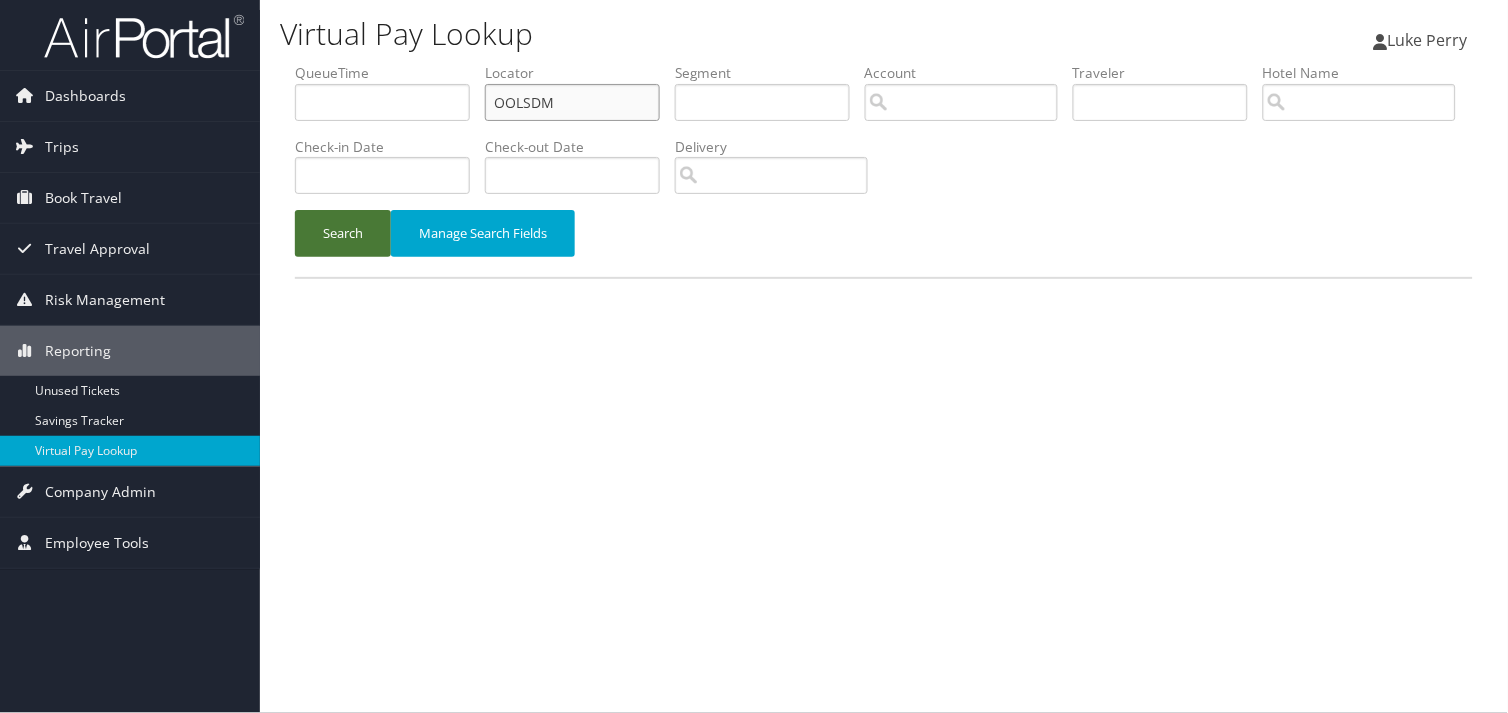 type on "OOLSDM" 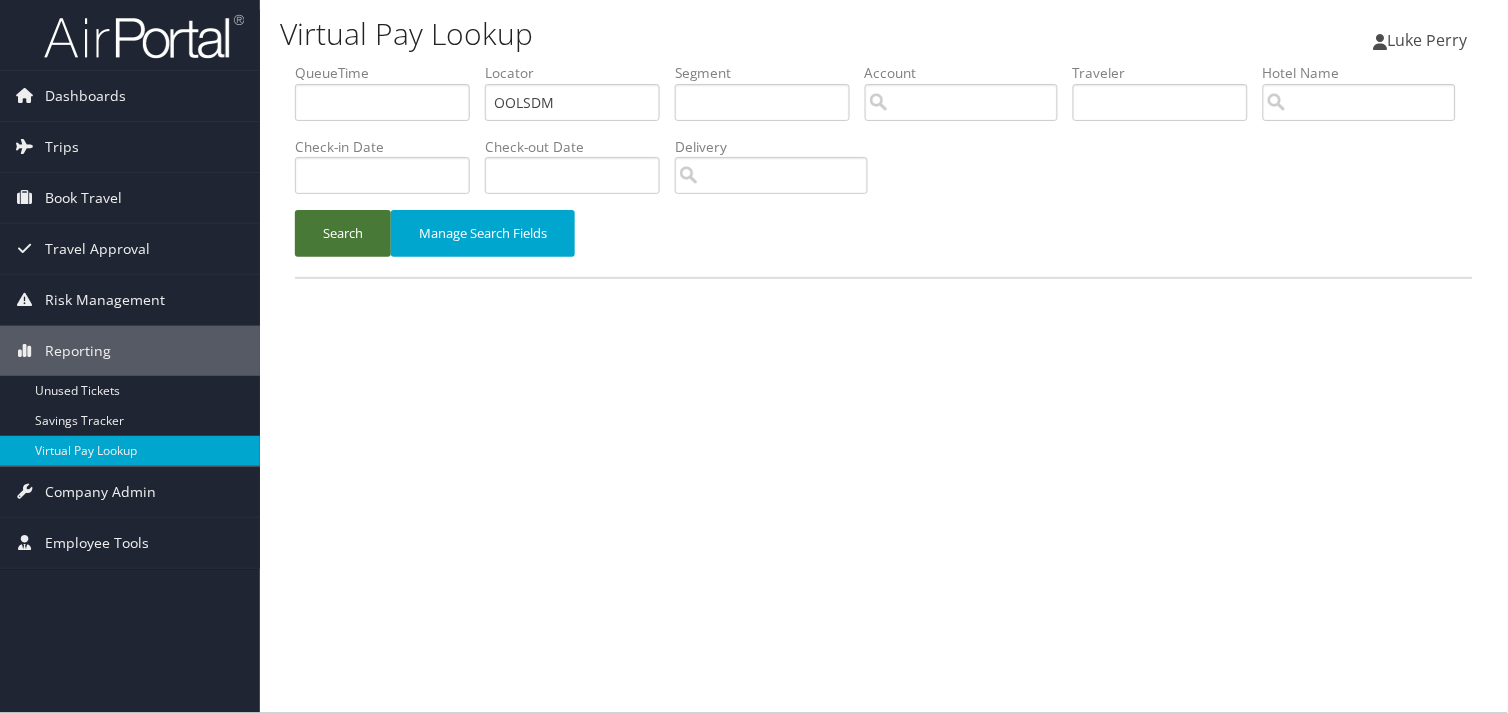 click on "Search" at bounding box center (343, 233) 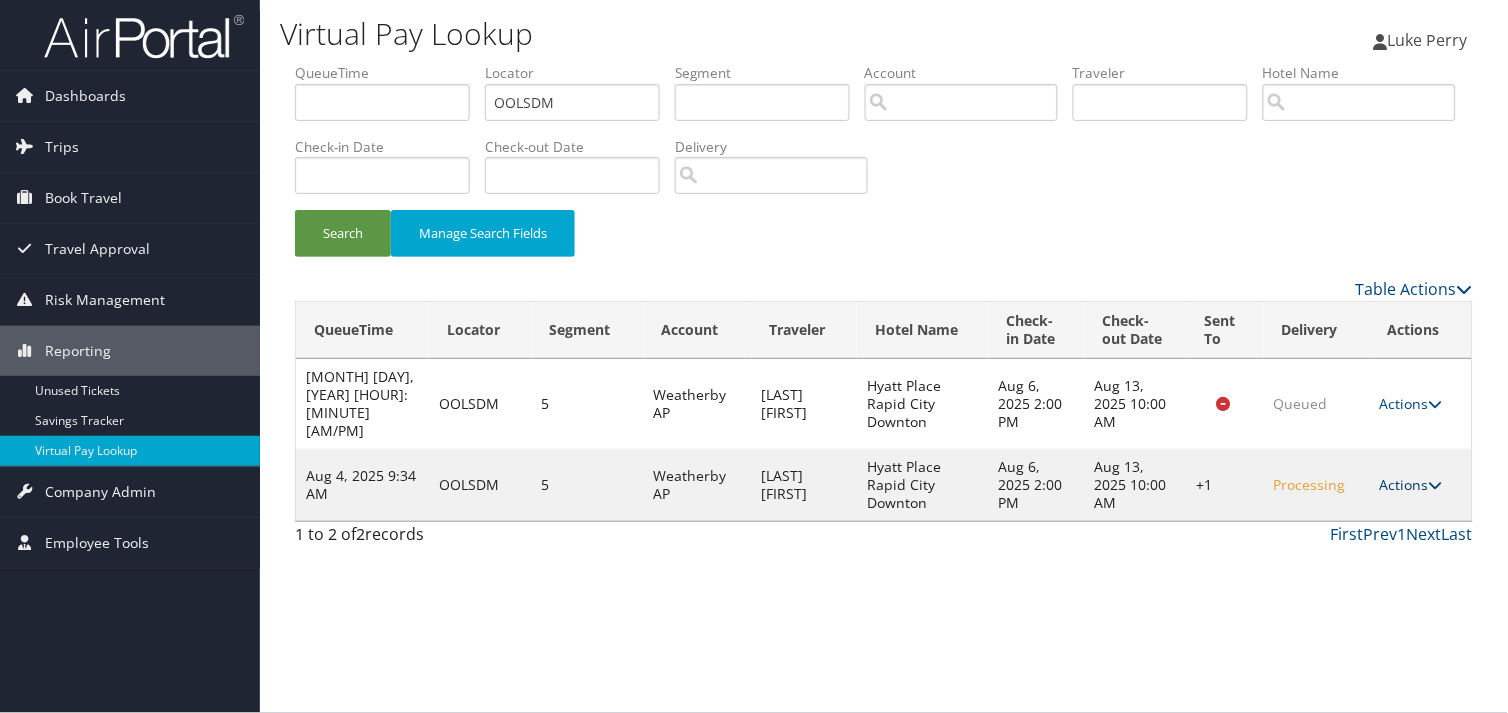 click on "Actions" at bounding box center [1411, 484] 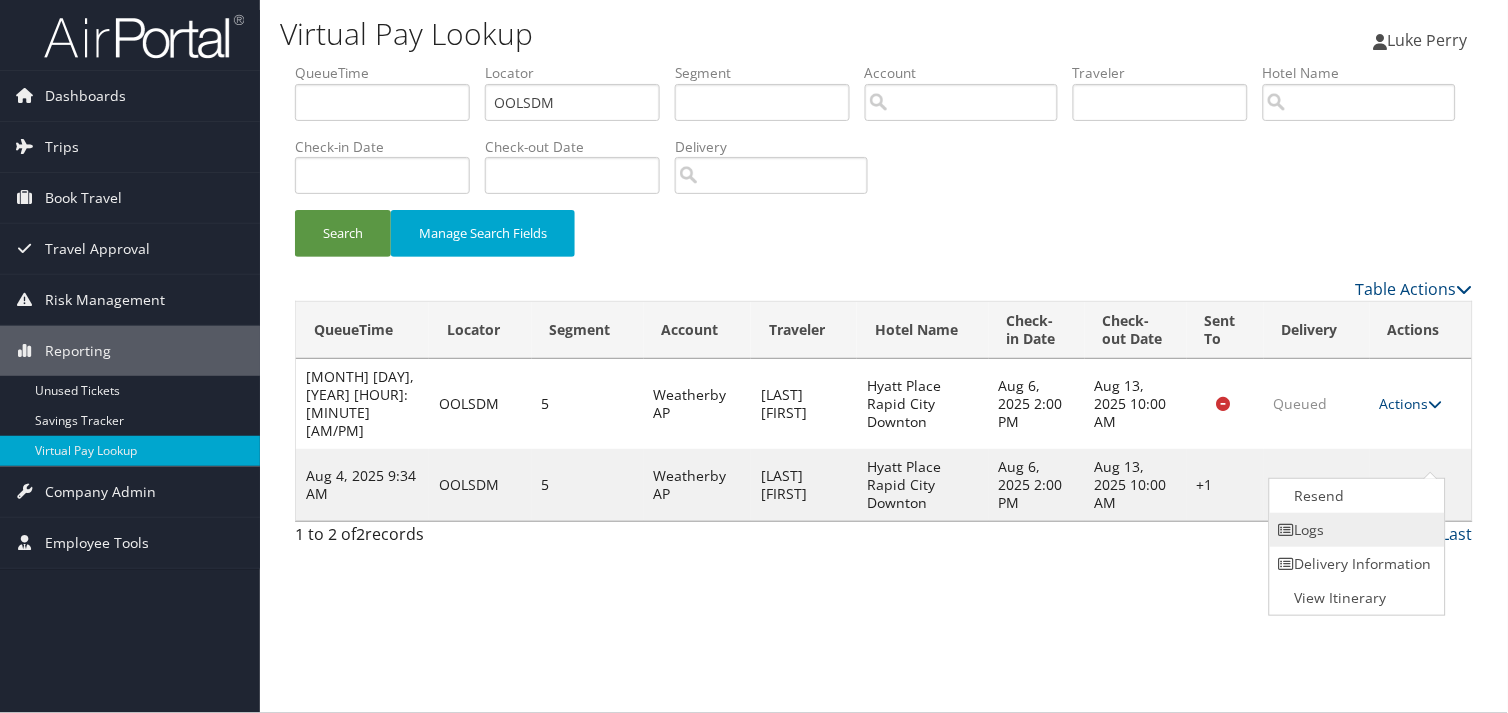 click on "Logs" at bounding box center [1355, 530] 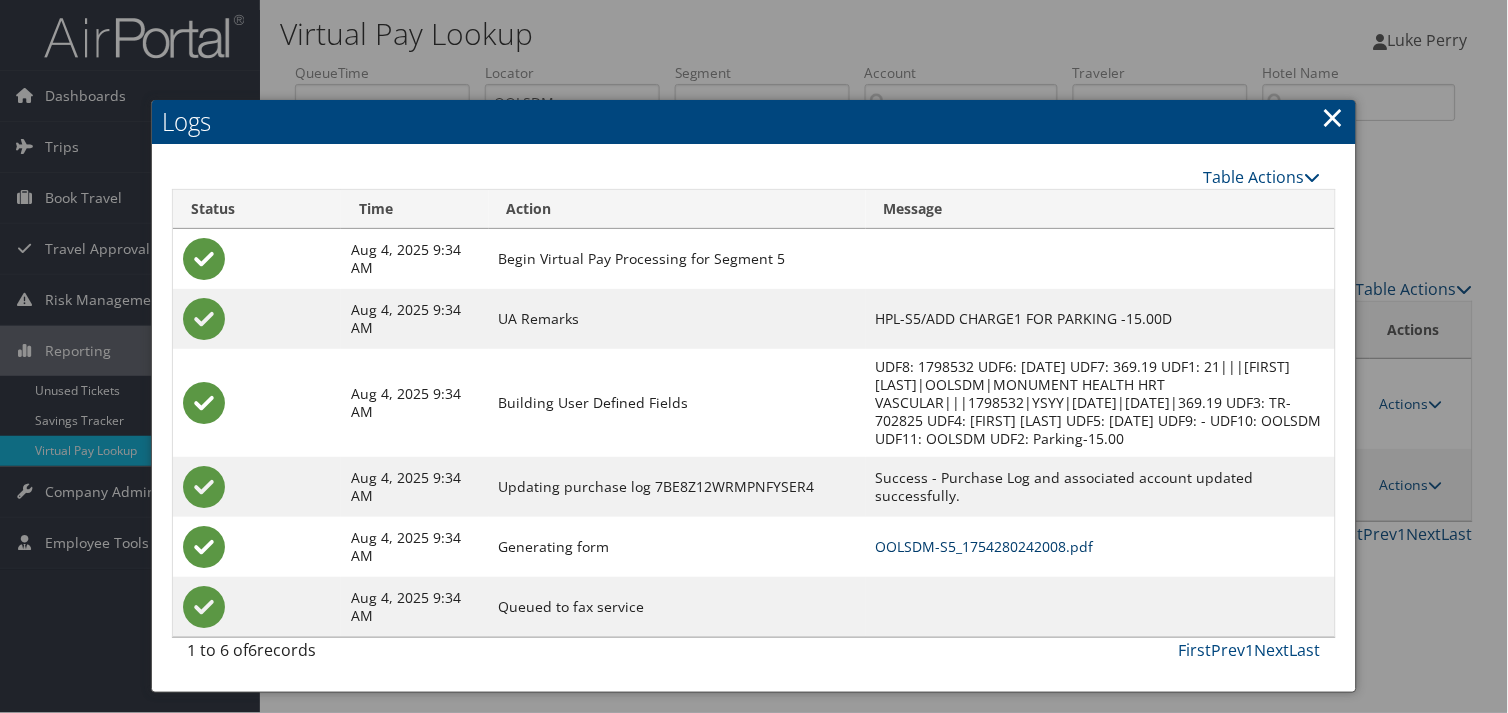 click on "OOLSDM-S5_1754280242008.pdf" at bounding box center [985, 546] 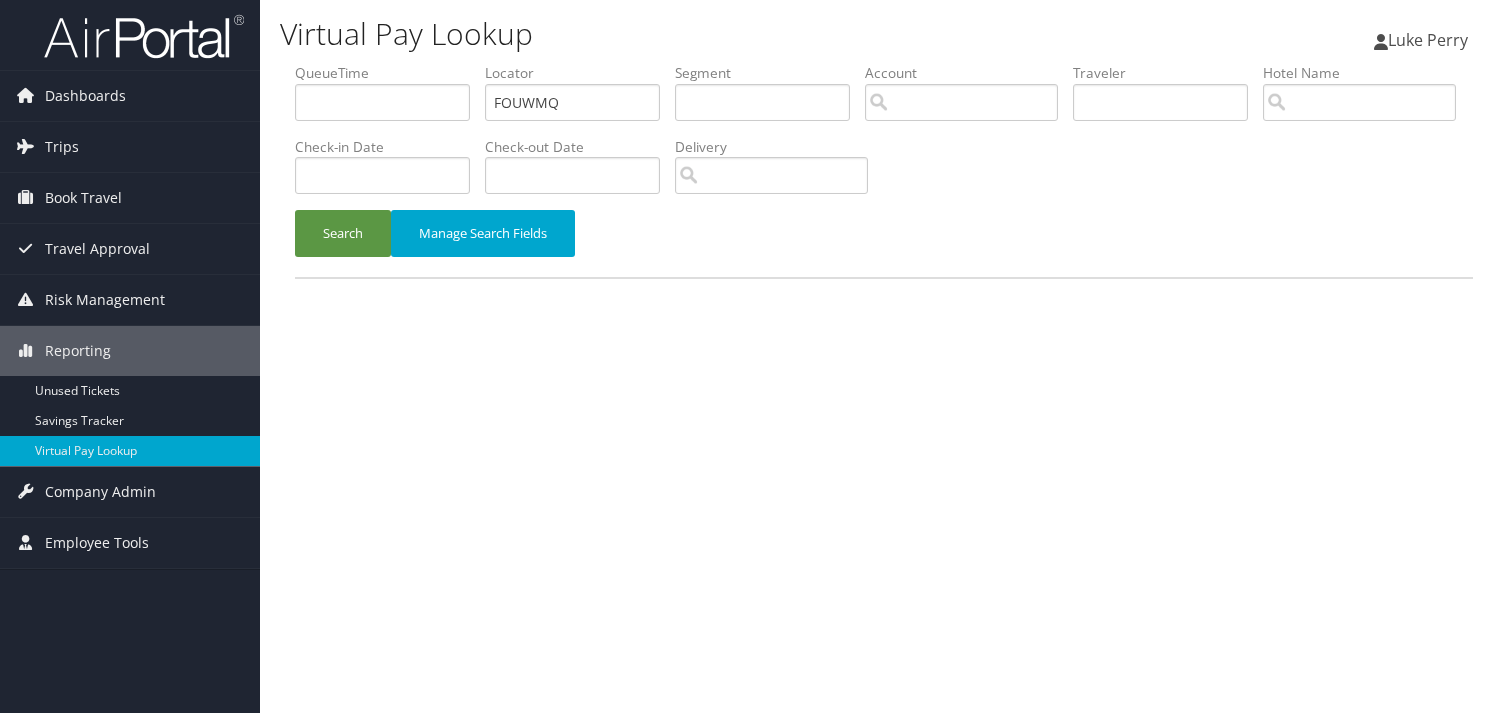 scroll, scrollTop: 0, scrollLeft: 0, axis: both 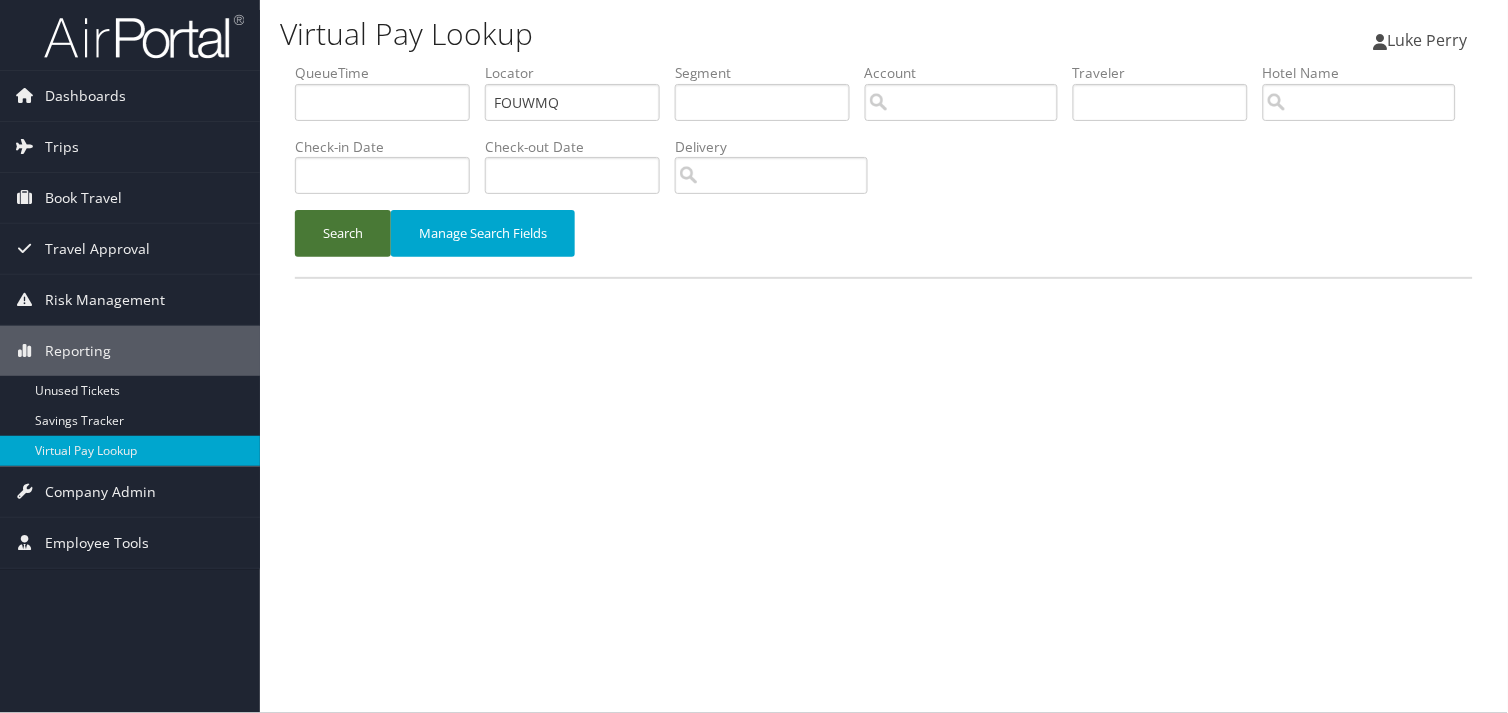 type on "FOUWMQ" 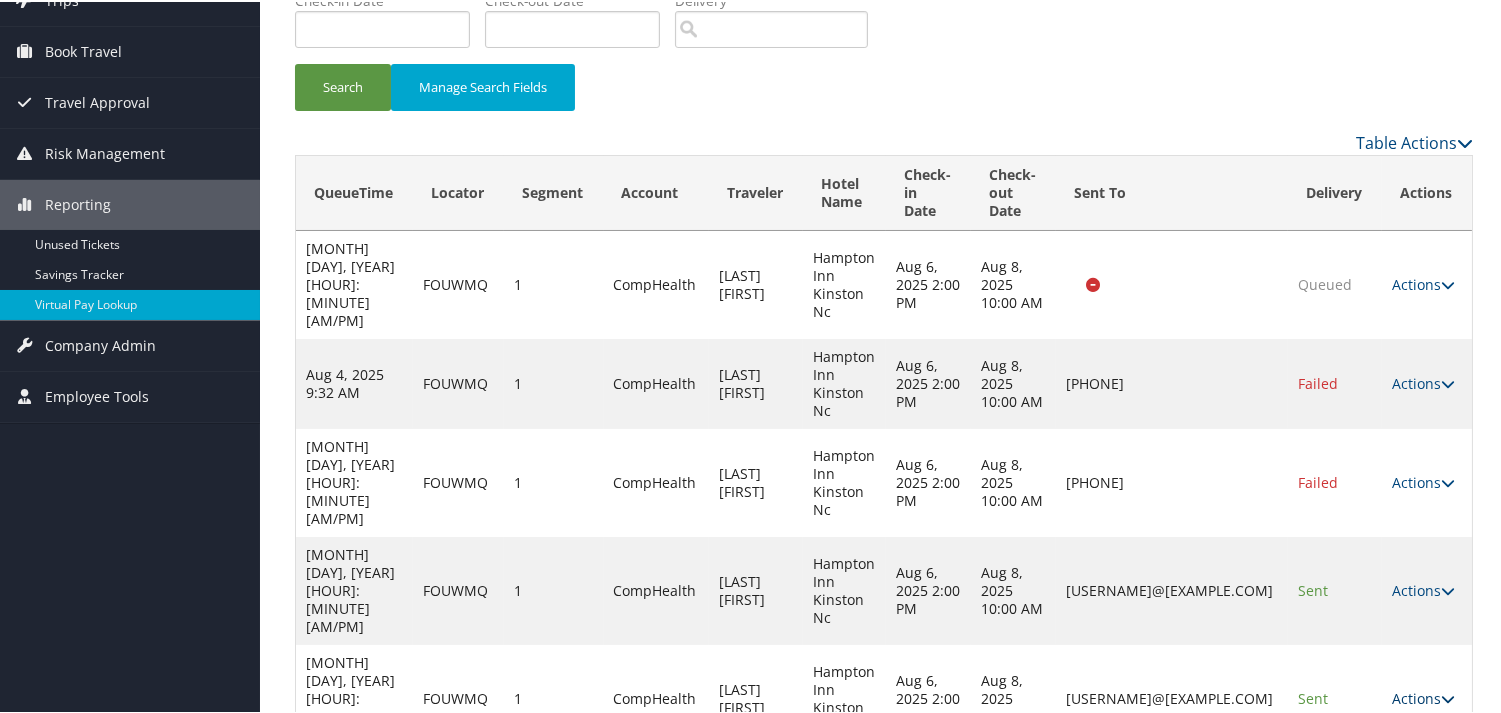 click on "Actions" at bounding box center (1423, 696) 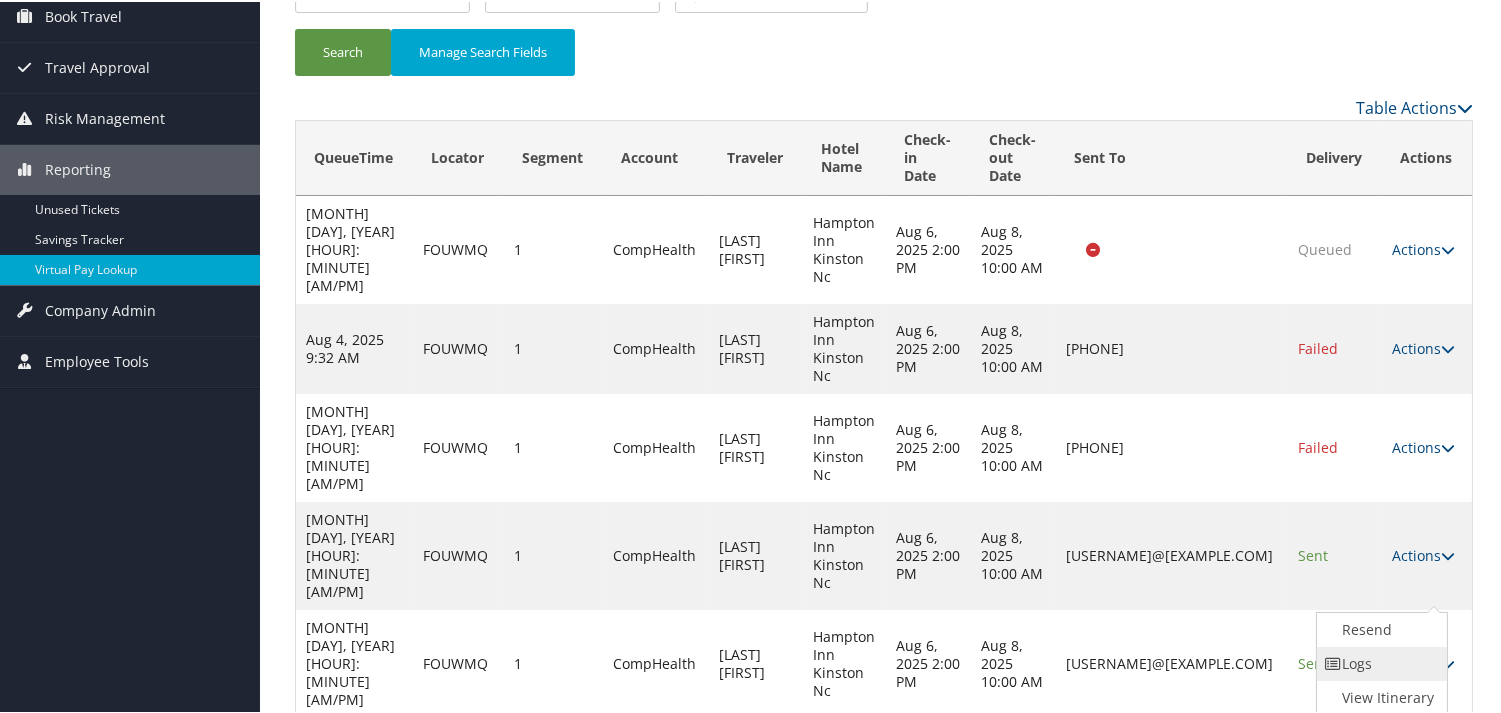 click on "Logs" at bounding box center [1380, 662] 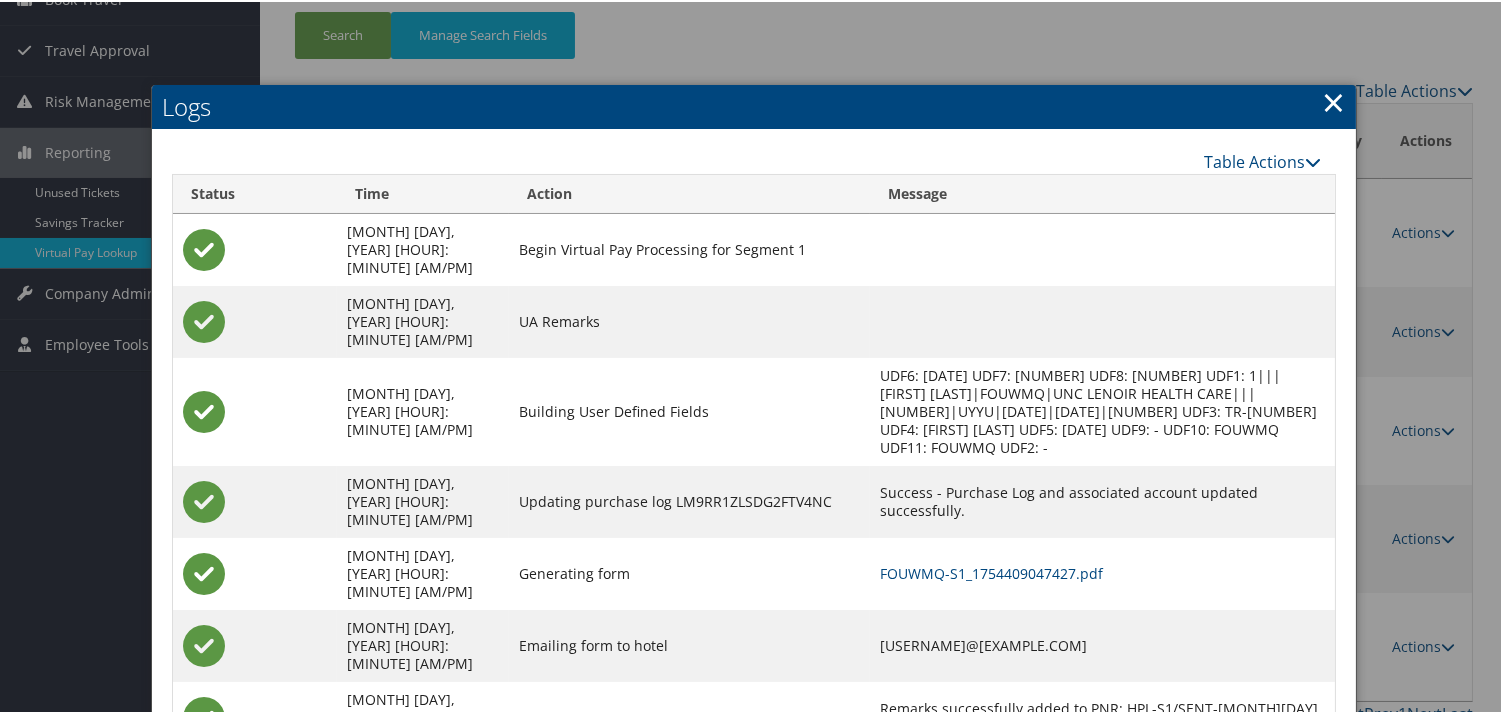 scroll, scrollTop: 223, scrollLeft: 0, axis: vertical 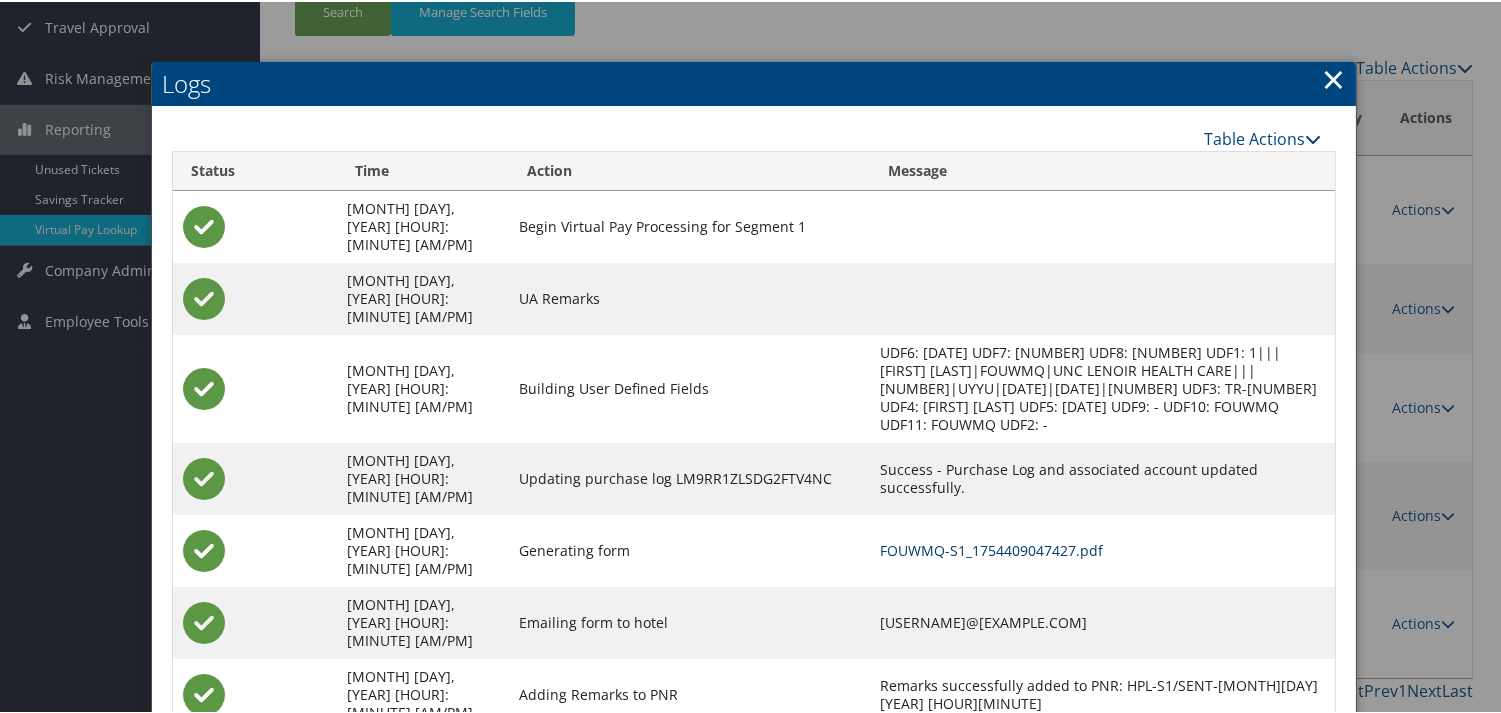 click on "FOUWMQ-S1_1754409047427.pdf" at bounding box center [991, 548] 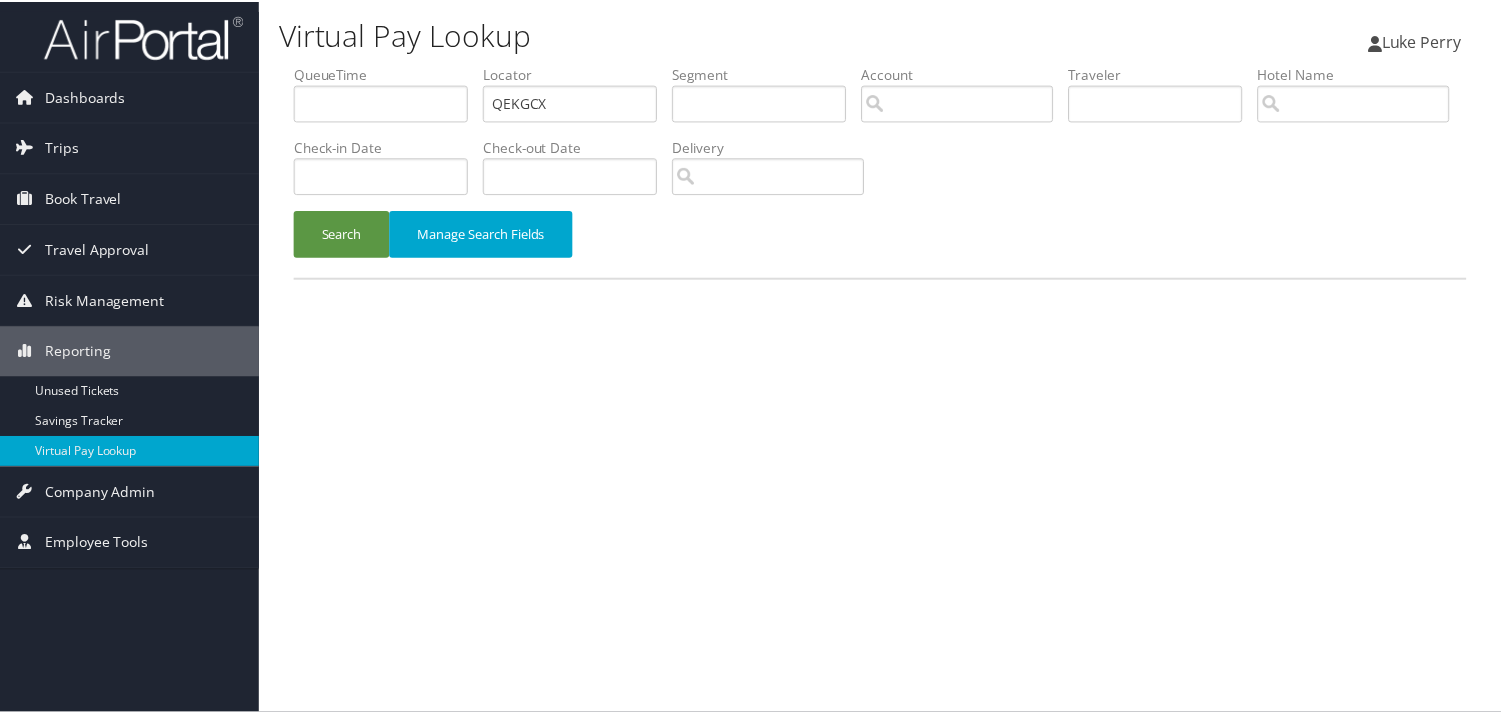 scroll, scrollTop: 0, scrollLeft: 0, axis: both 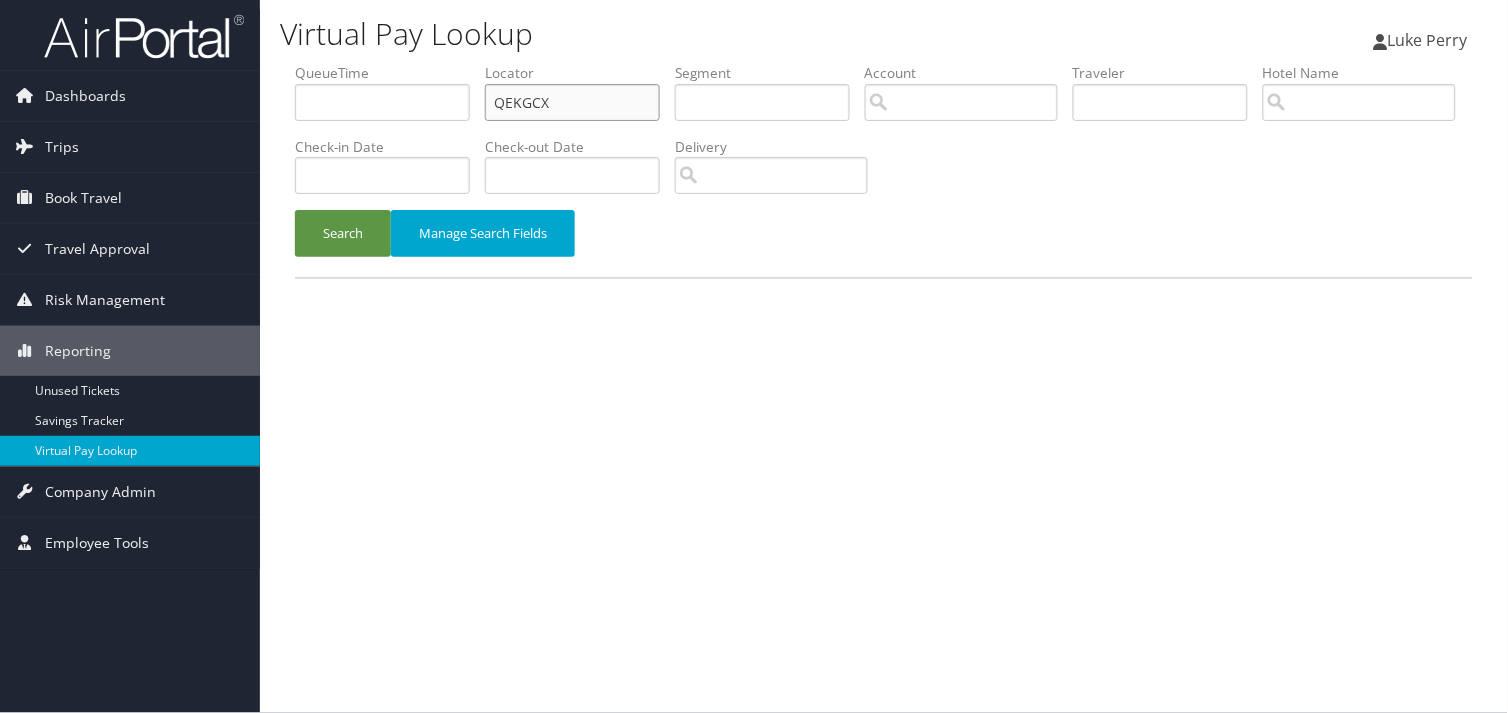 drag, startPoint x: 560, startPoint y: 104, endPoint x: 291, endPoint y: 131, distance: 270.35162 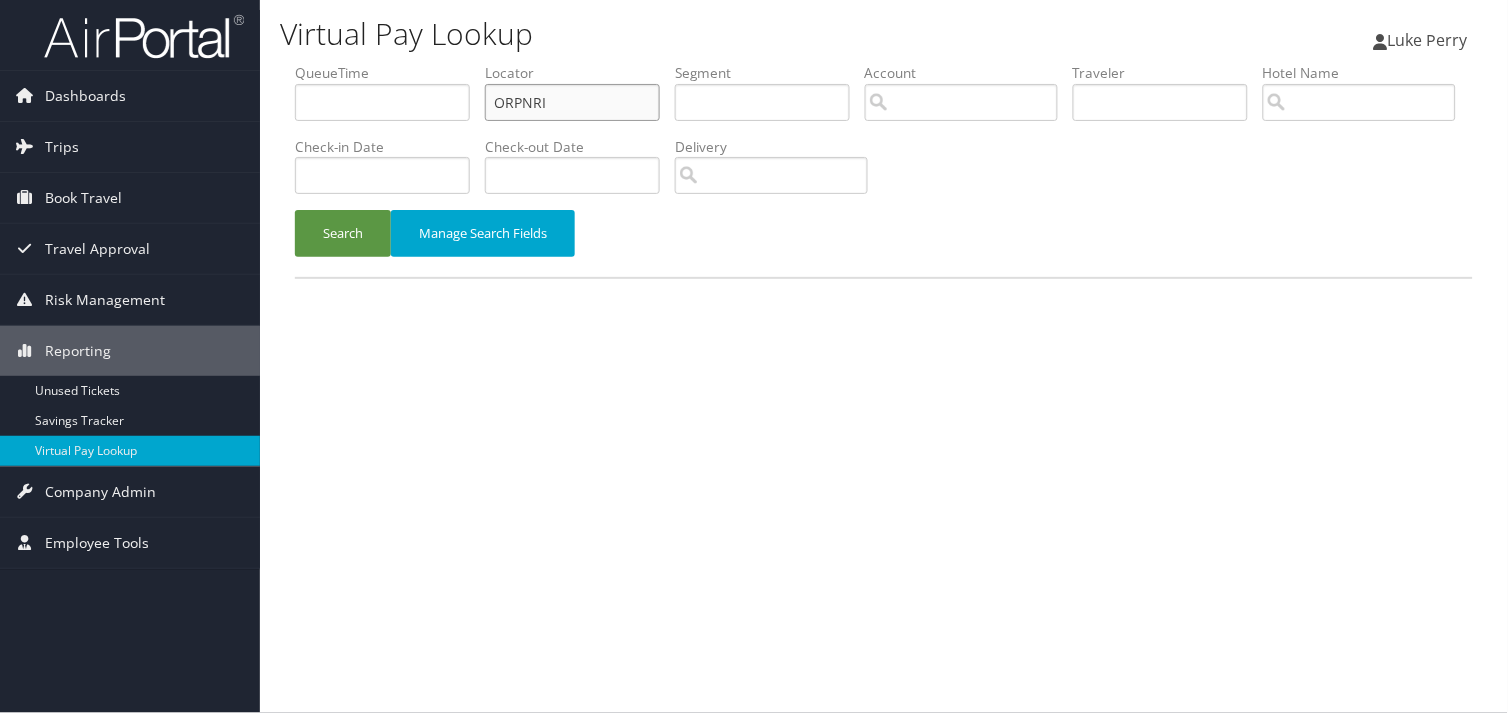 click on "ORPNRI" at bounding box center [572, 102] 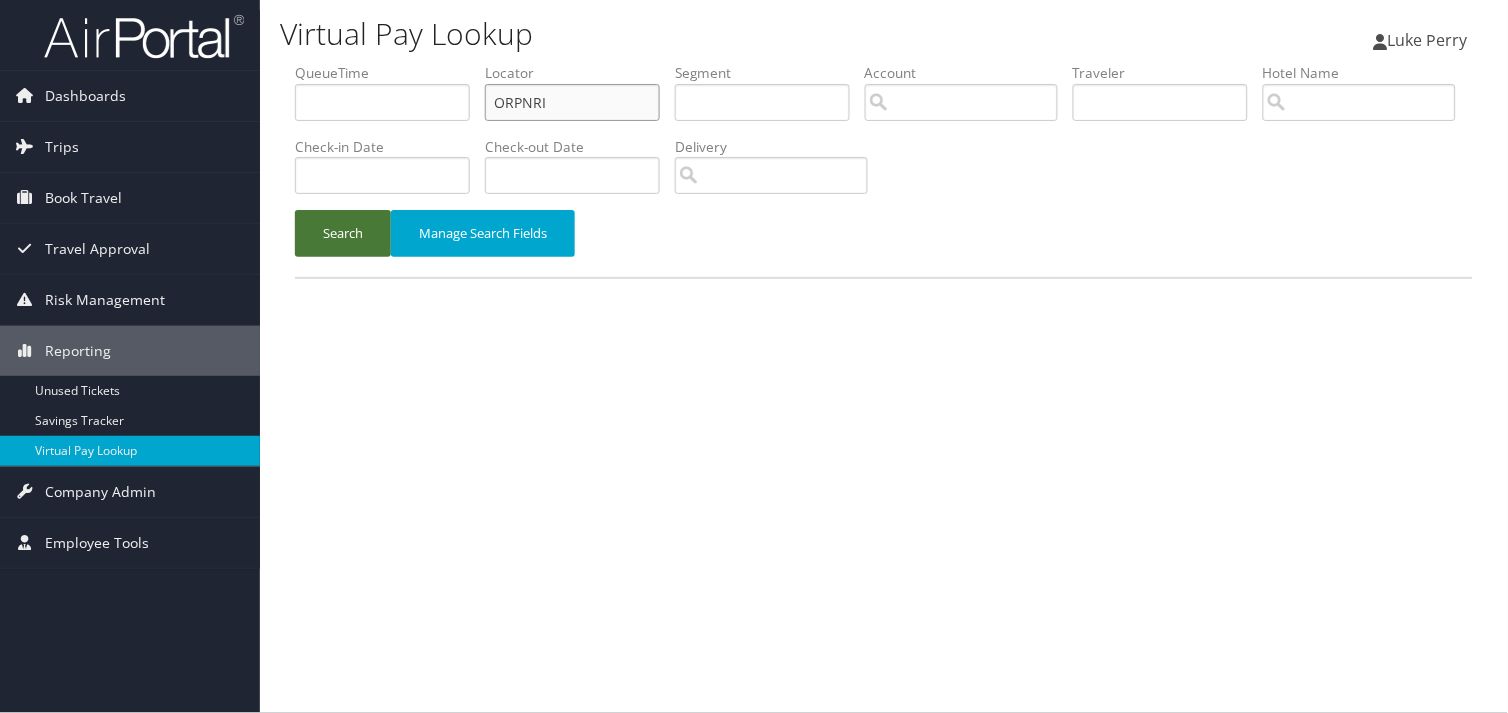 type on "ORPNRI" 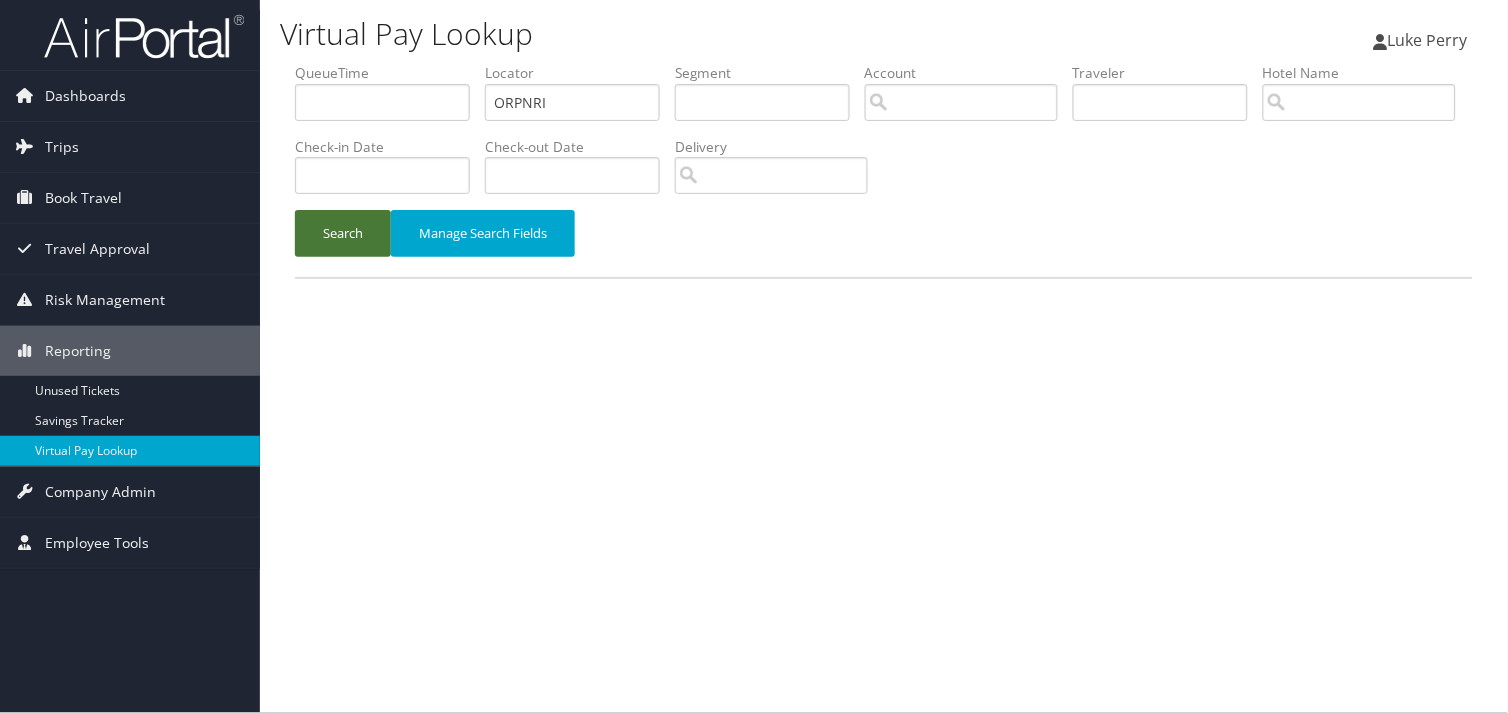 click on "Search" at bounding box center (343, 233) 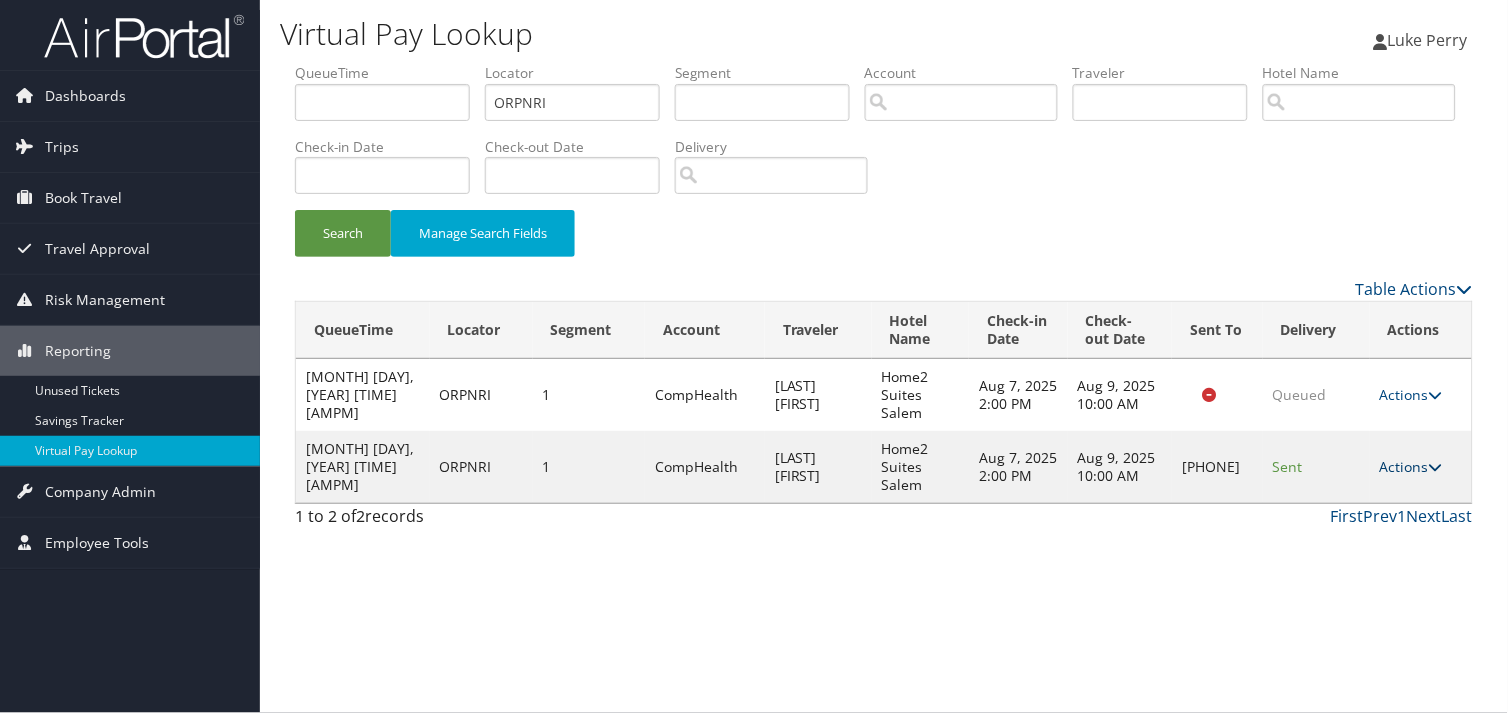 click on "Actions" at bounding box center (1411, 466) 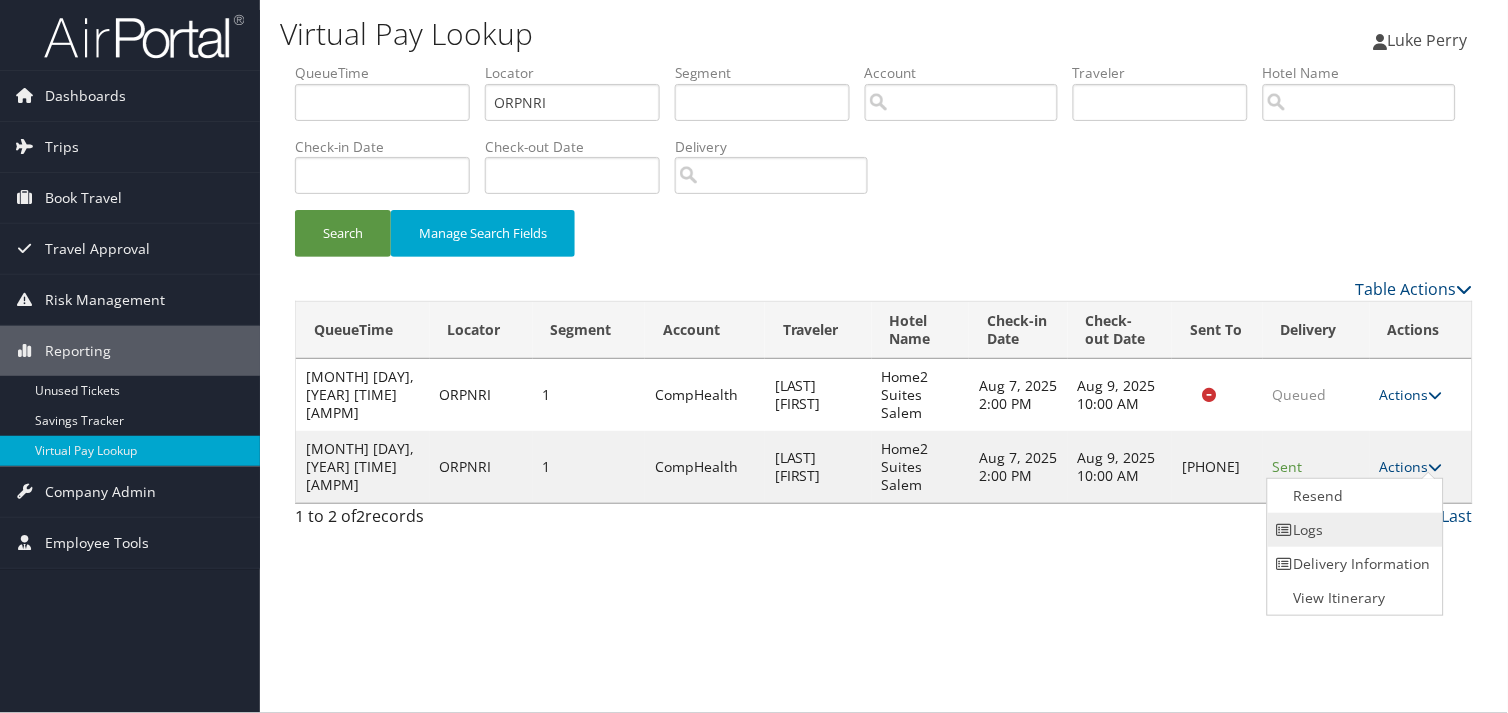 click on "Logs" at bounding box center [1353, 530] 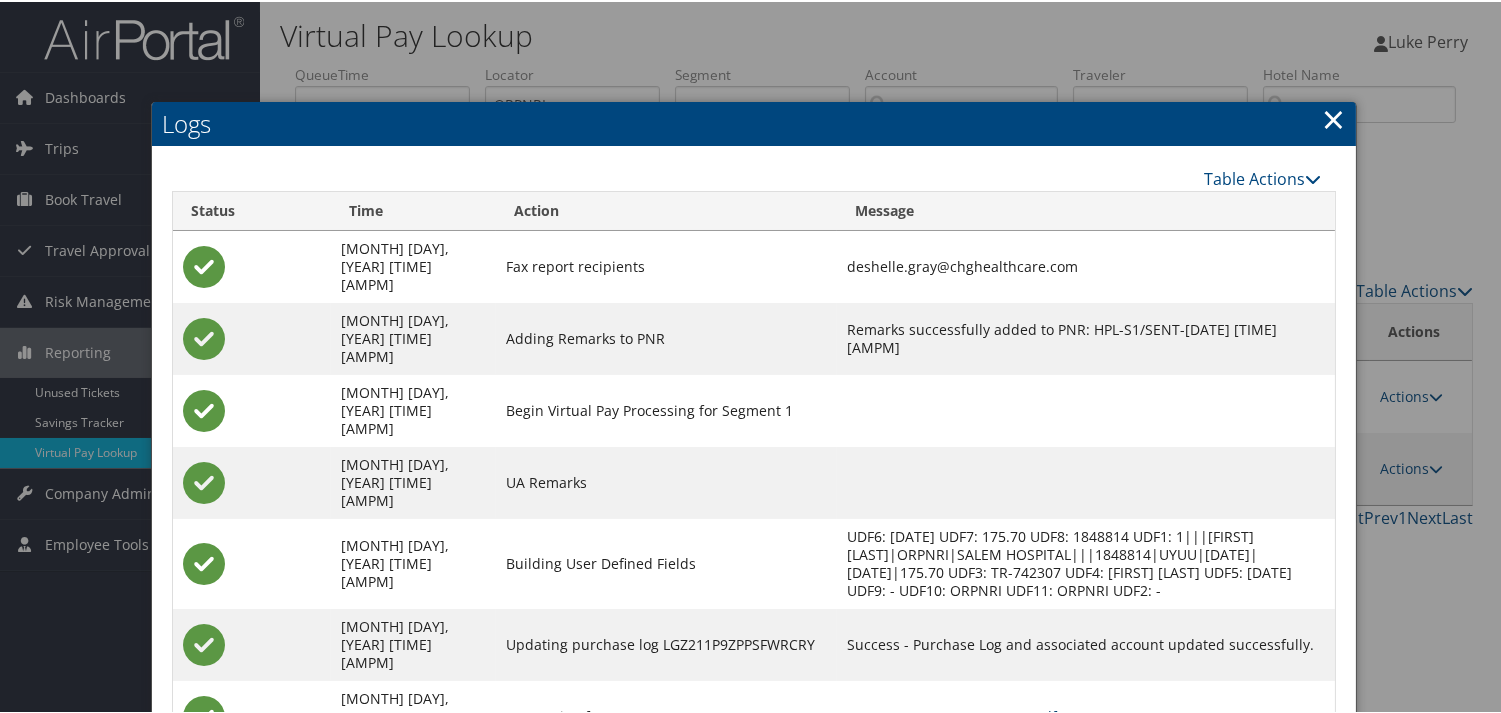 click on "[CODE]-S1_1754366590949.pdf" at bounding box center (952, 714) 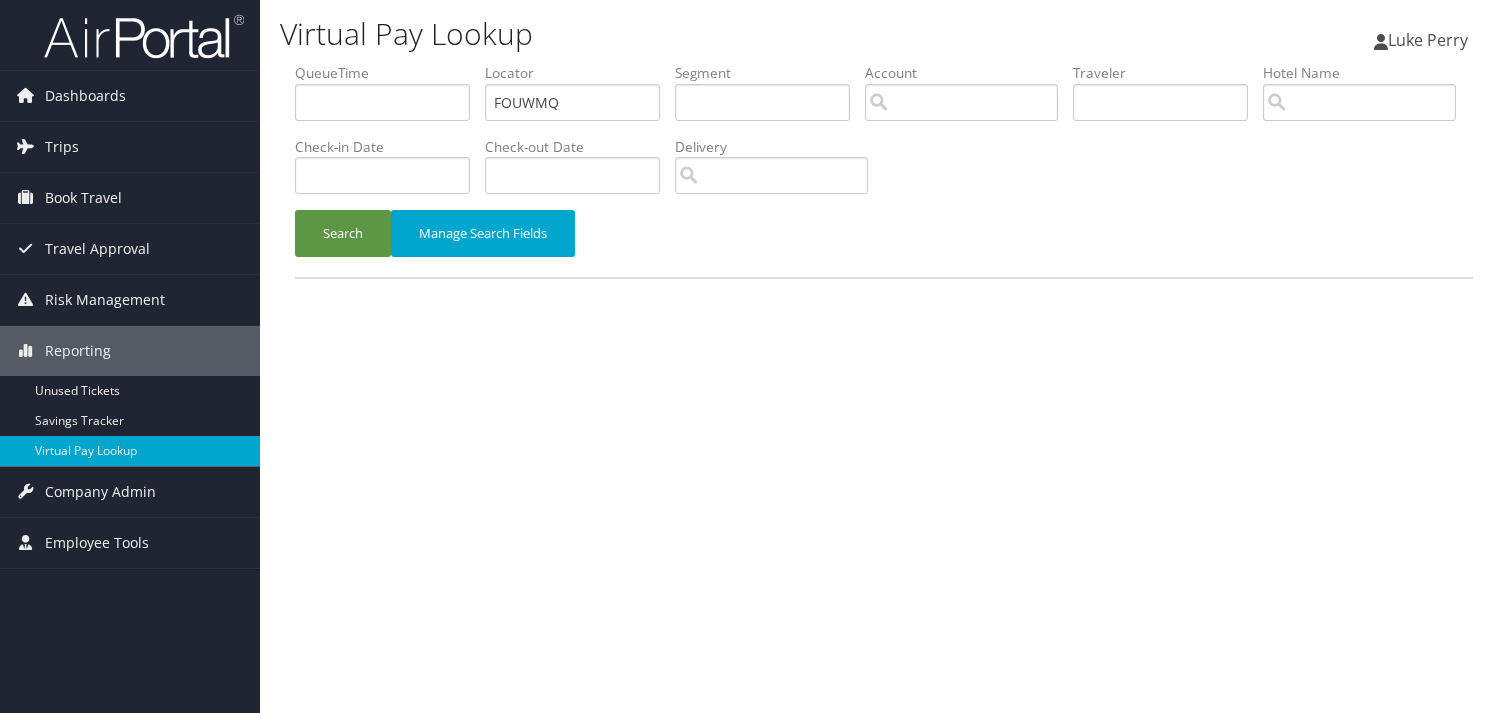 scroll, scrollTop: 0, scrollLeft: 0, axis: both 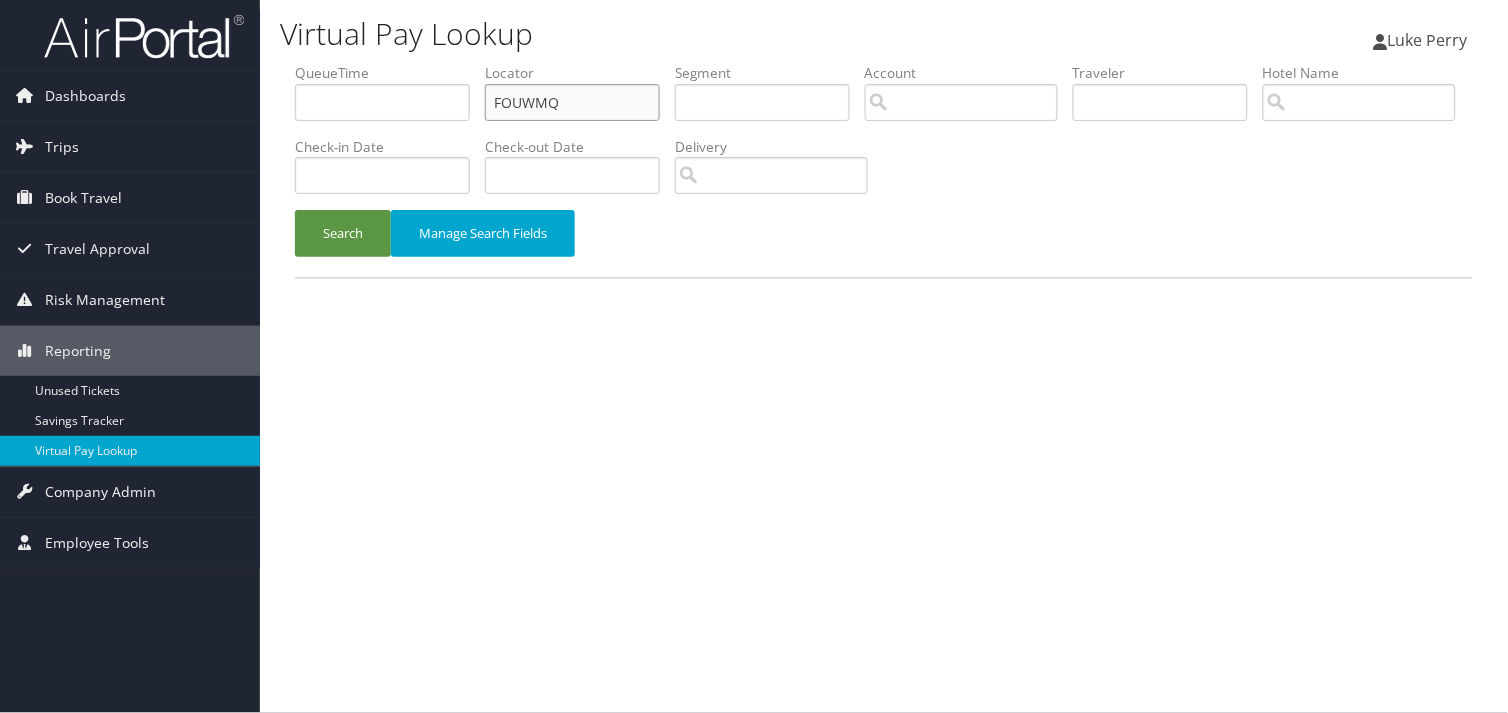 drag, startPoint x: 573, startPoint y: 107, endPoint x: 356, endPoint y: 114, distance: 217.11287 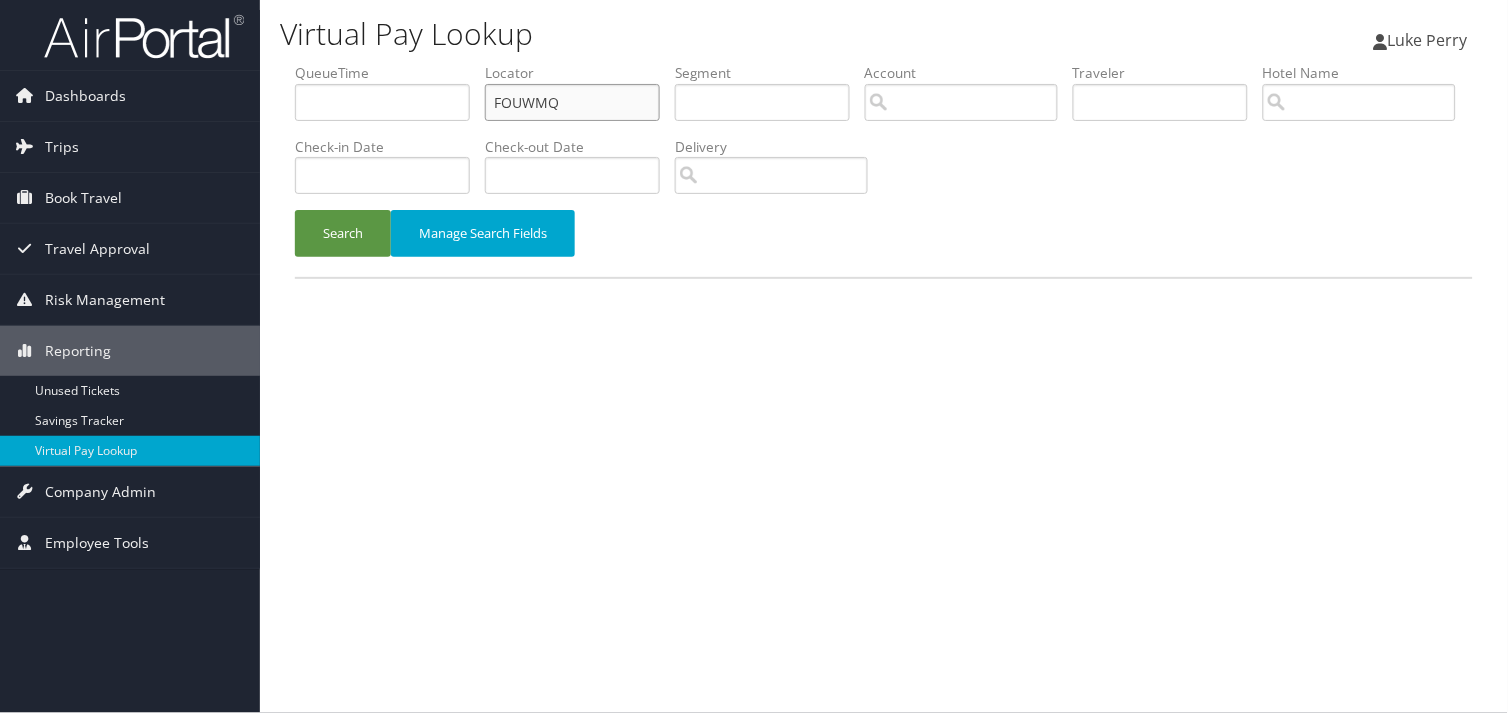 click on "QueueTime Locator FOUWMQ Segment Account Traveler Hotel Name Check-in Date Check-out Date Delivery" at bounding box center (884, 63) 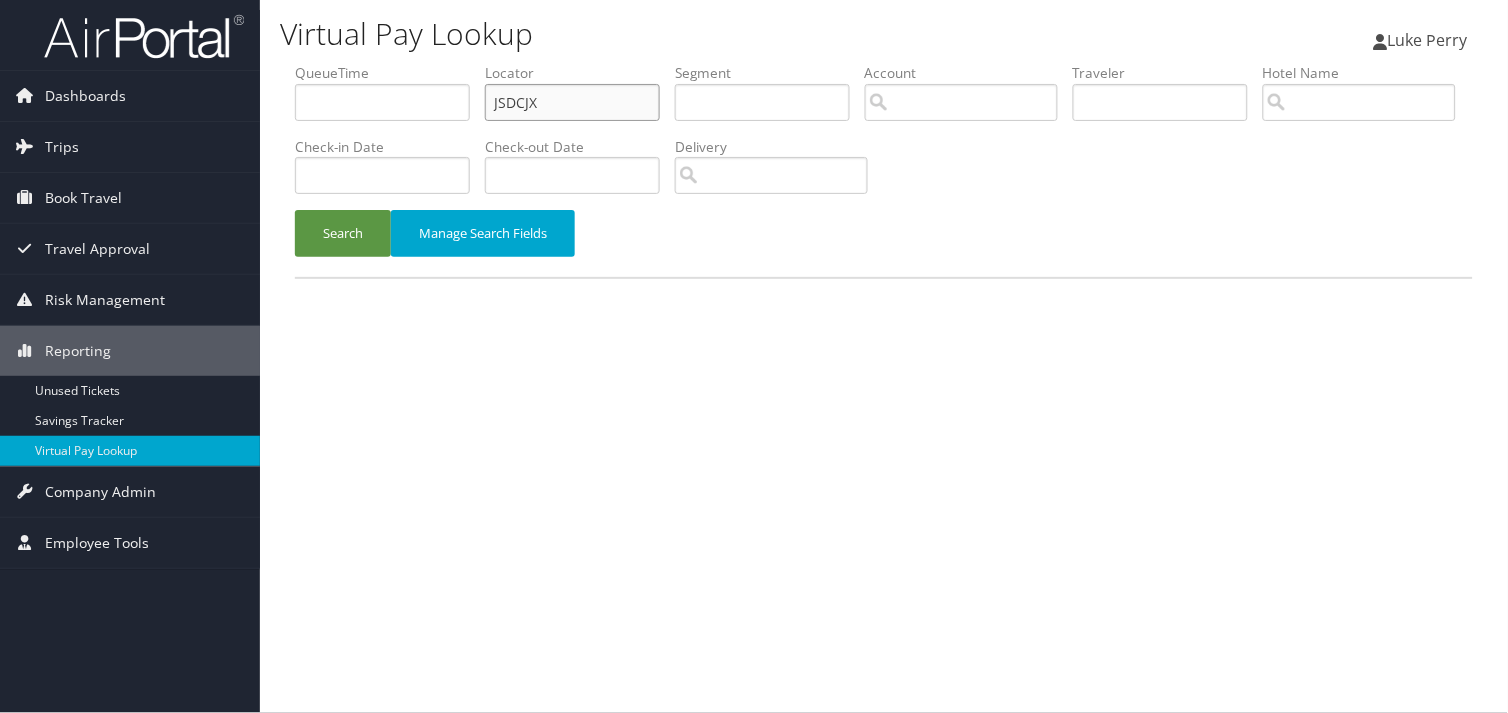 click on "JSDCJX" at bounding box center [572, 102] 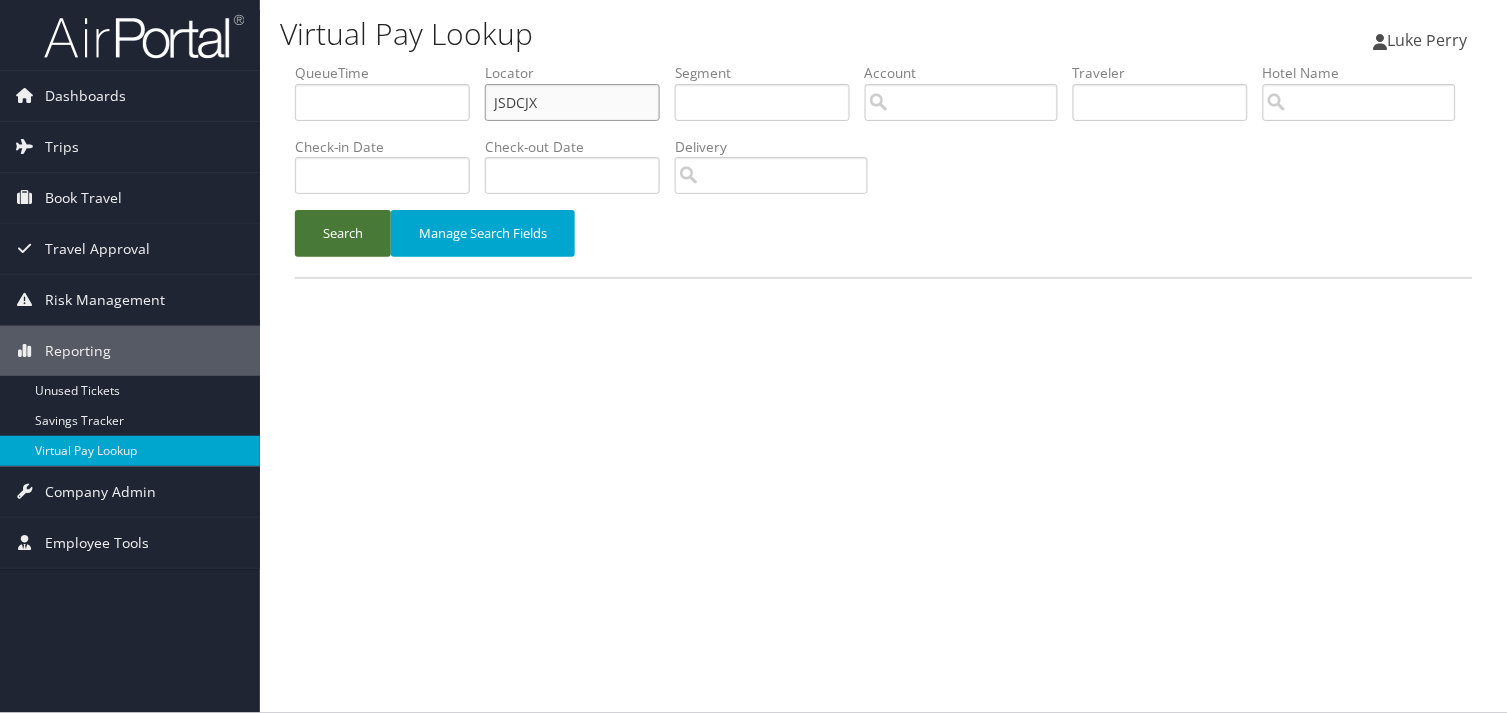 type on "JSDCJX" 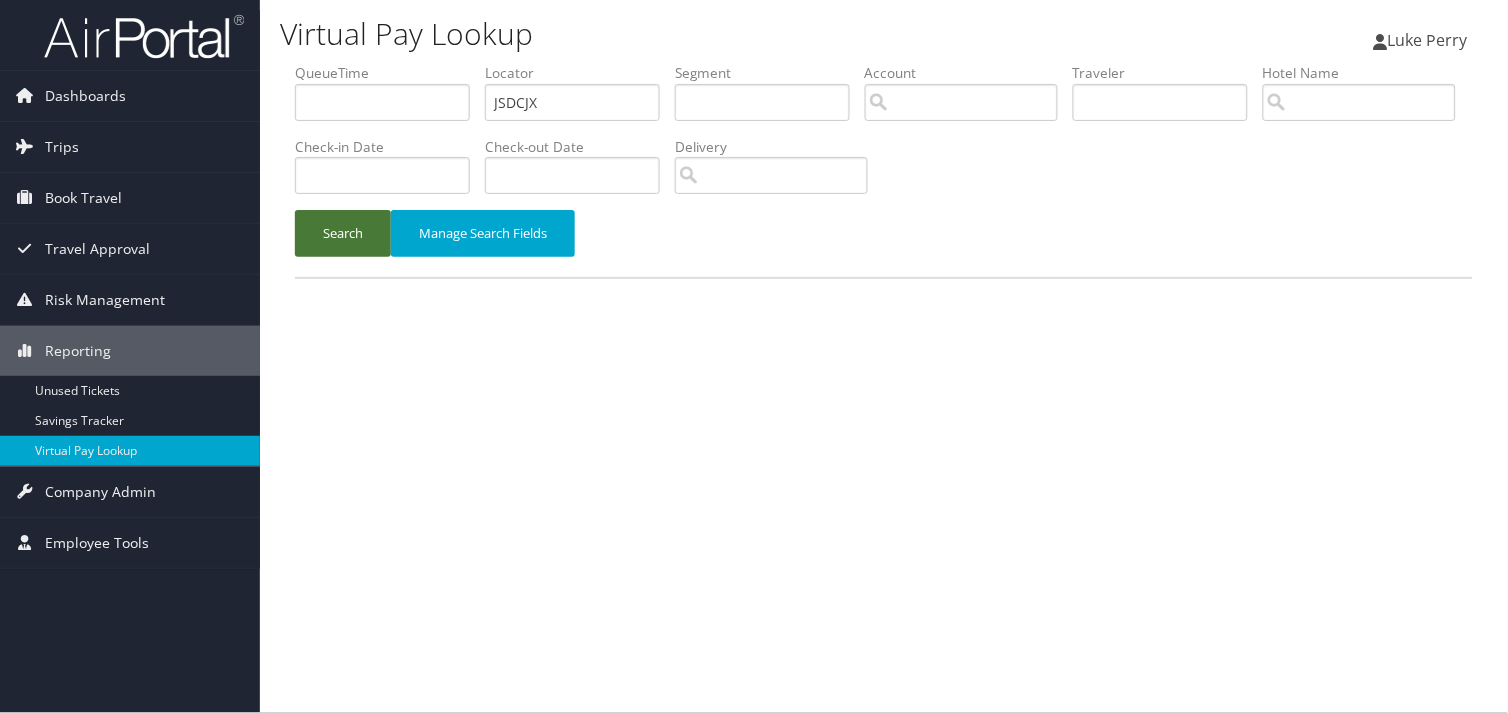 click on "Search" at bounding box center (343, 233) 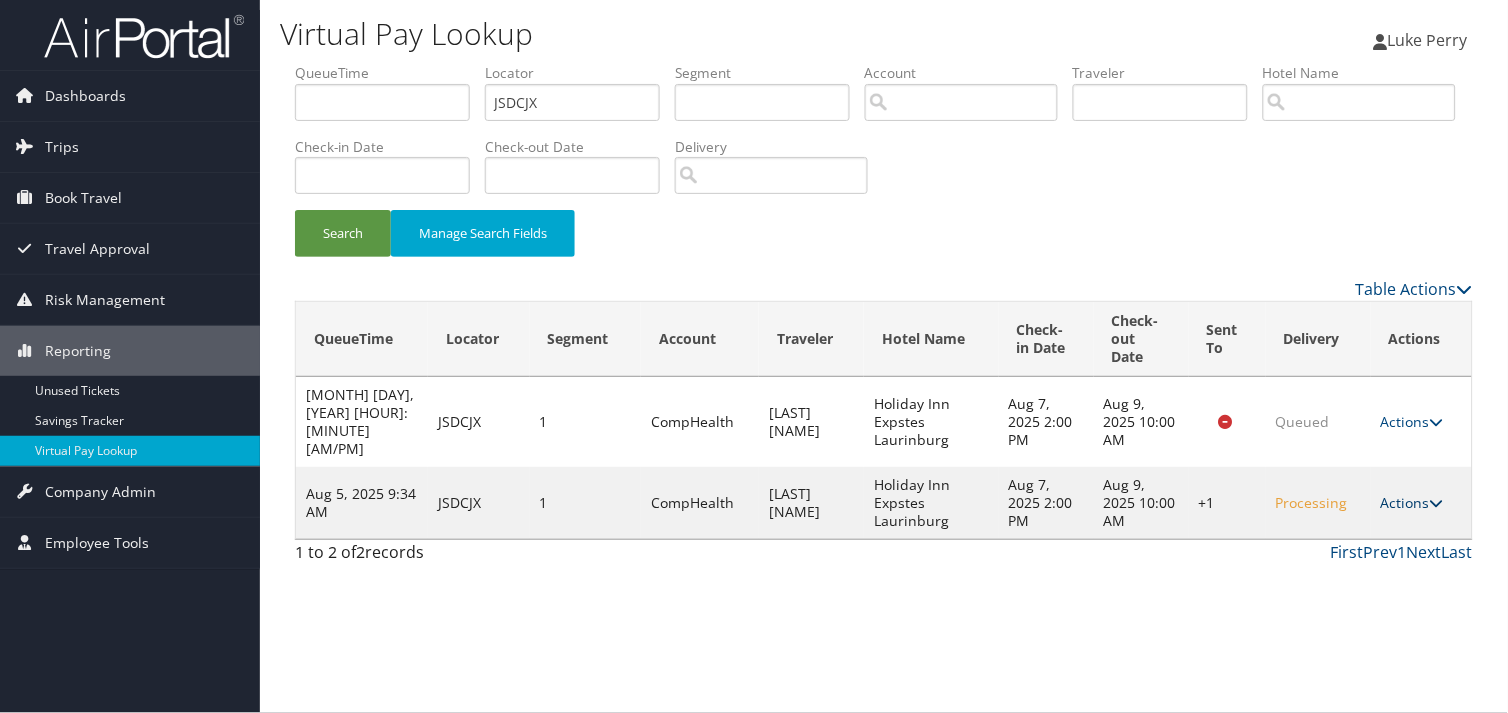 click on "Actions" at bounding box center (1412, 502) 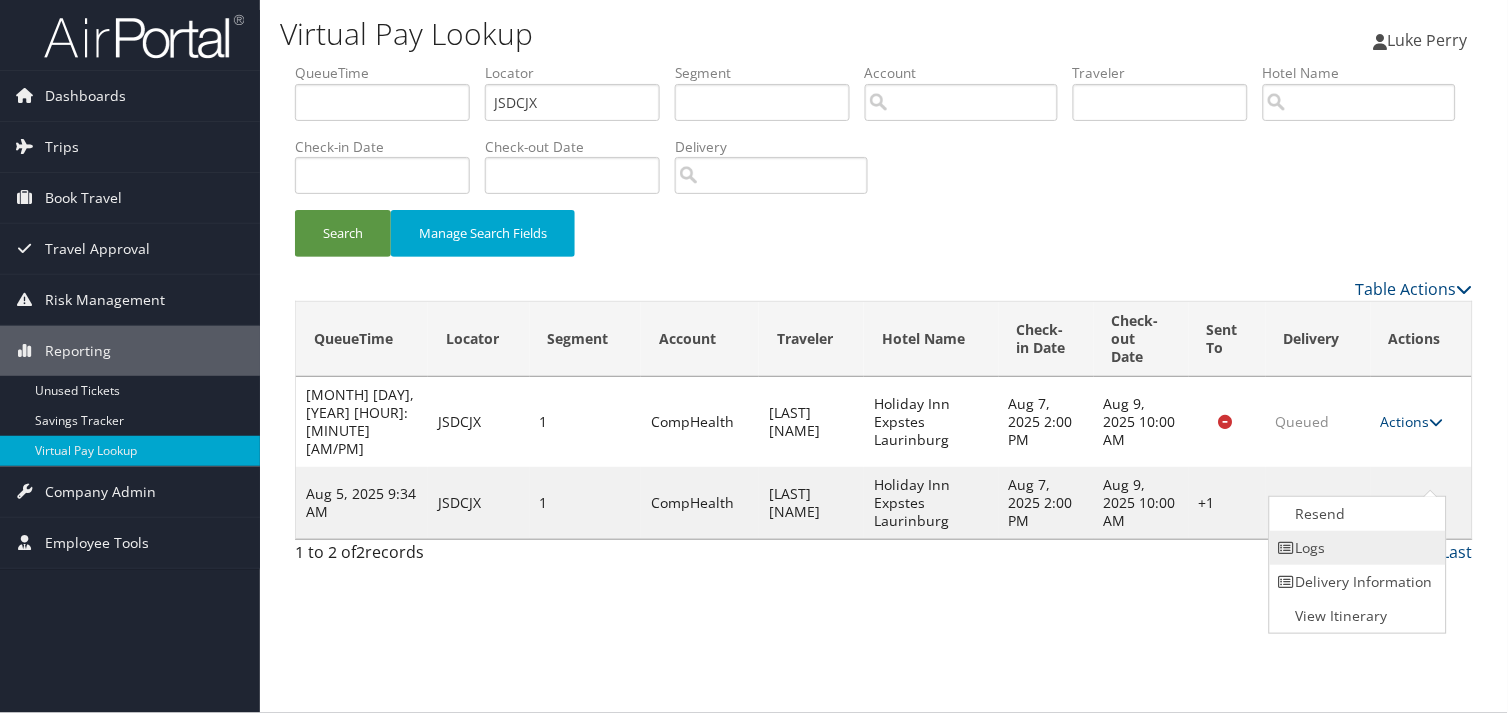 click on "Logs" at bounding box center [1355, 548] 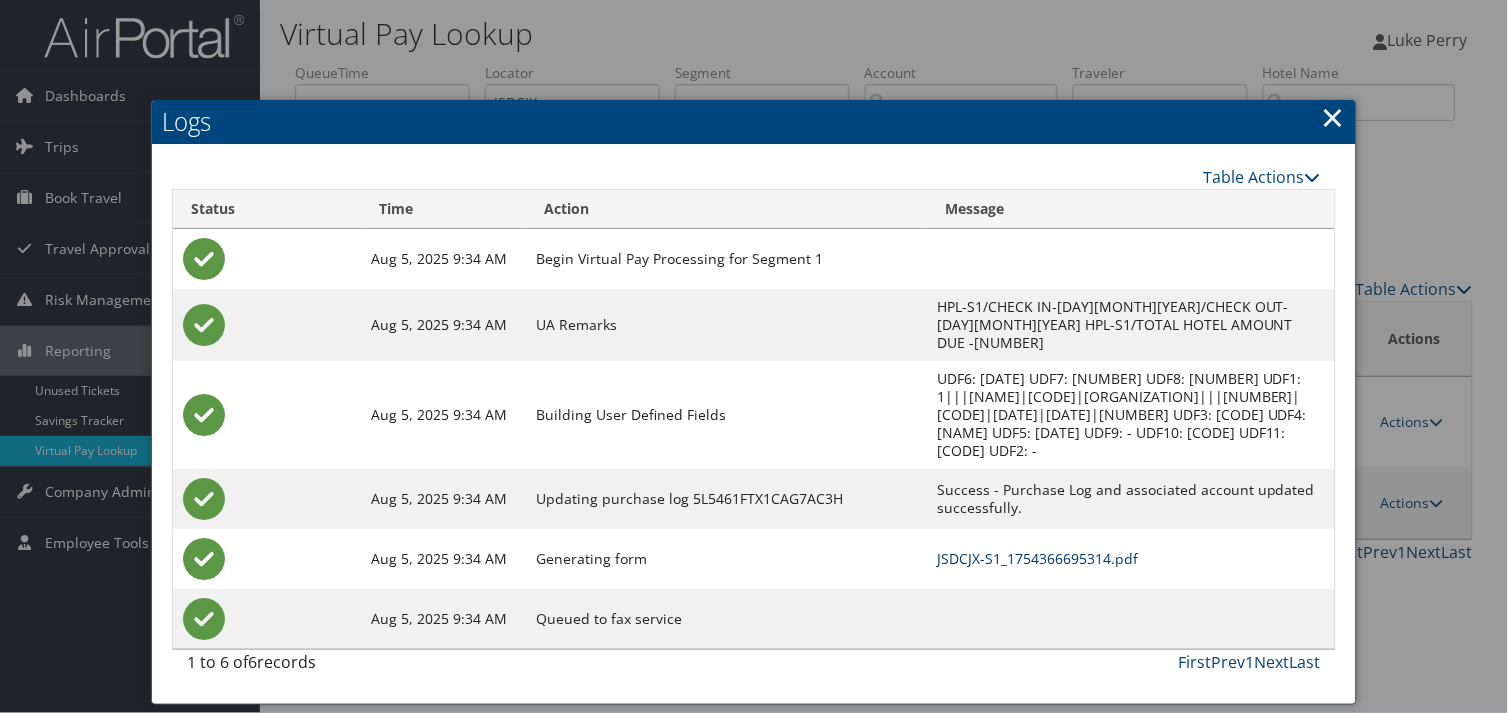 click on "JSDCJX-S1_1754366695314.pdf" at bounding box center (1037, 558) 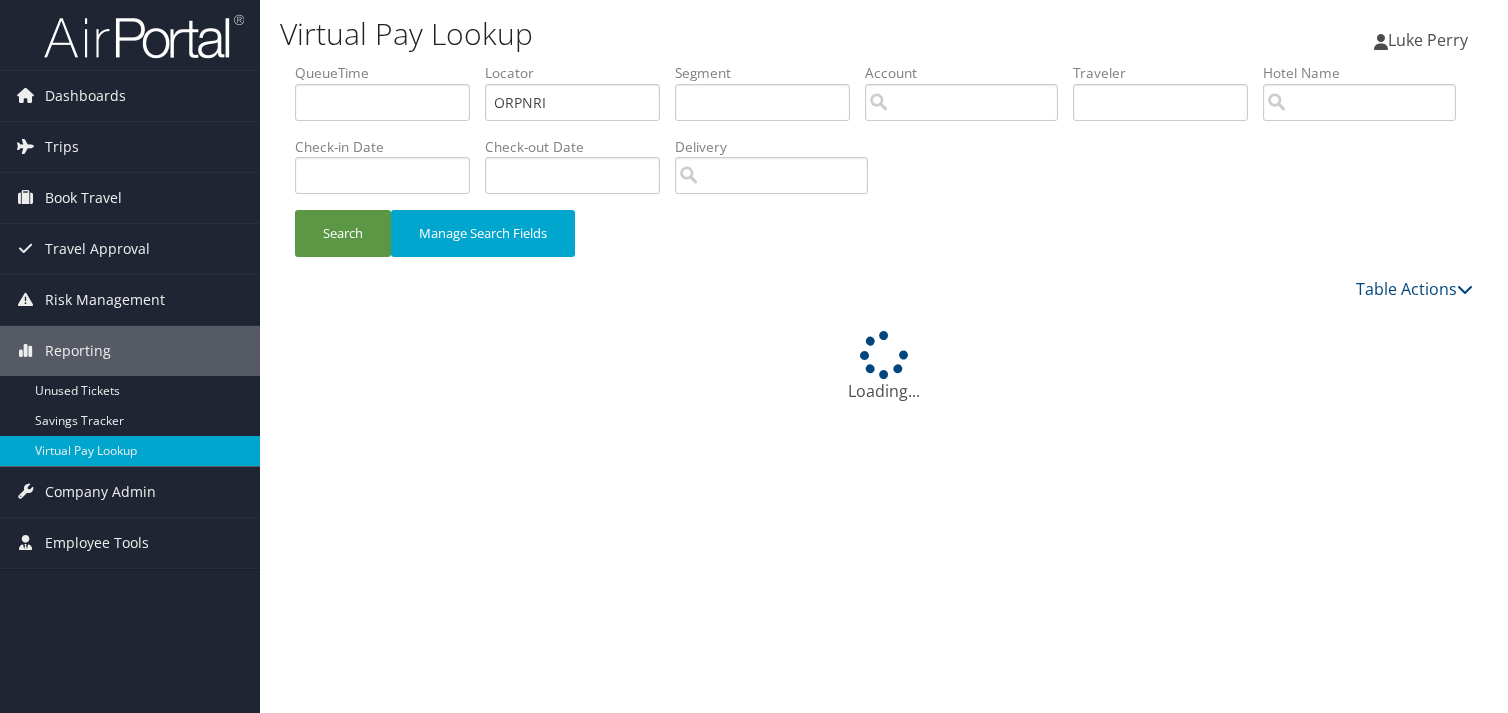 scroll, scrollTop: 0, scrollLeft: 0, axis: both 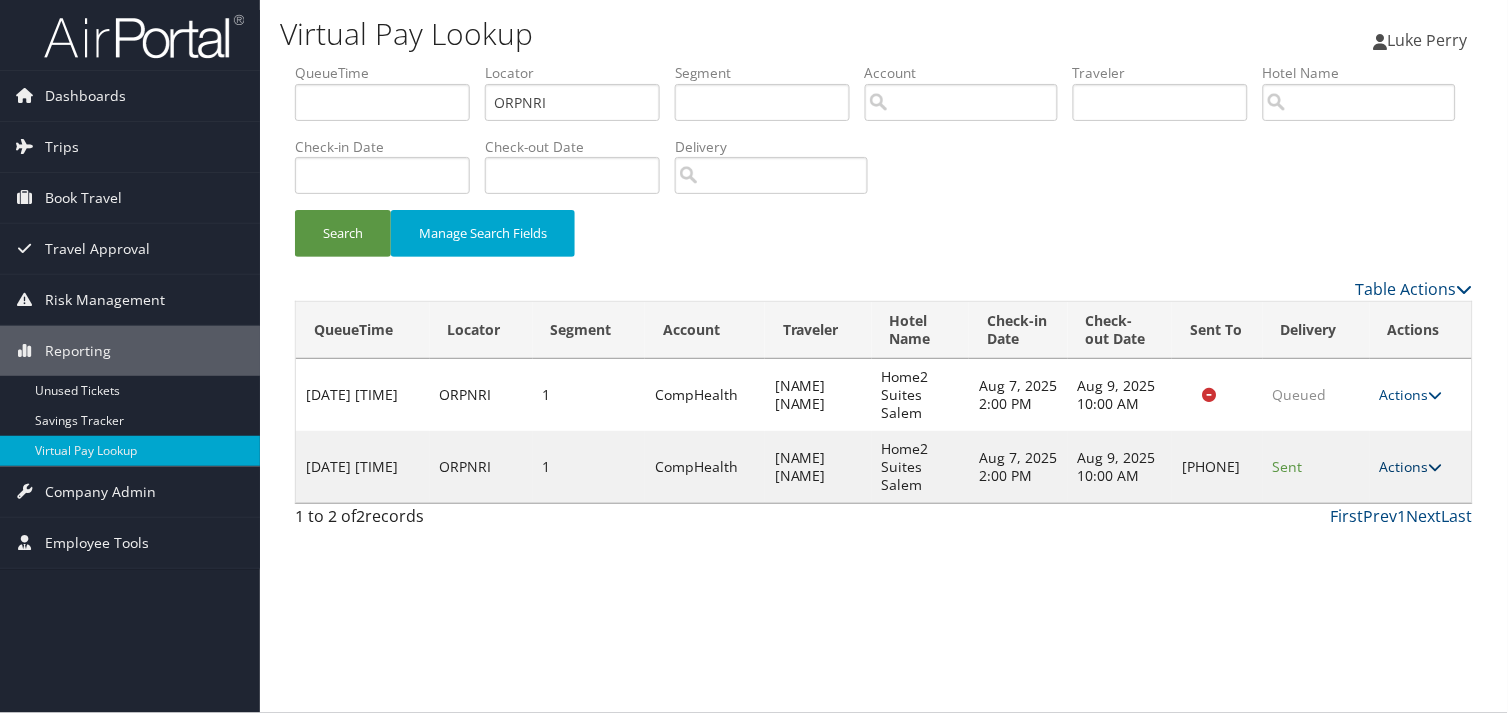 click on "Actions" at bounding box center [1411, 466] 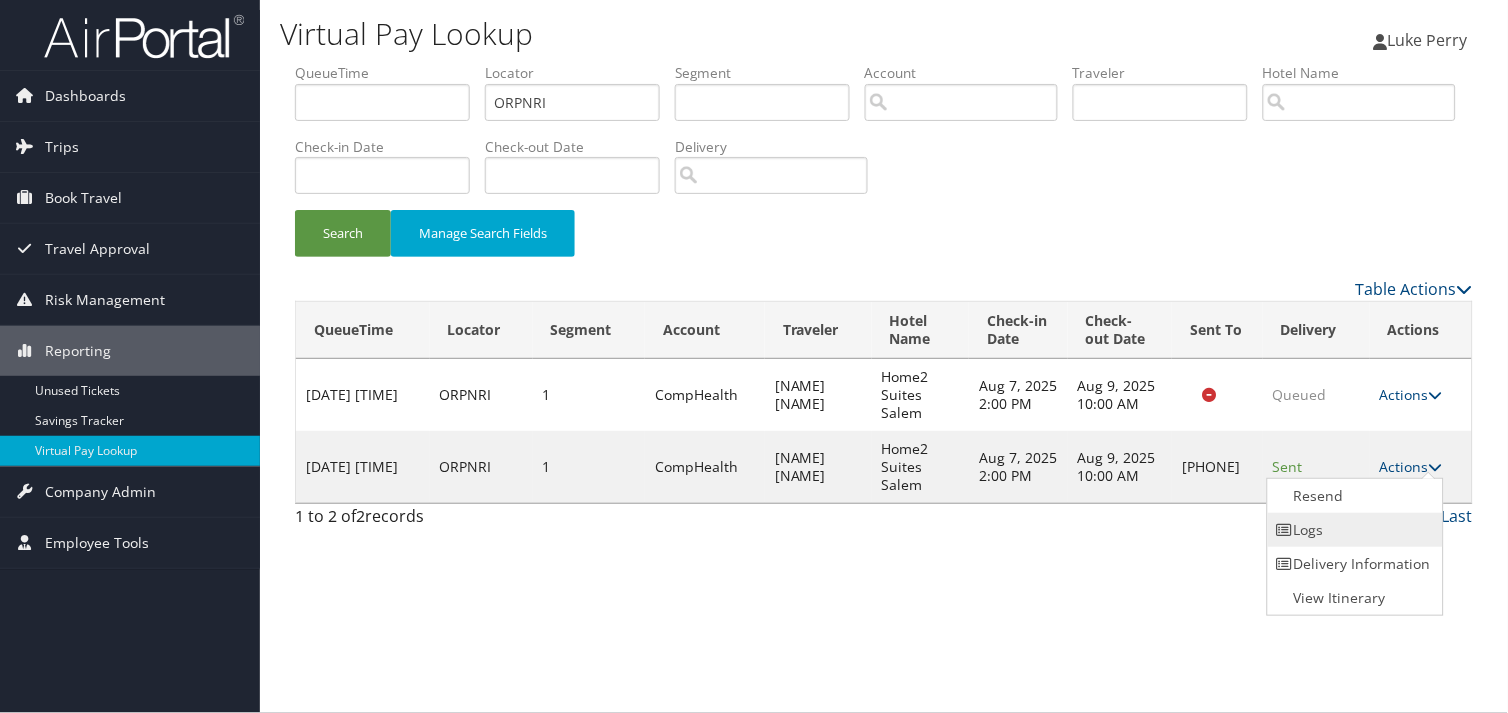 click on "Logs" at bounding box center [1353, 530] 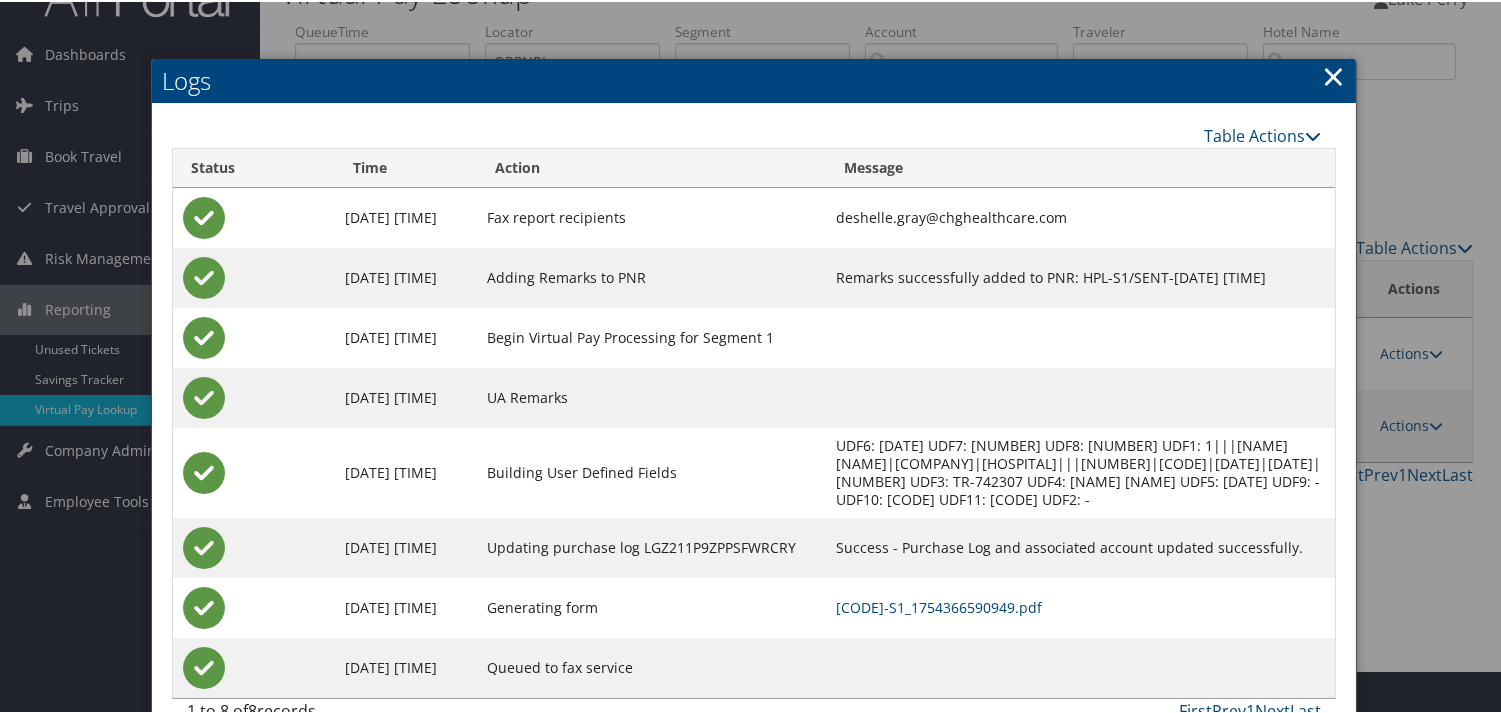 scroll, scrollTop: 82, scrollLeft: 0, axis: vertical 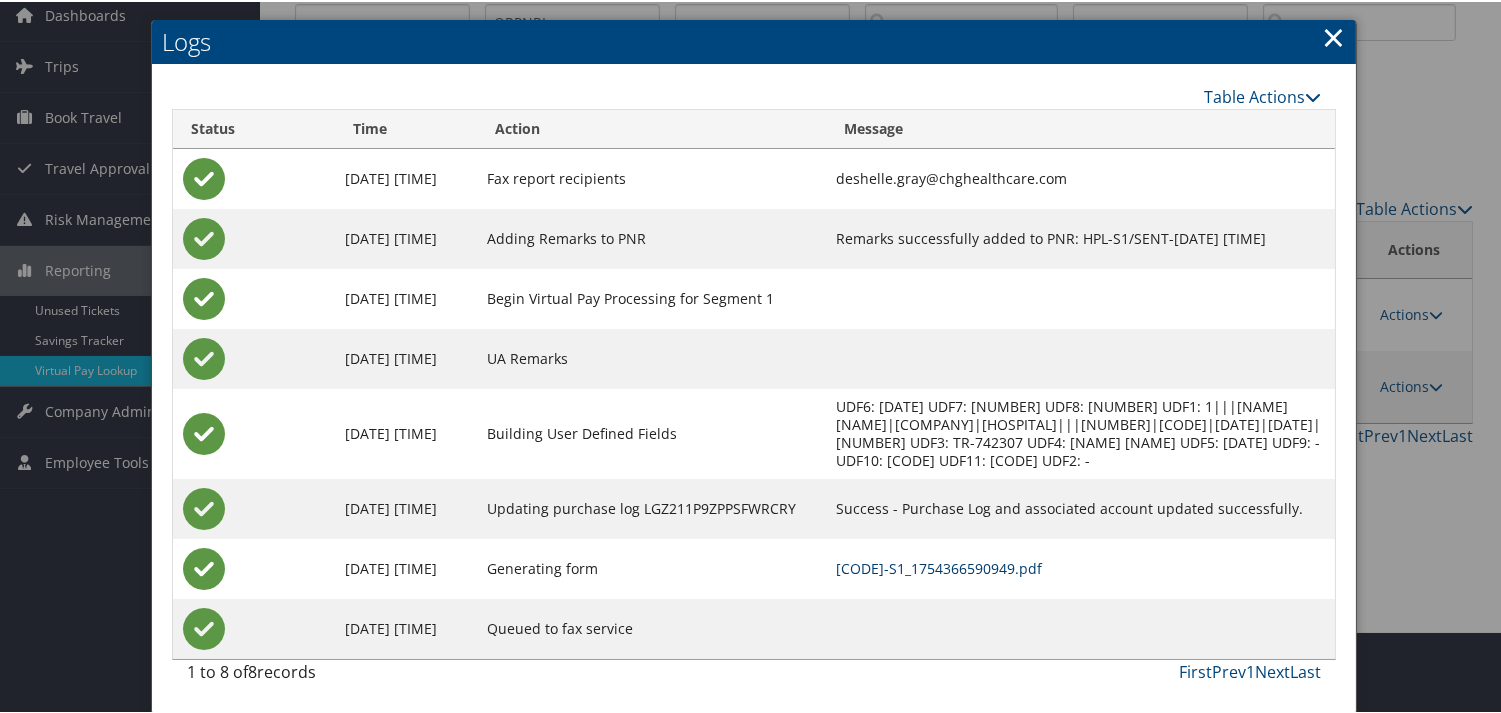 click on "ORPNRI-S1_1754366590949.pdf" at bounding box center (939, 566) 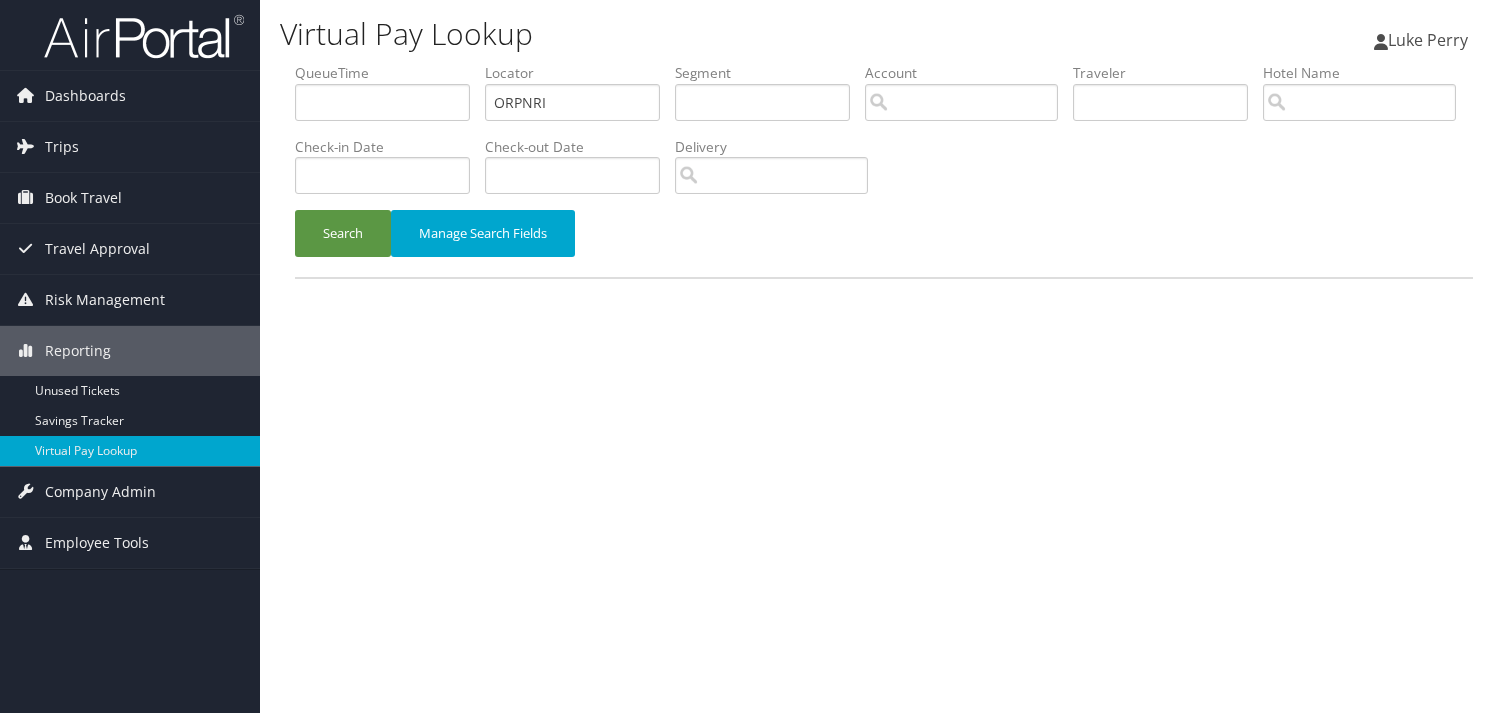 scroll, scrollTop: 0, scrollLeft: 0, axis: both 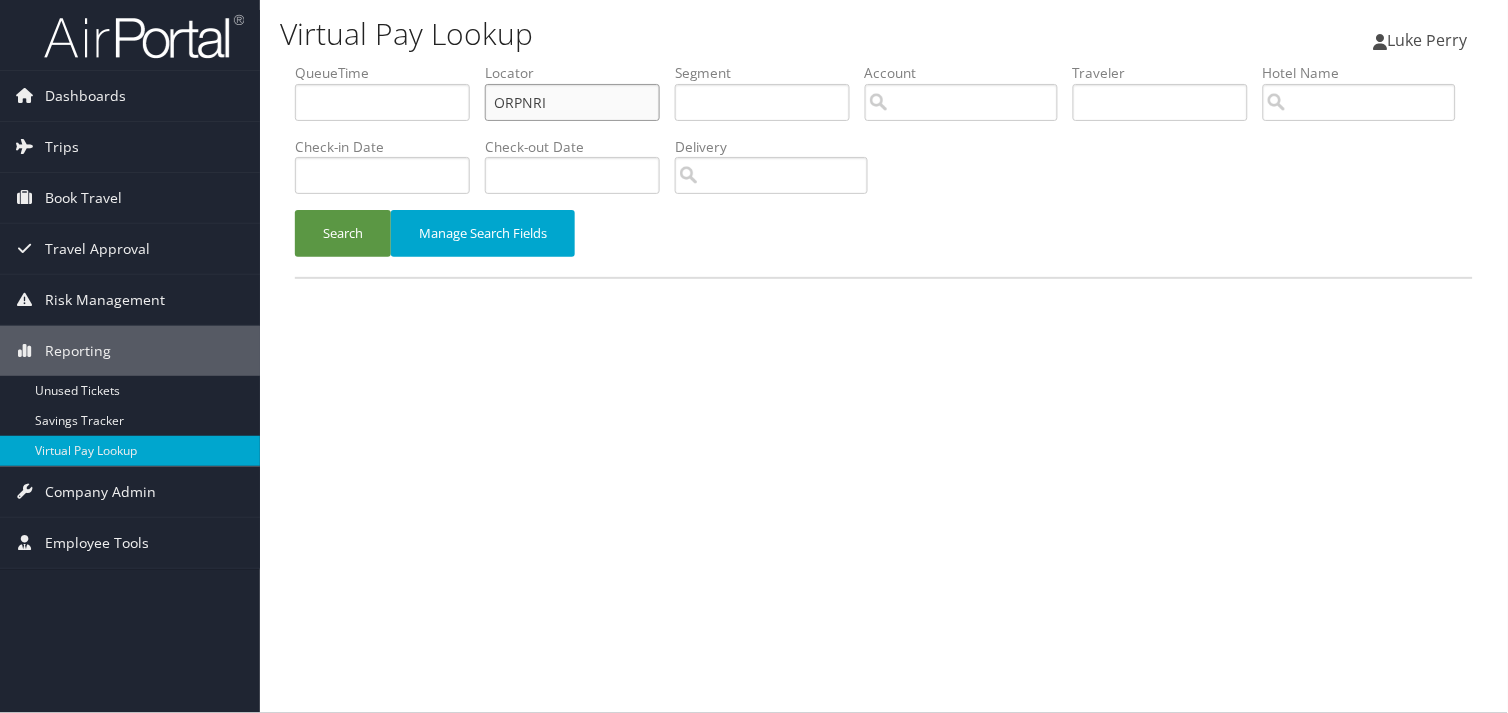 drag, startPoint x: 557, startPoint y: 106, endPoint x: 341, endPoint y: 125, distance: 216.83405 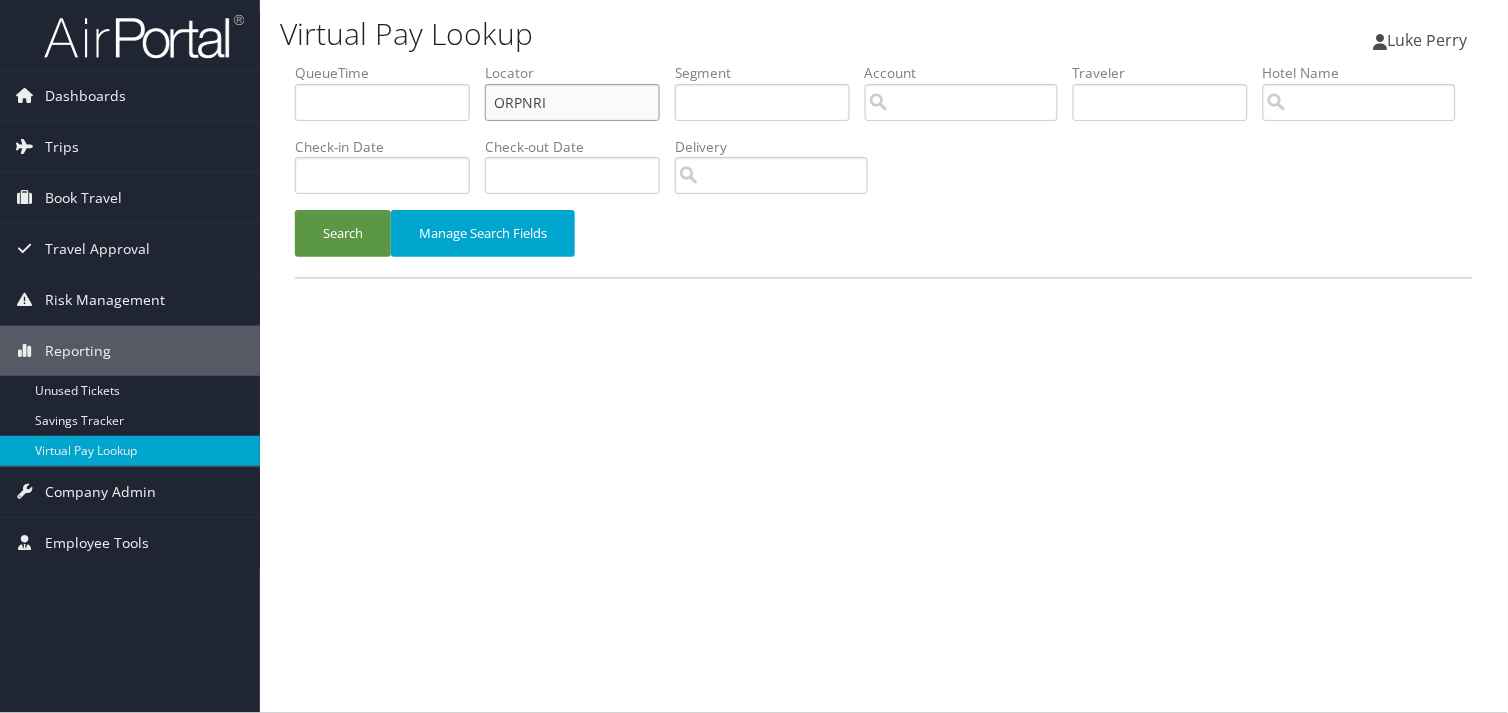 click on "QueueTime Locator ORPNRI Segment Account Traveler Hotel Name Check-in Date Check-out Date Delivery" at bounding box center (884, 63) 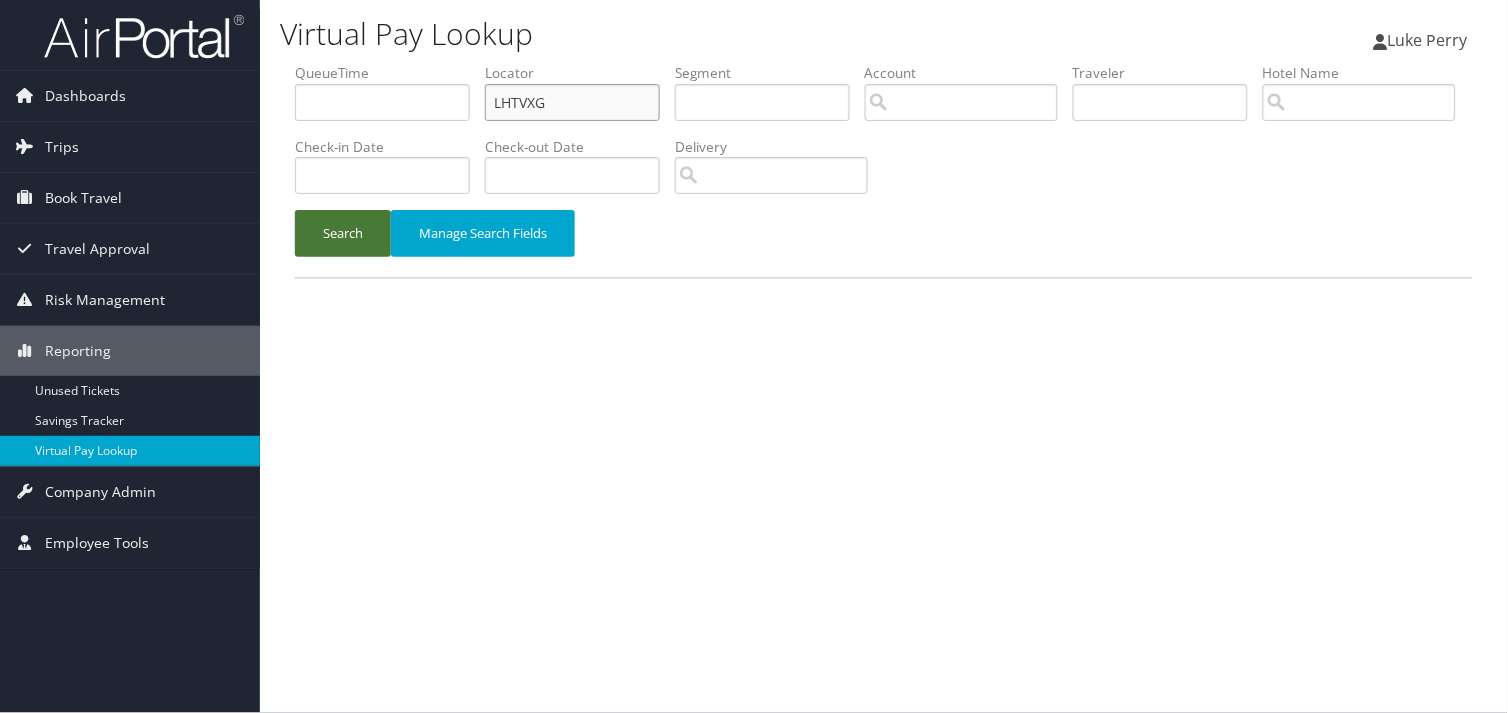 type on "LHTVXG" 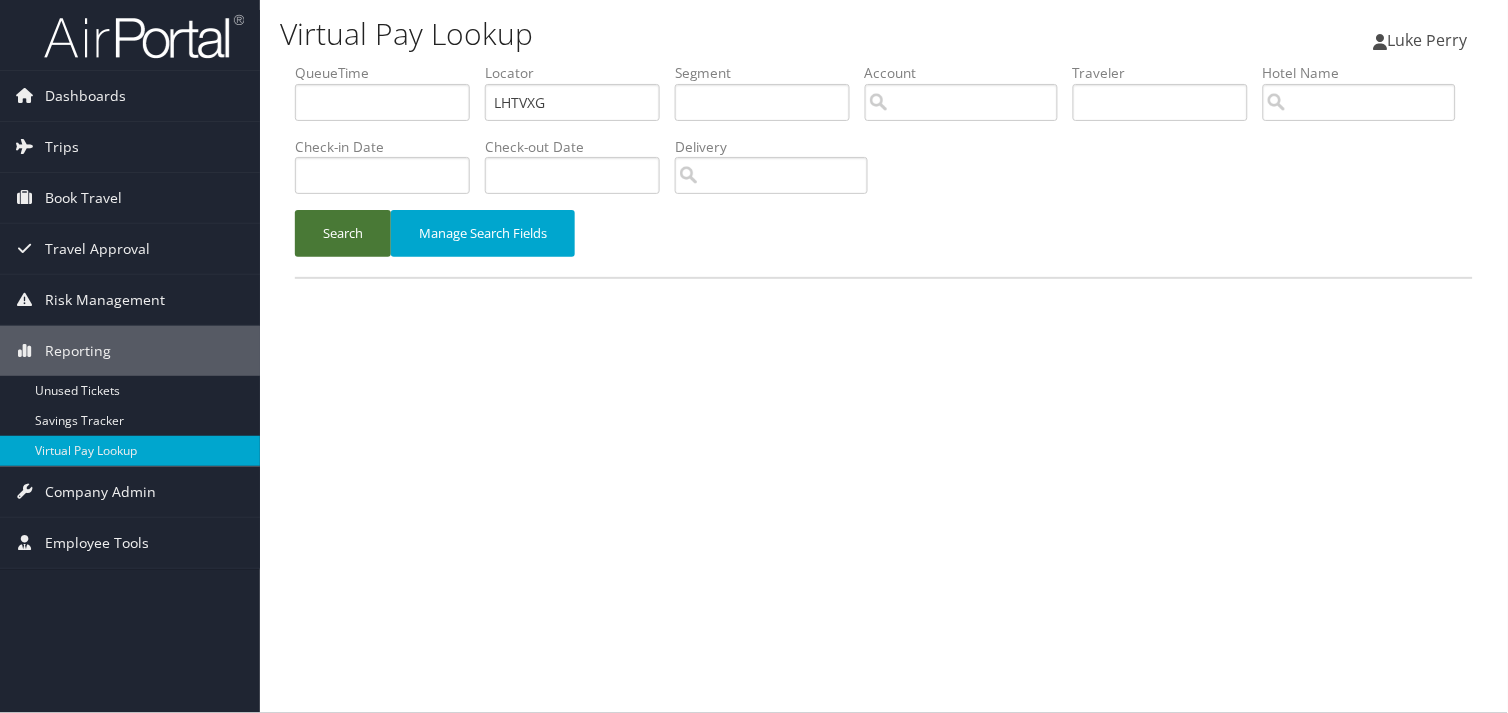 click on "Search" at bounding box center [343, 233] 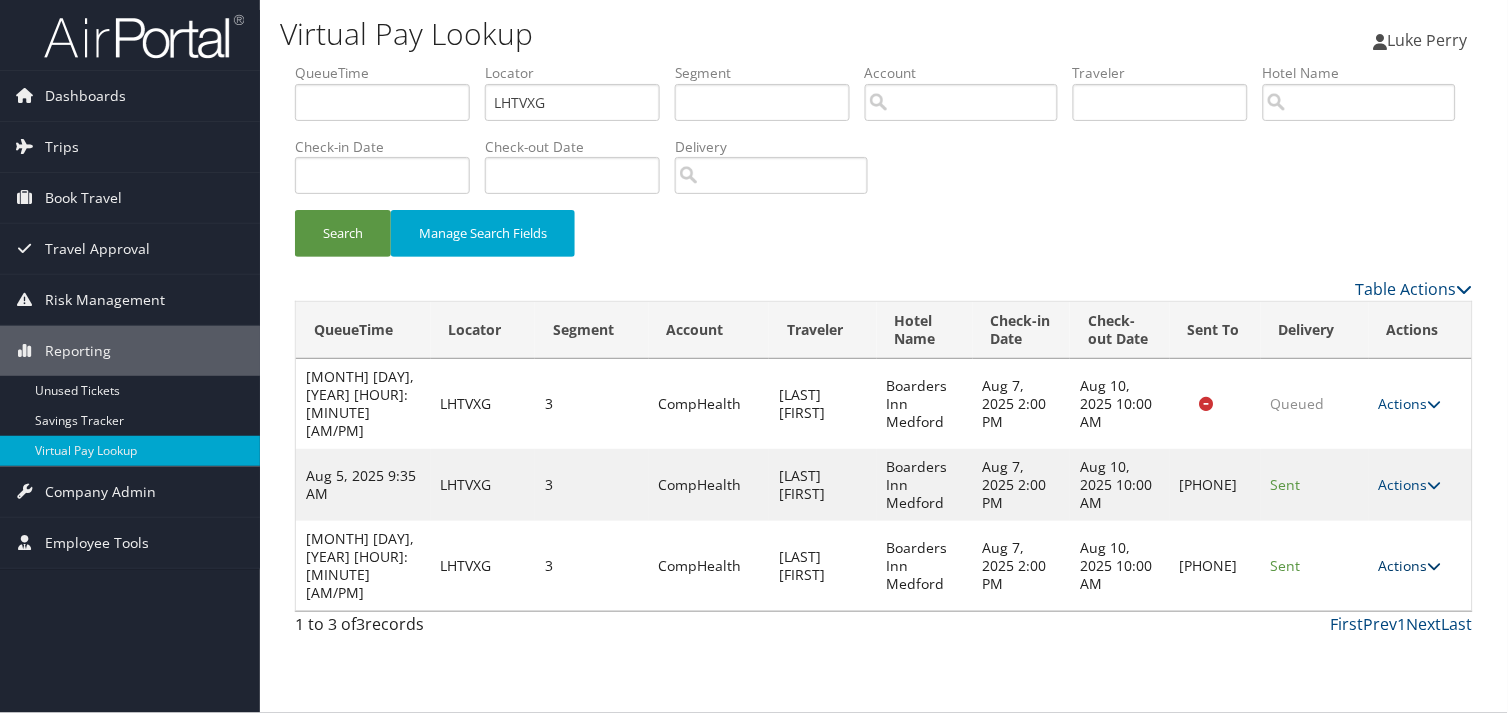 click on "Actions" at bounding box center (1410, 565) 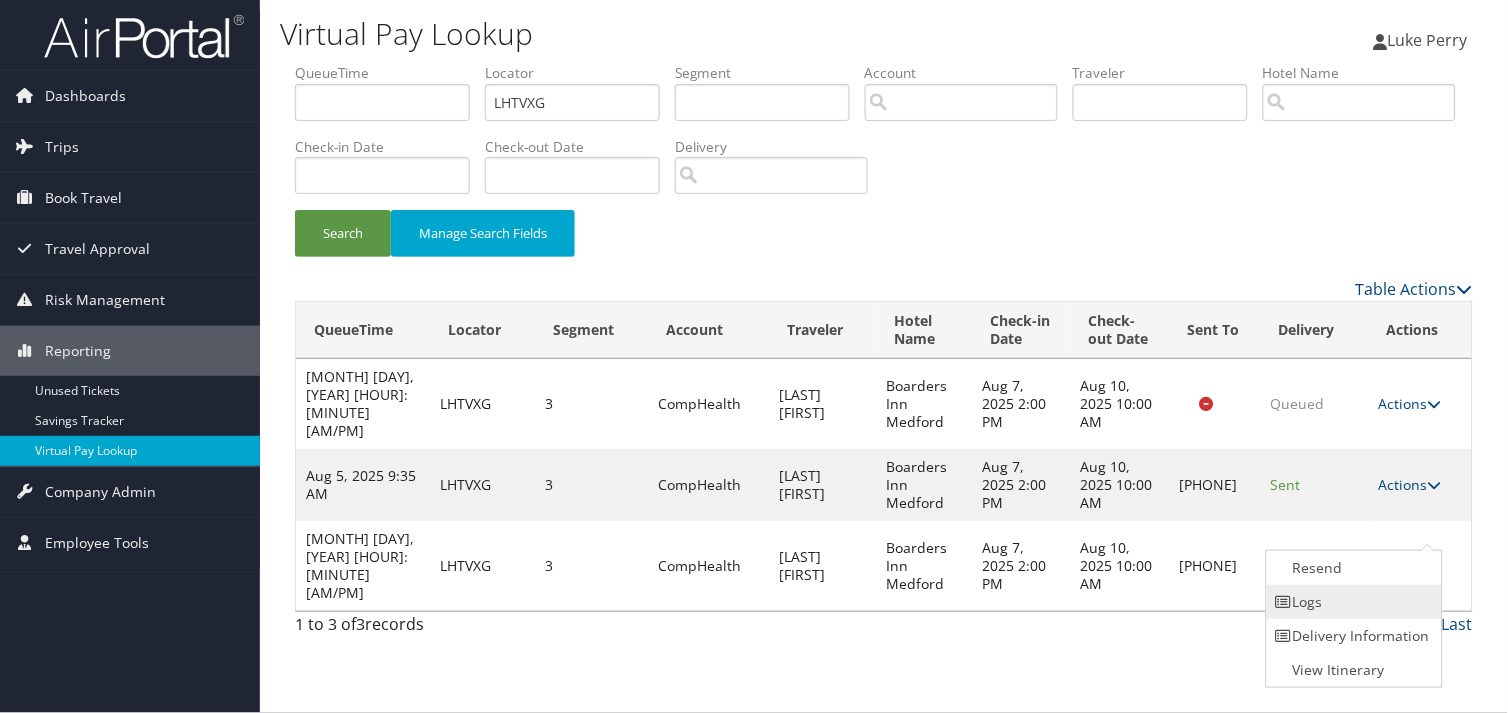 click at bounding box center (1284, 602) 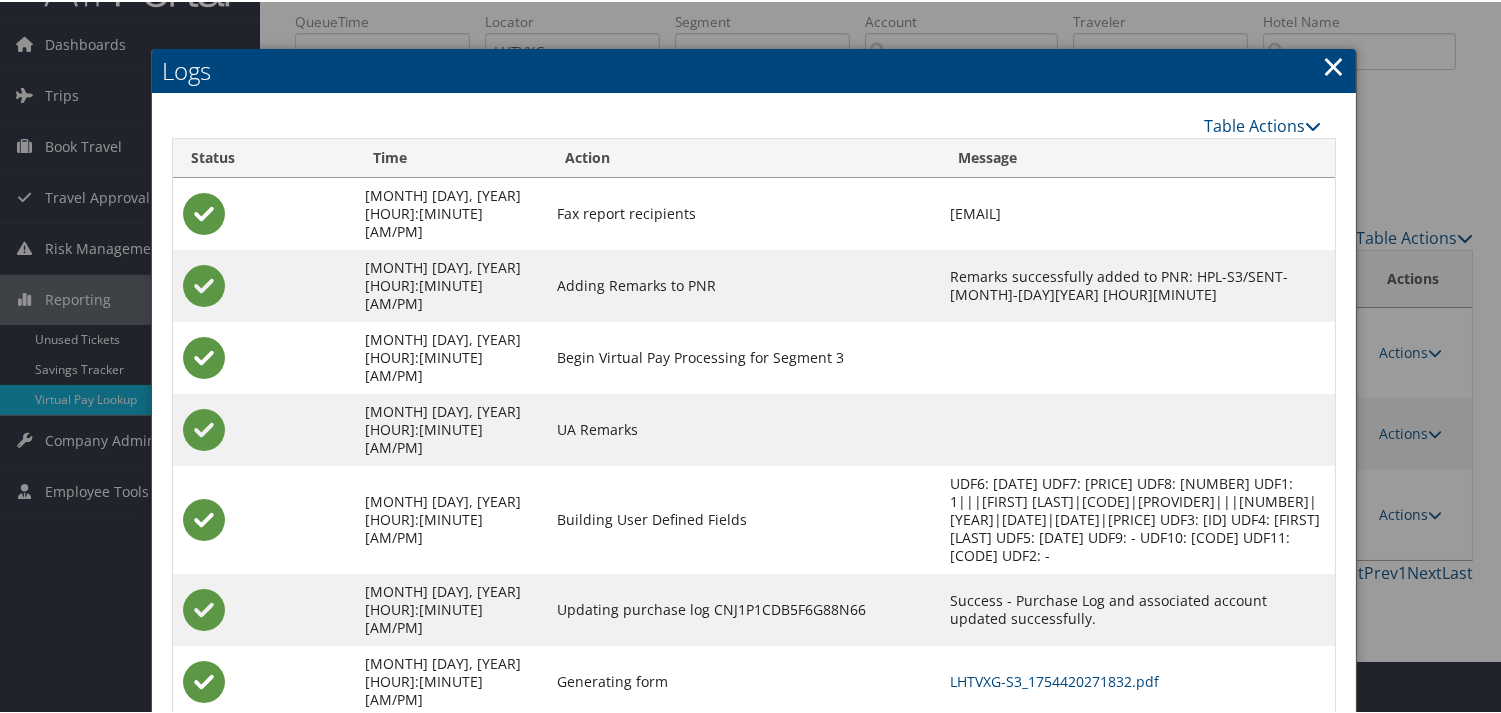 scroll, scrollTop: 82, scrollLeft: 0, axis: vertical 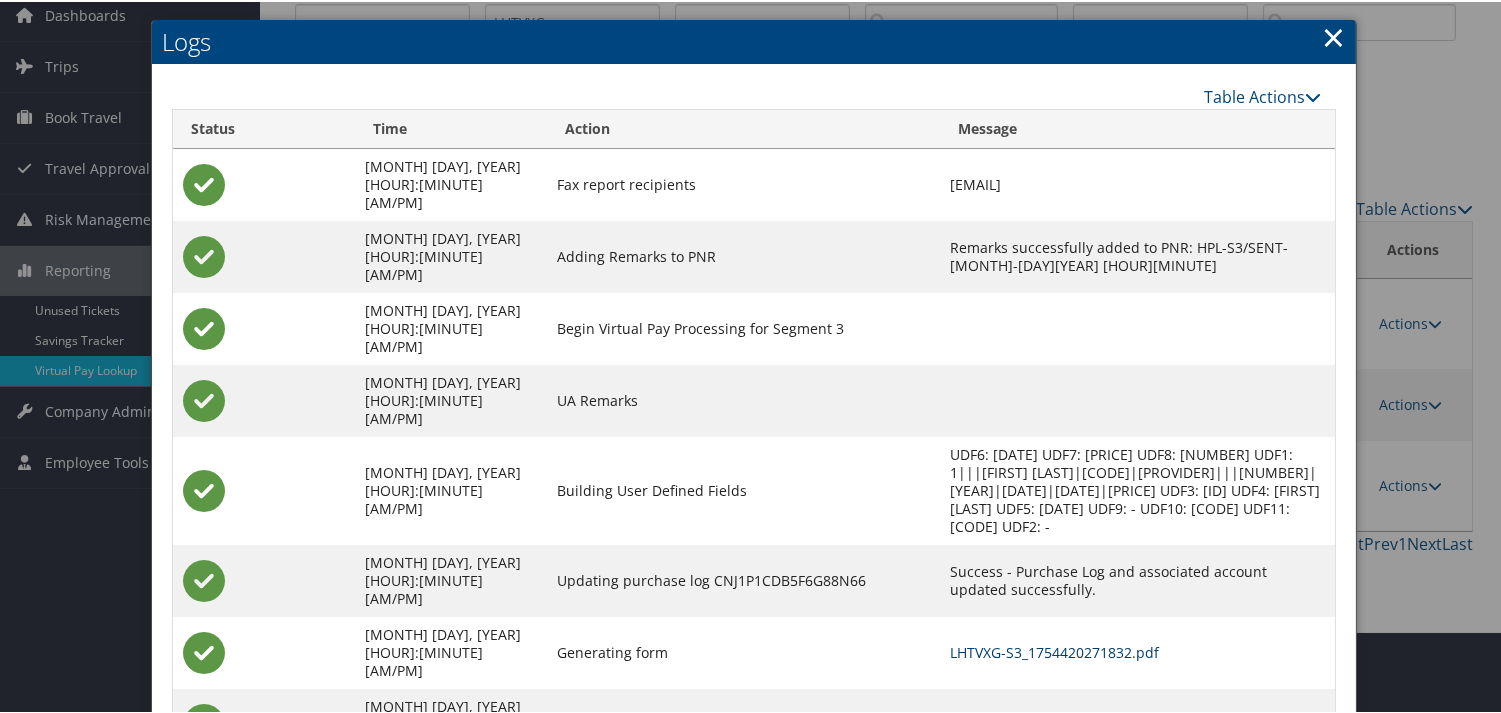 click on "LHTVXG-S3_1754420271832.pdf" at bounding box center [1054, 650] 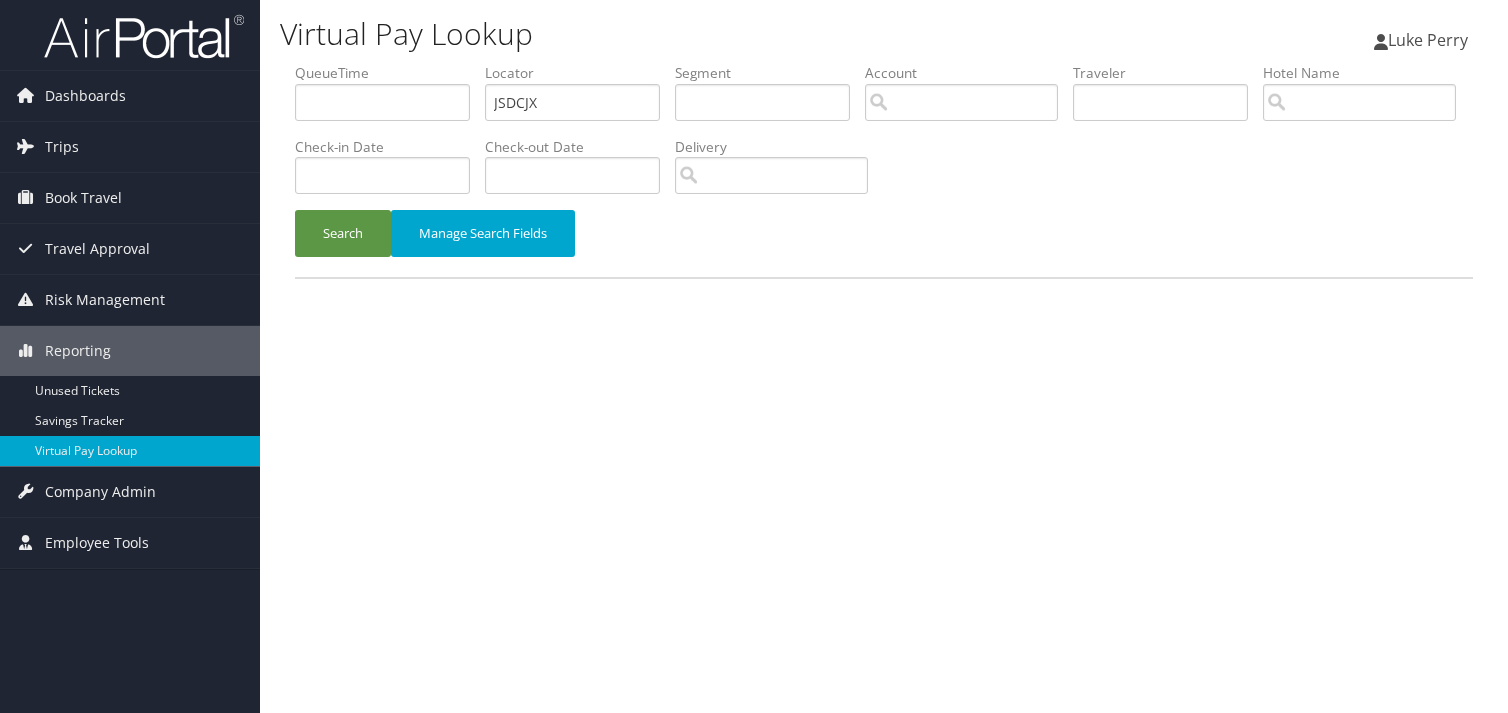 scroll, scrollTop: 0, scrollLeft: 0, axis: both 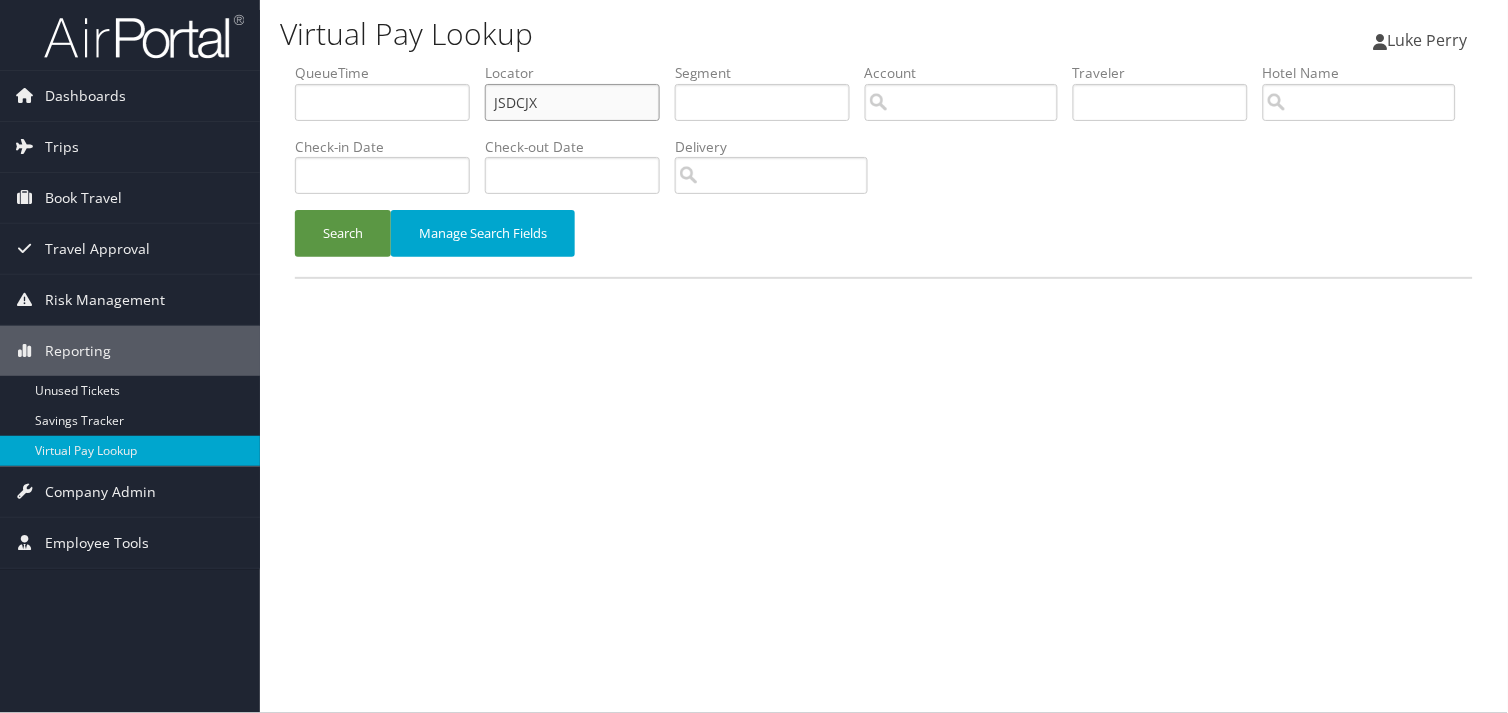 drag, startPoint x: 548, startPoint y: 102, endPoint x: 296, endPoint y: 103, distance: 252.00198 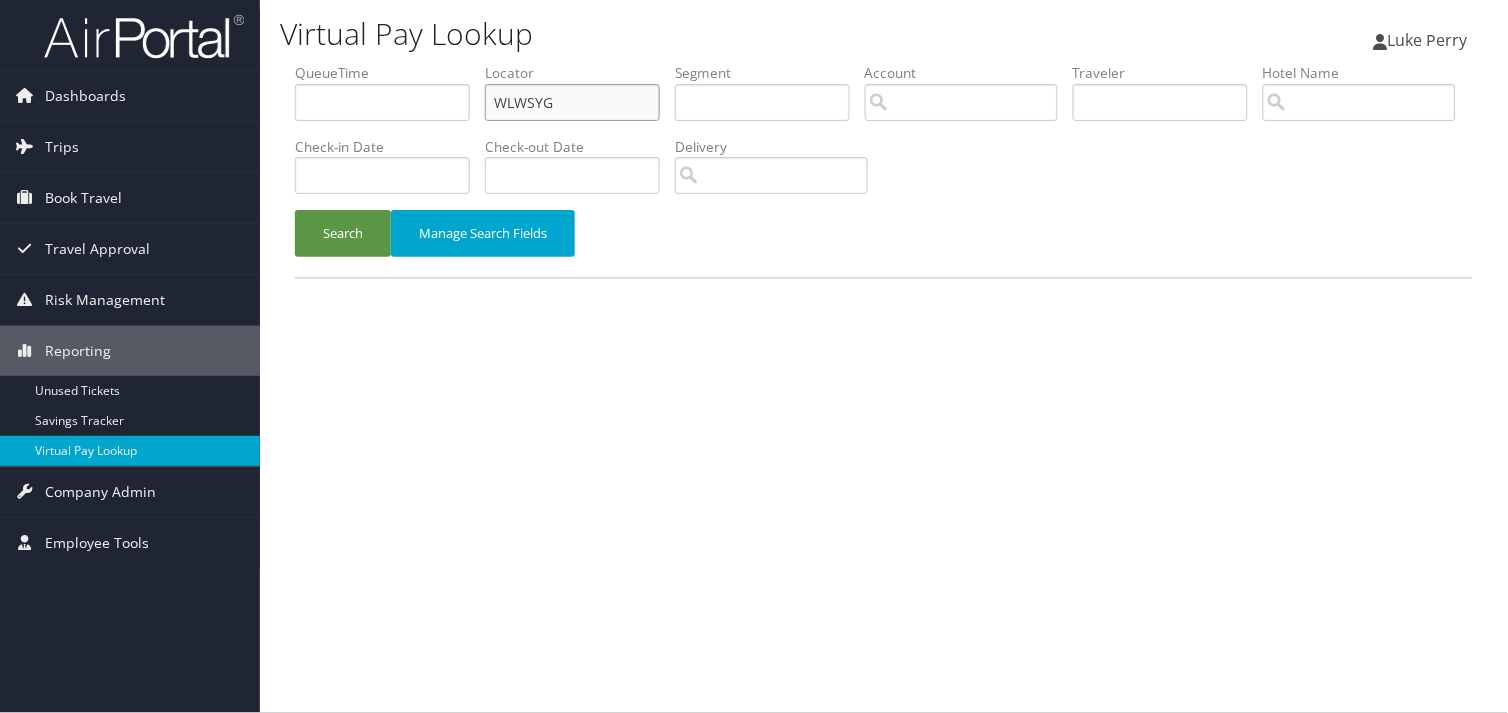 click on "WLWSYG" at bounding box center (572, 102) 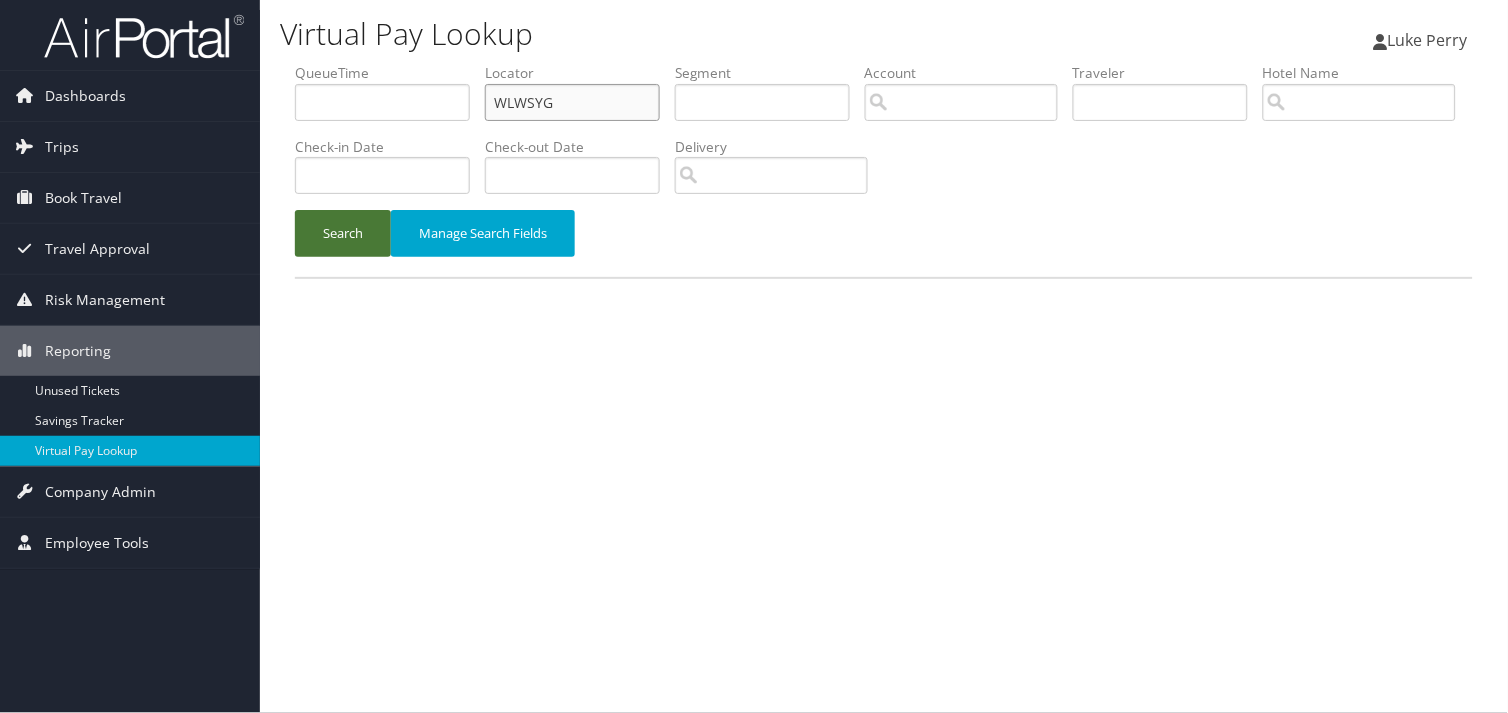 type on "WLWSYG" 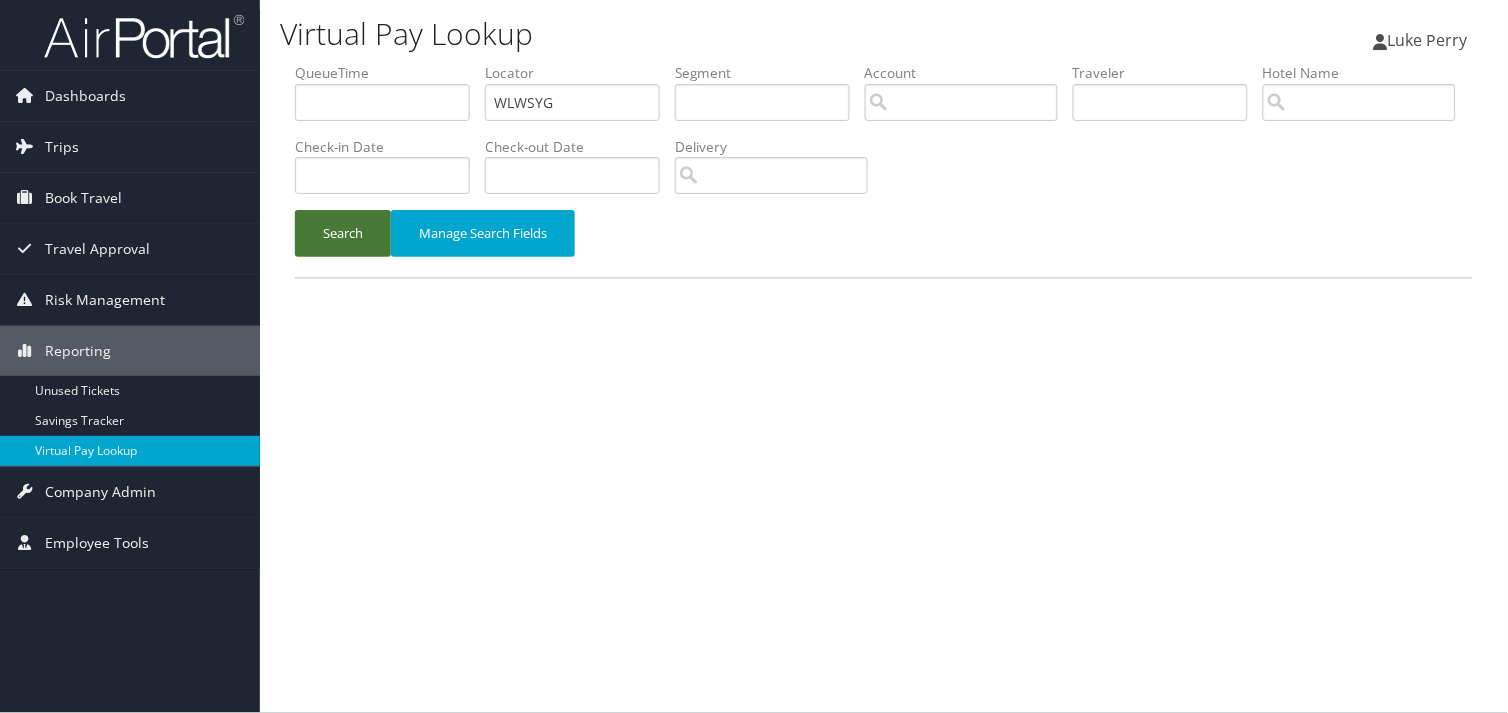 click on "Search" at bounding box center [343, 233] 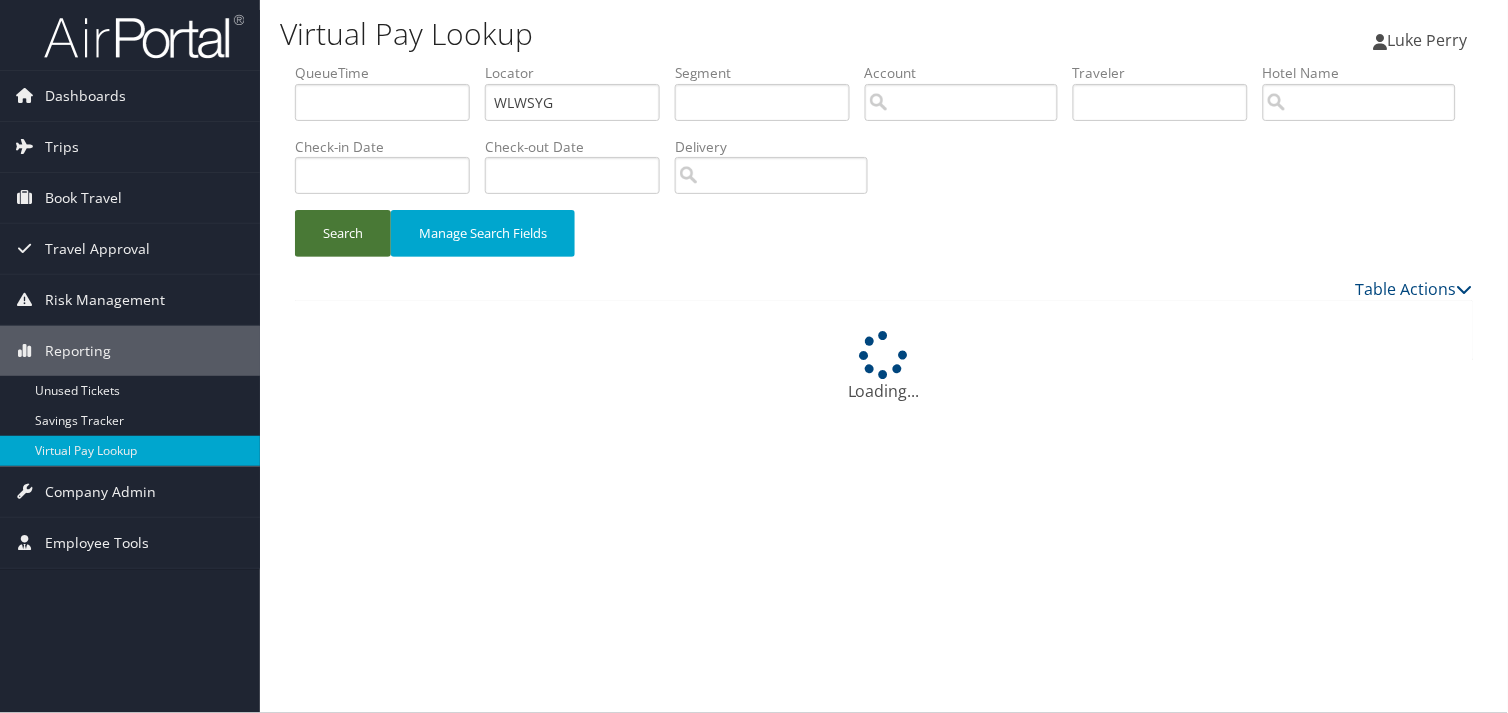 click on "Search" at bounding box center [343, 233] 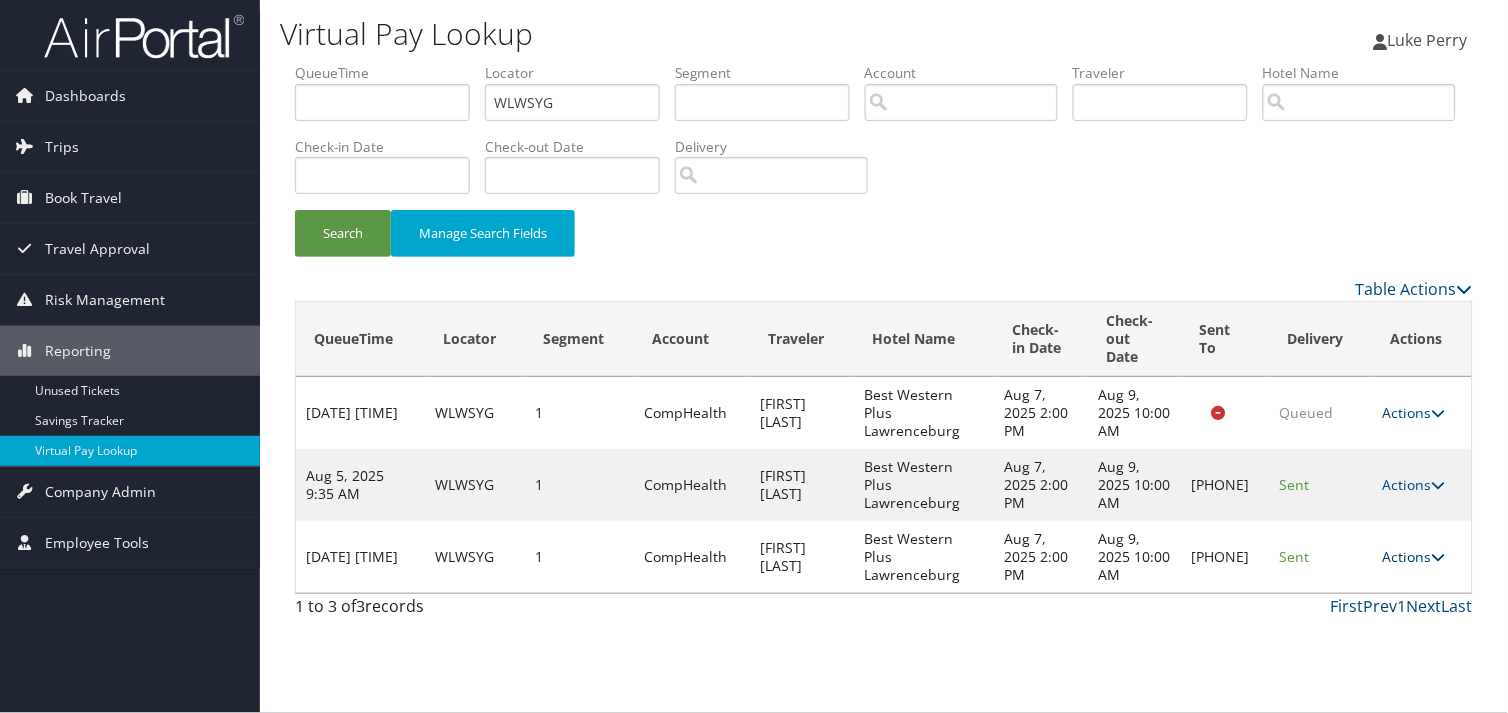 click on "Actions" at bounding box center [1414, 556] 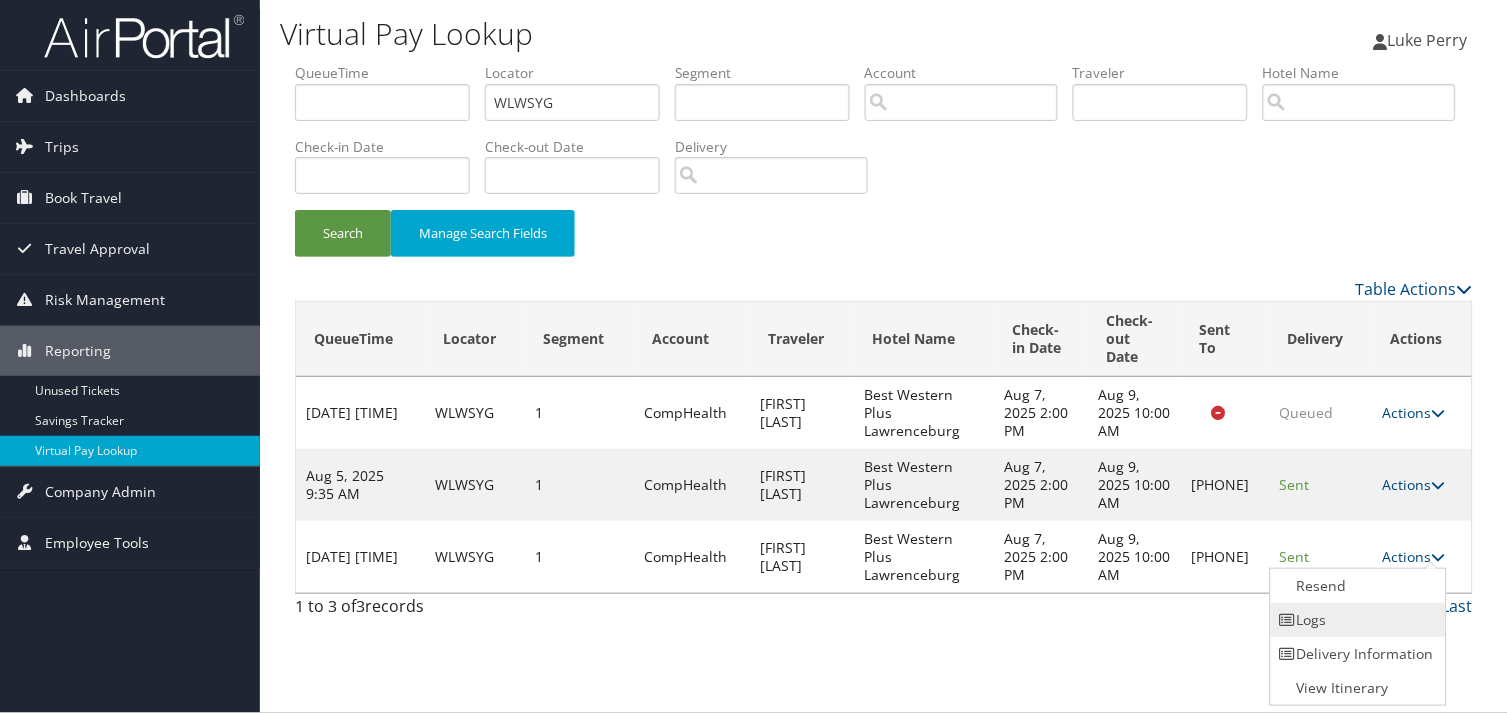 click on "Logs" at bounding box center [1356, 620] 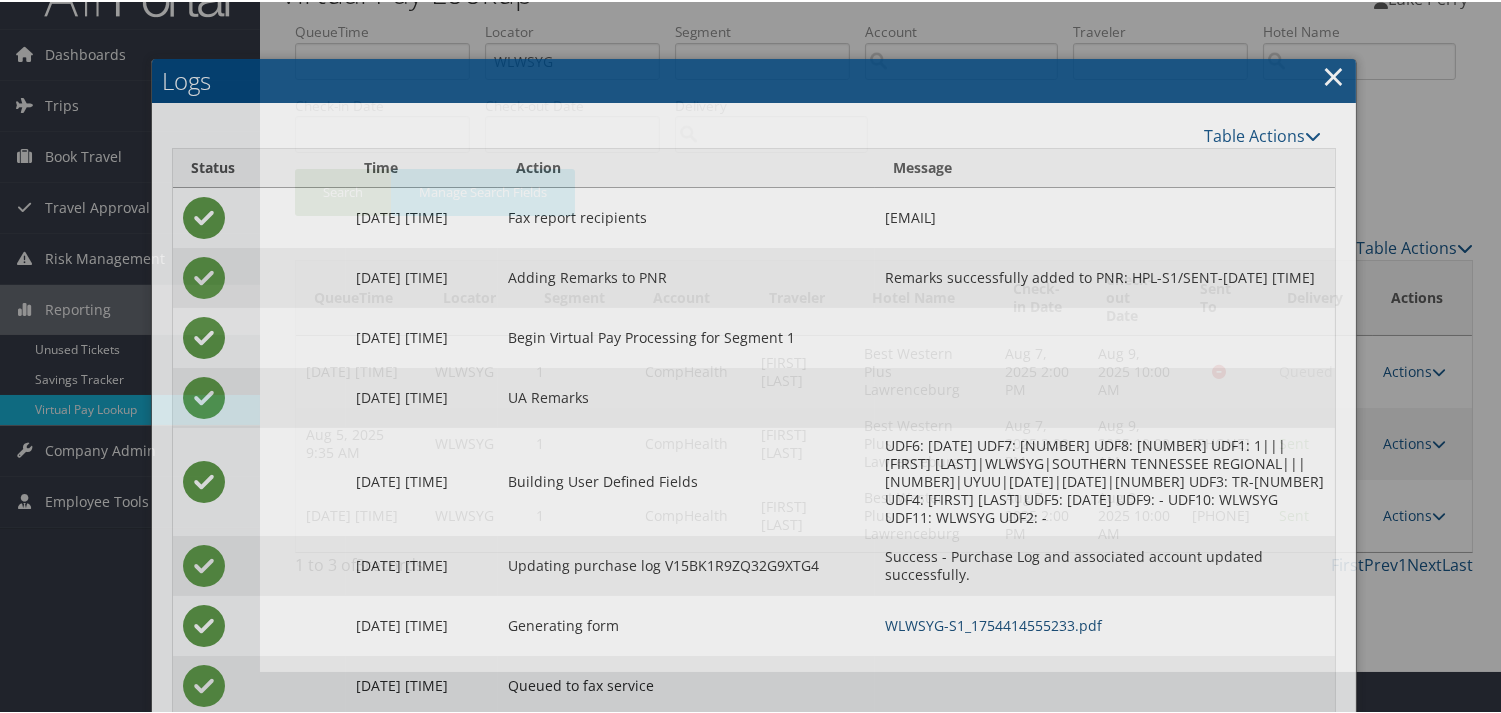 scroll, scrollTop: 82, scrollLeft: 0, axis: vertical 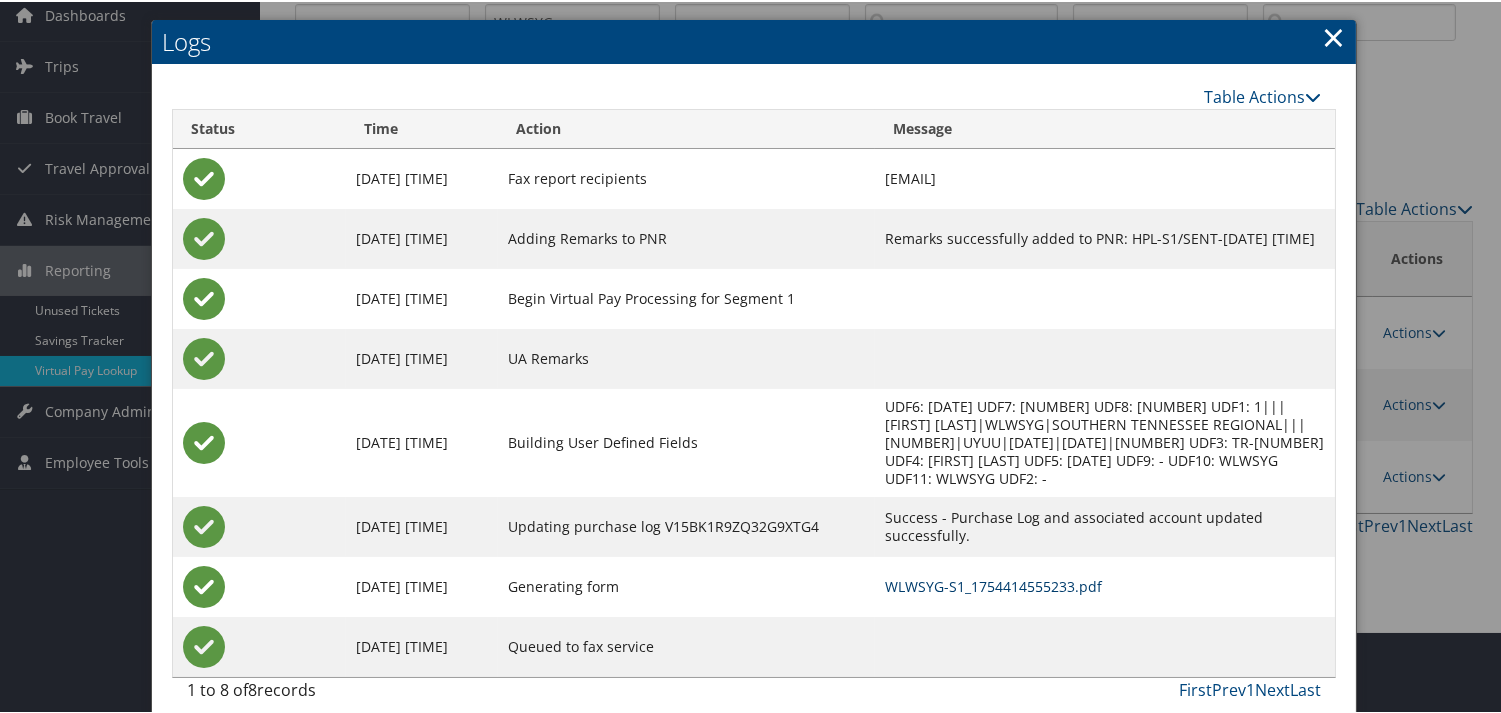 click on "WLWSYG-S1_1754414555233.pdf" at bounding box center [993, 584] 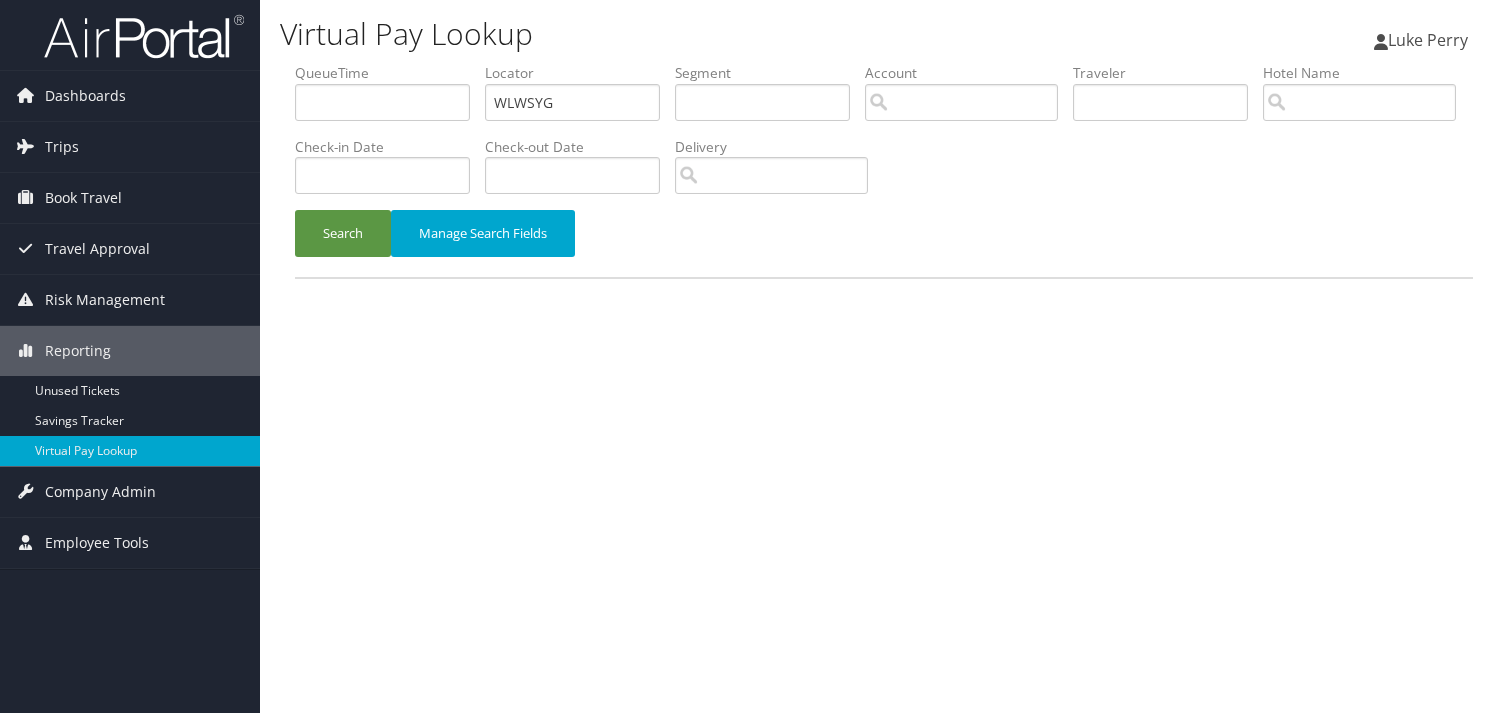 scroll, scrollTop: 0, scrollLeft: 0, axis: both 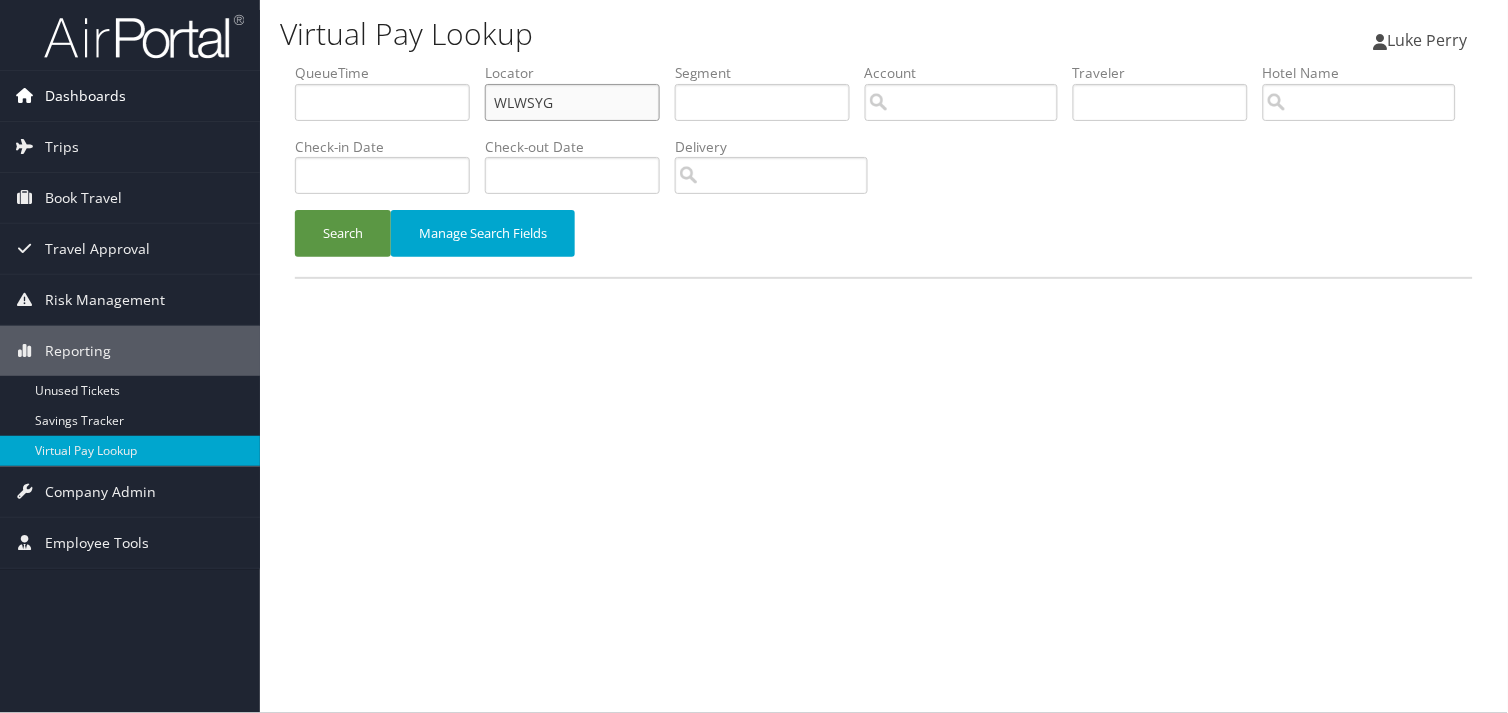 drag, startPoint x: 565, startPoint y: 101, endPoint x: 240, endPoint y: 105, distance: 325.02463 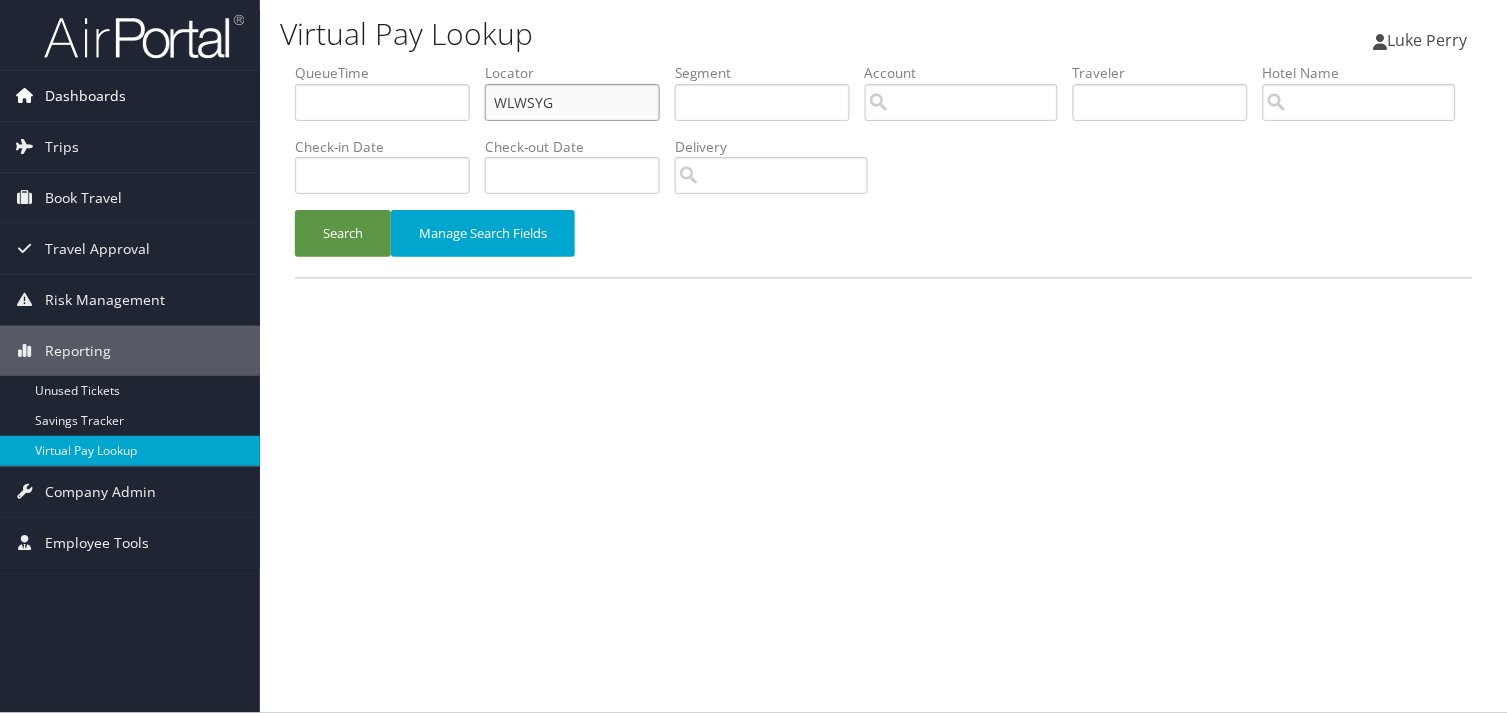 click on "Dashboards AirPortal 360™ (Manager) My Travel Dashboard   Trips Airtinerary® Lookup Current/Future Trips Past Trips Trips Missing Hotels Hotel Check-ins   Book Travel Approval Request (Beta)   Travel Approval Pending Trip Approvals Approved Trips Canceled Trips Approvals (Beta)   Risk Management SecurityLogic® Map Assistance Requests Travel Alerts Notifications   Reporting Unused Tickets Savings Tracker Virtual Pay Lookup   Company Admin Company Information Configure Approval Types (Beta) People Users (Beta) Vendor Contracts Travel Policy Service Fees  Reporting Fields (Beta) Report Settings Virtual Pay Settings   Employee Tools Help Desk" at bounding box center (754, 356) 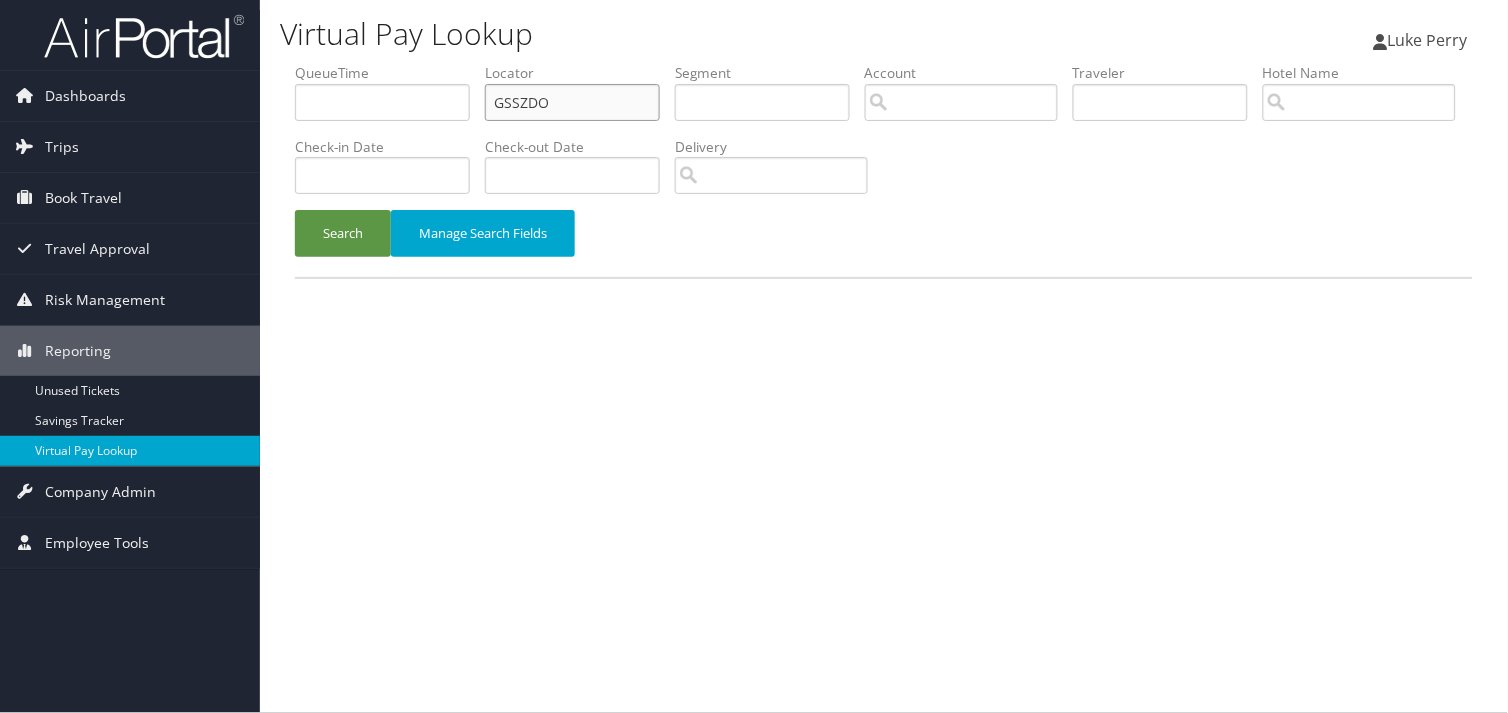 drag, startPoint x: 540, startPoint y: 105, endPoint x: 667, endPoint y: 162, distance: 139.20488 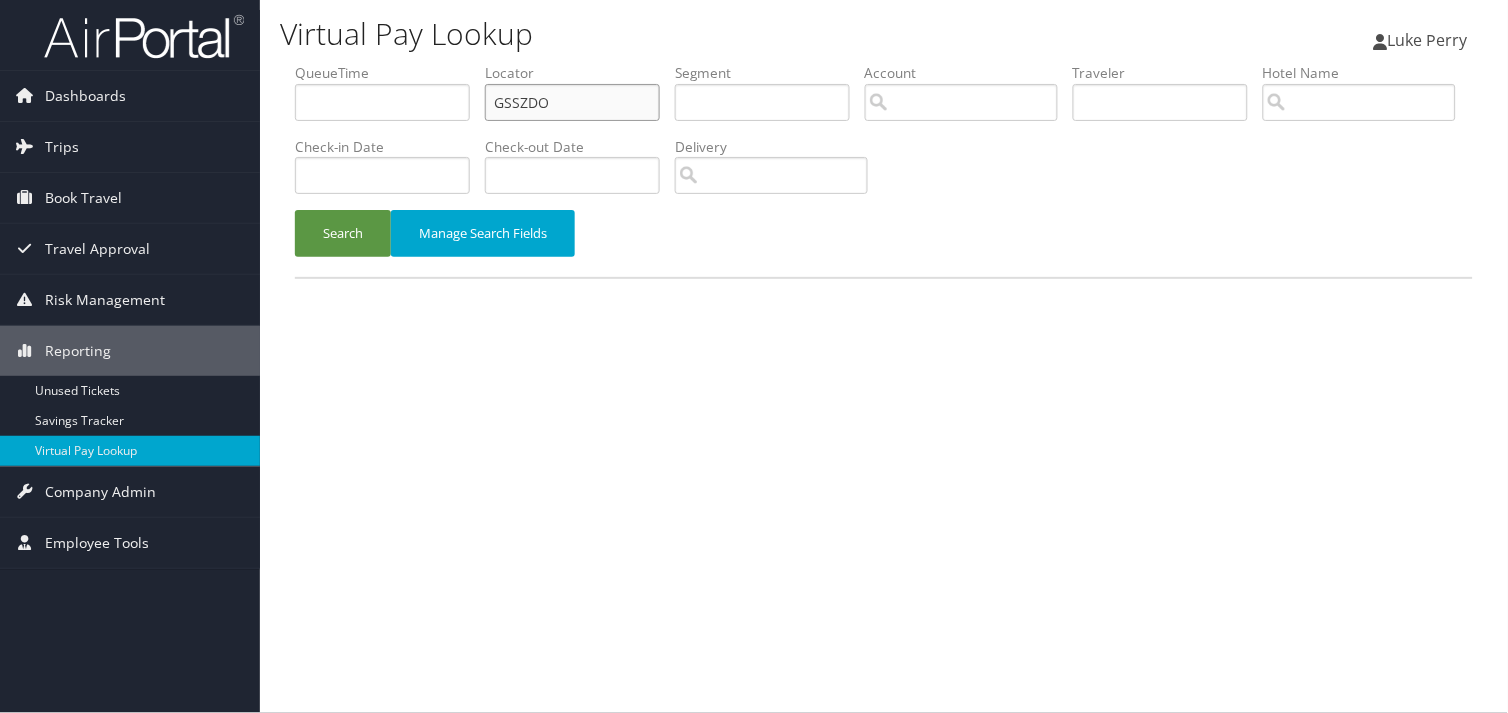 click on "GSSZDO" at bounding box center [572, 102] 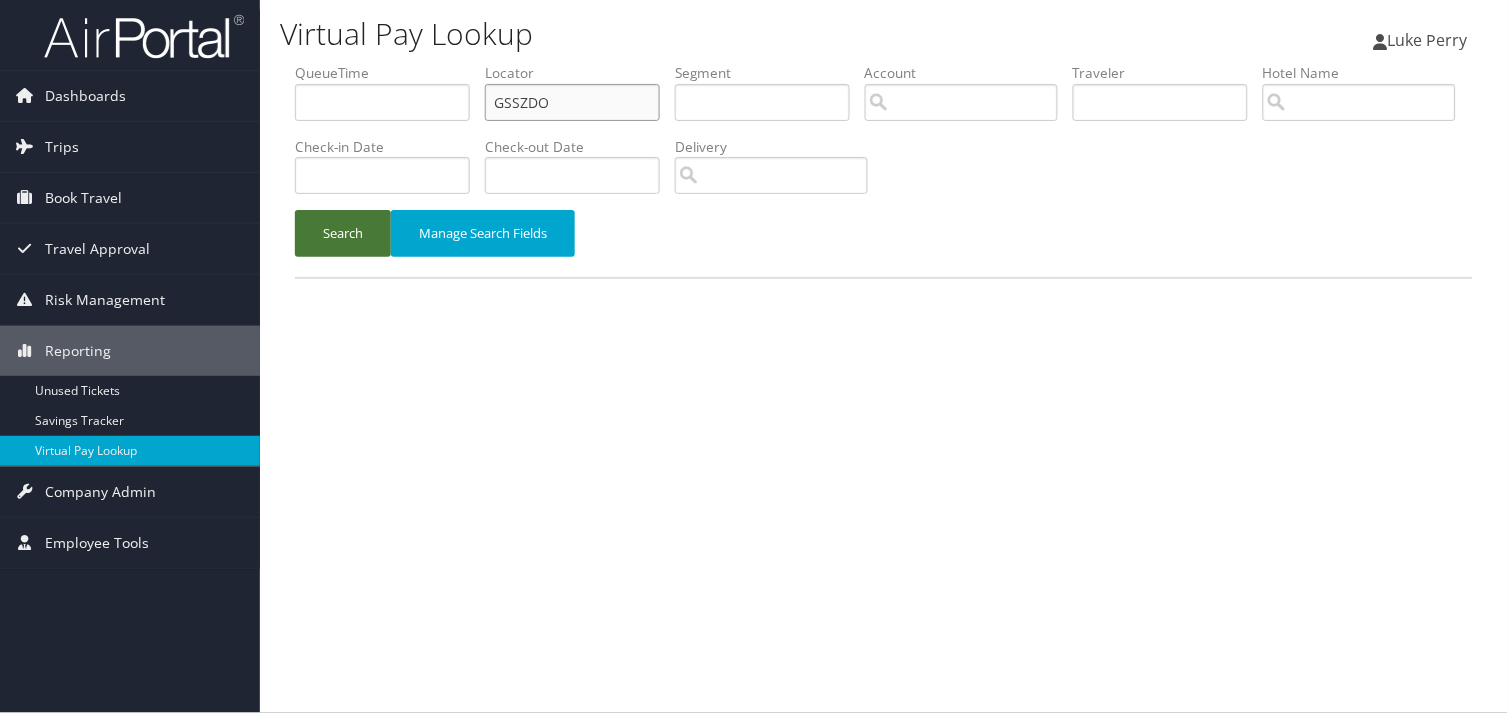 type on "GSSZDO" 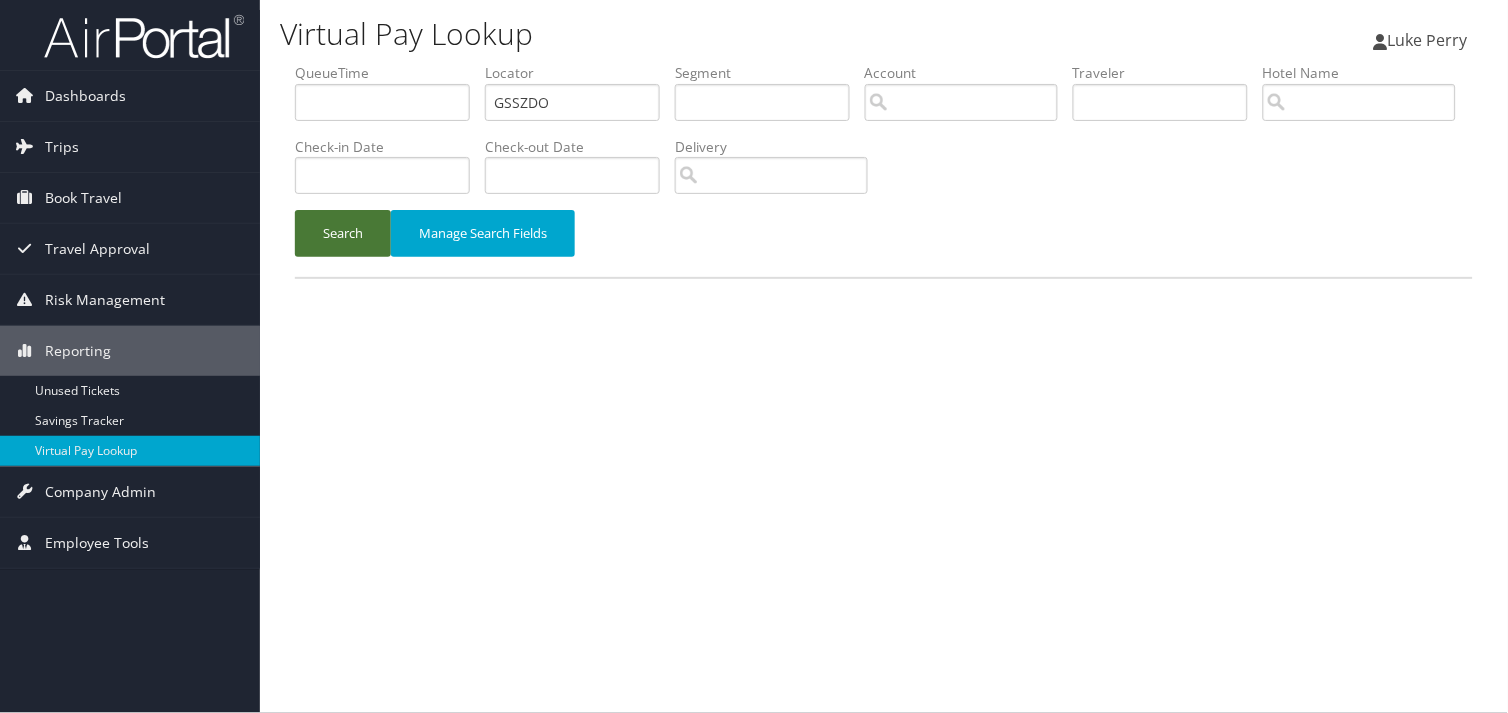 click on "Search" at bounding box center (343, 233) 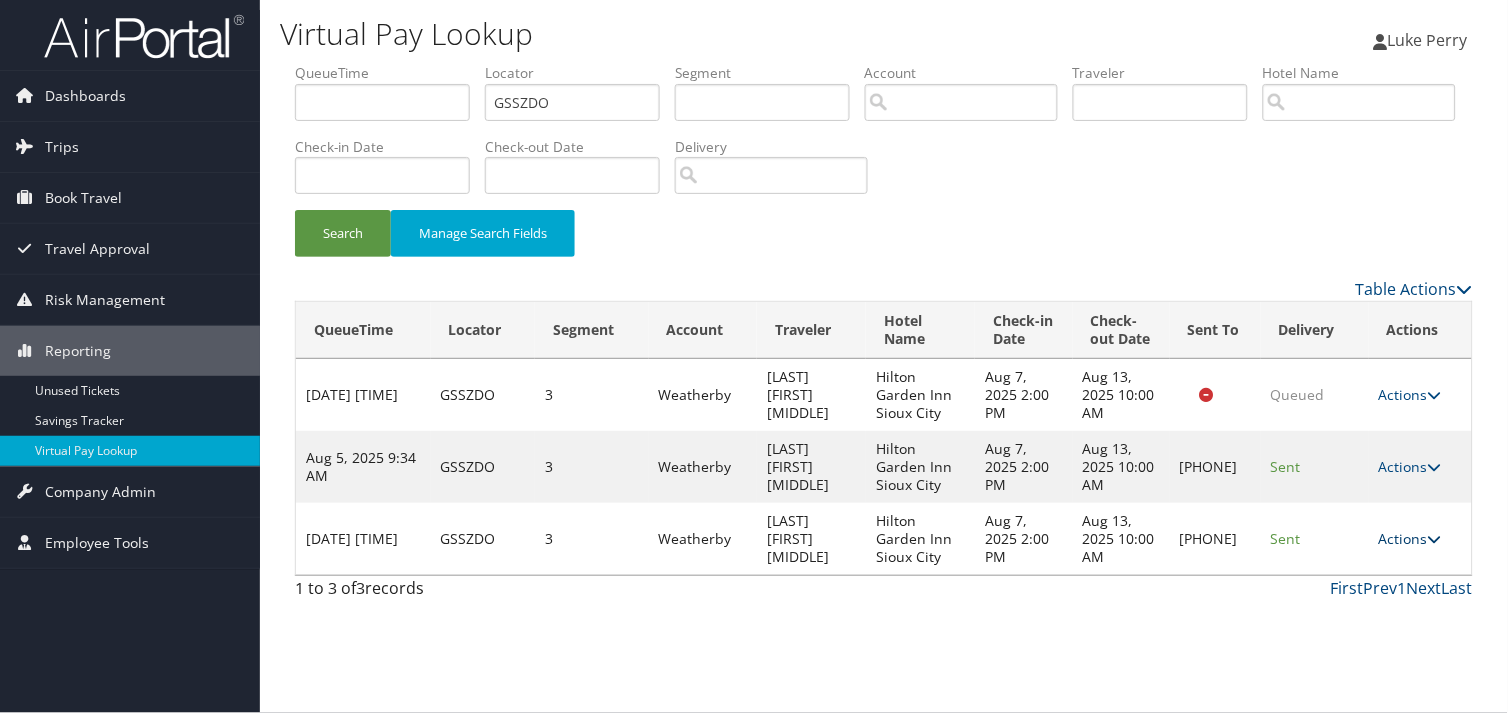 click on "Actions" at bounding box center [1410, 538] 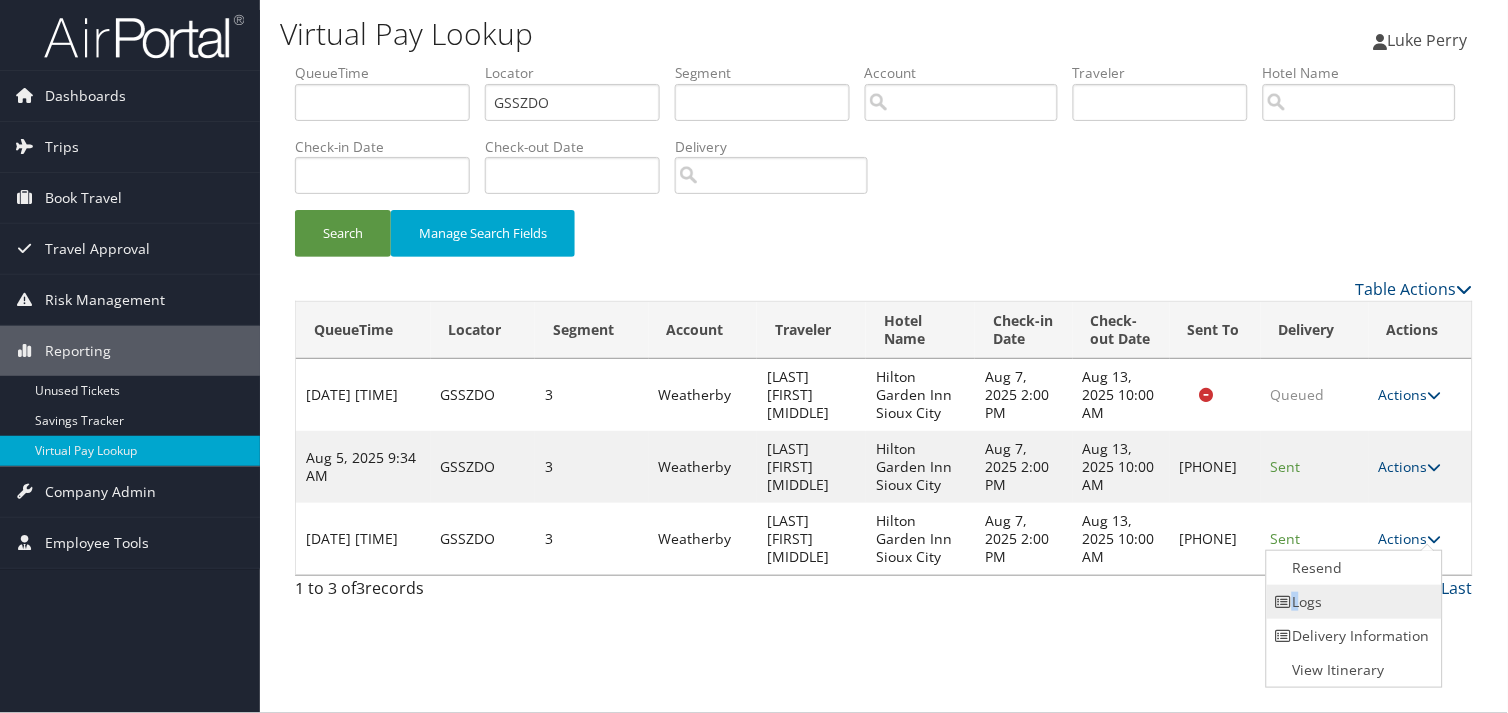 click on "Logs" at bounding box center [1352, 602] 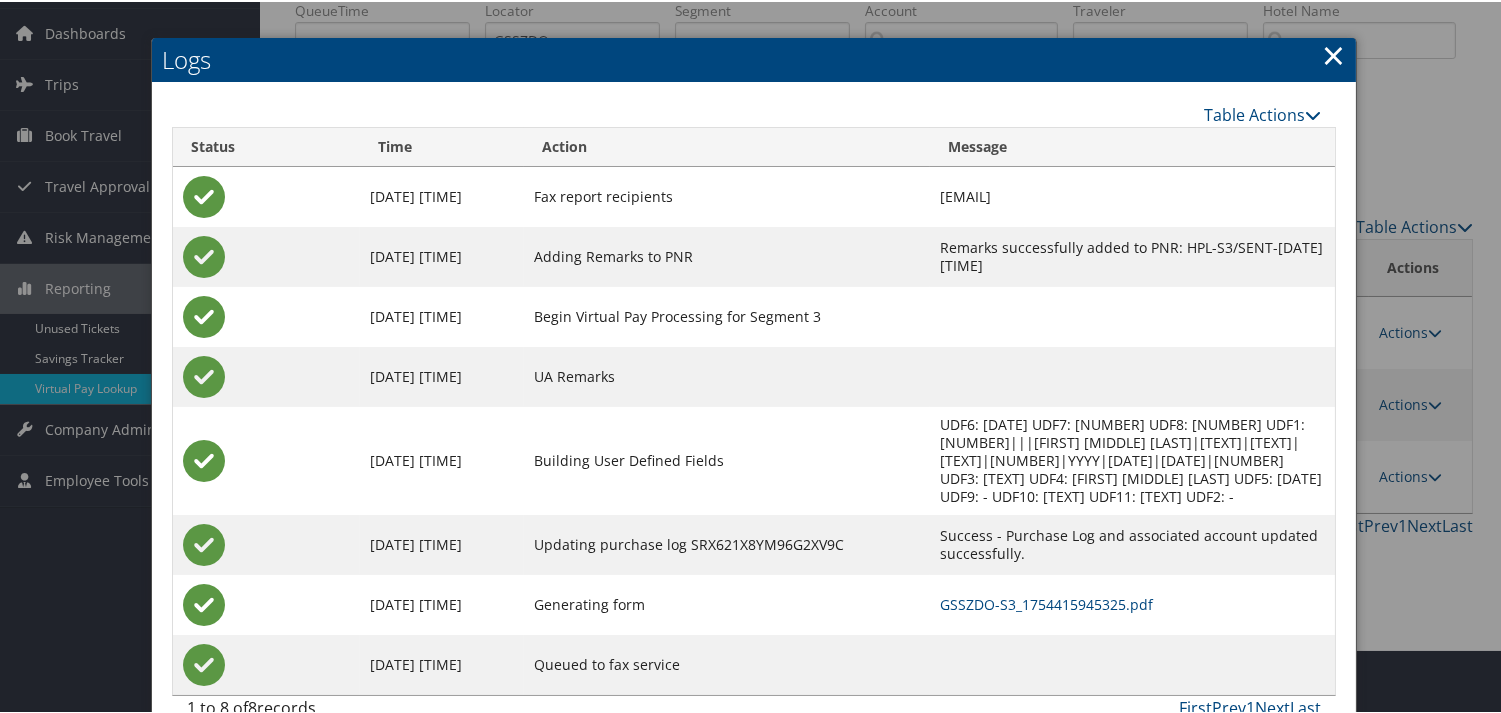 scroll, scrollTop: 100, scrollLeft: 0, axis: vertical 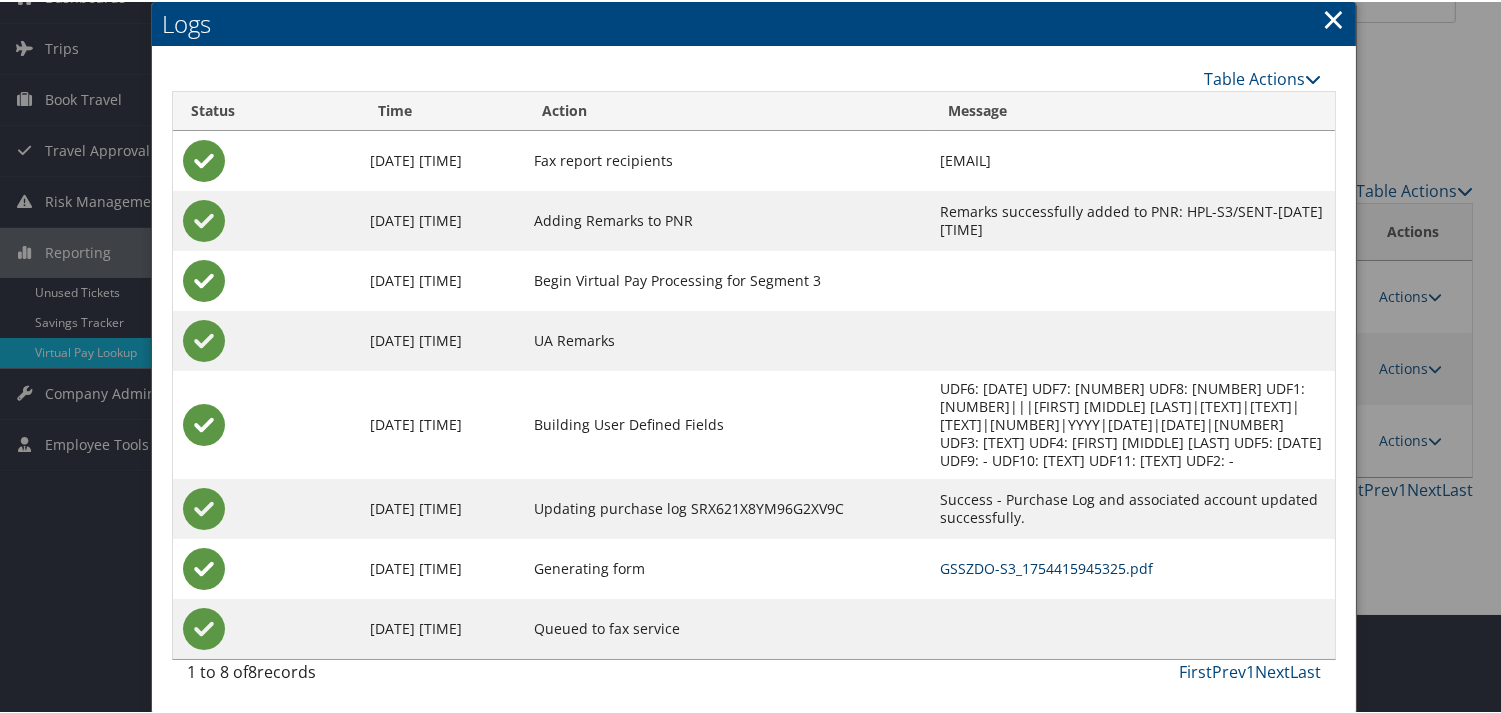 click on "GSSZDO-S3_1754415945325.pdf" at bounding box center (1046, 566) 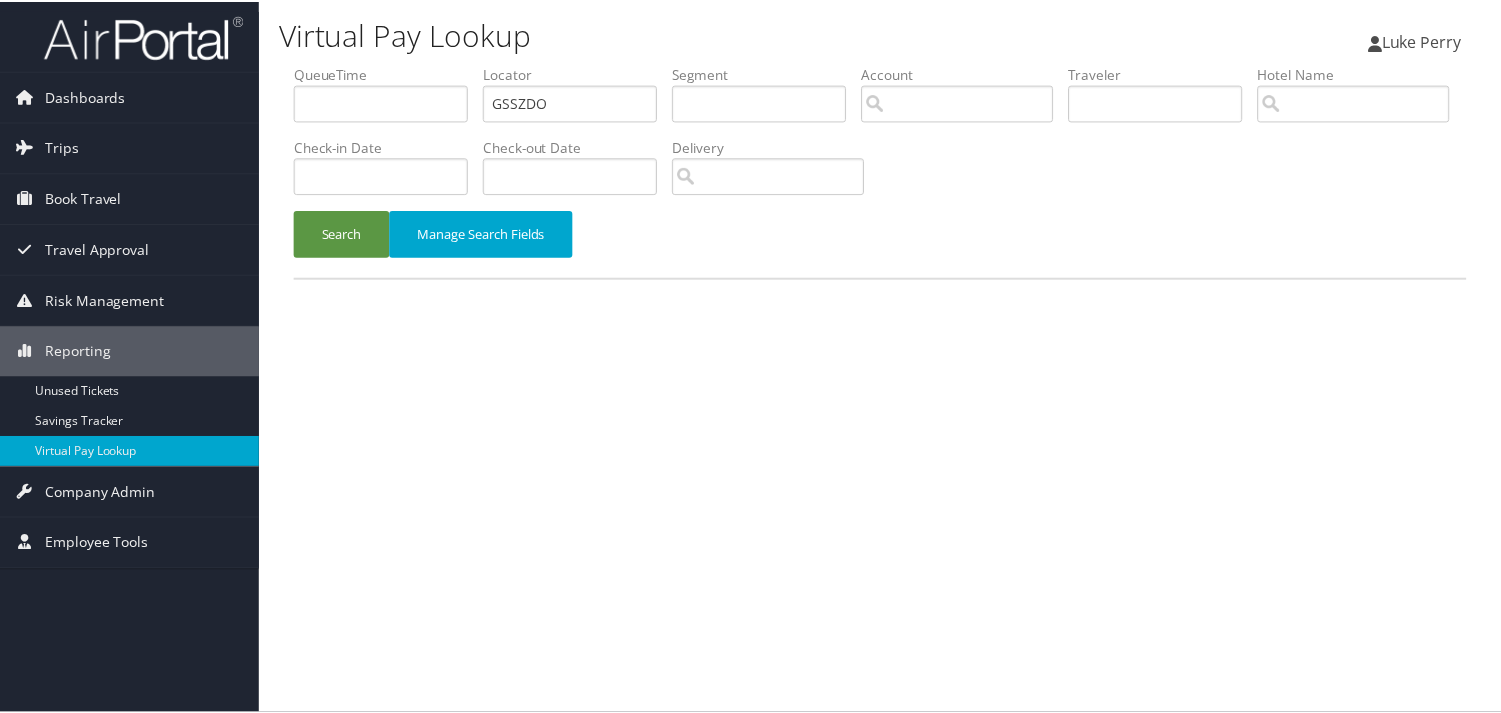 scroll, scrollTop: 0, scrollLeft: 0, axis: both 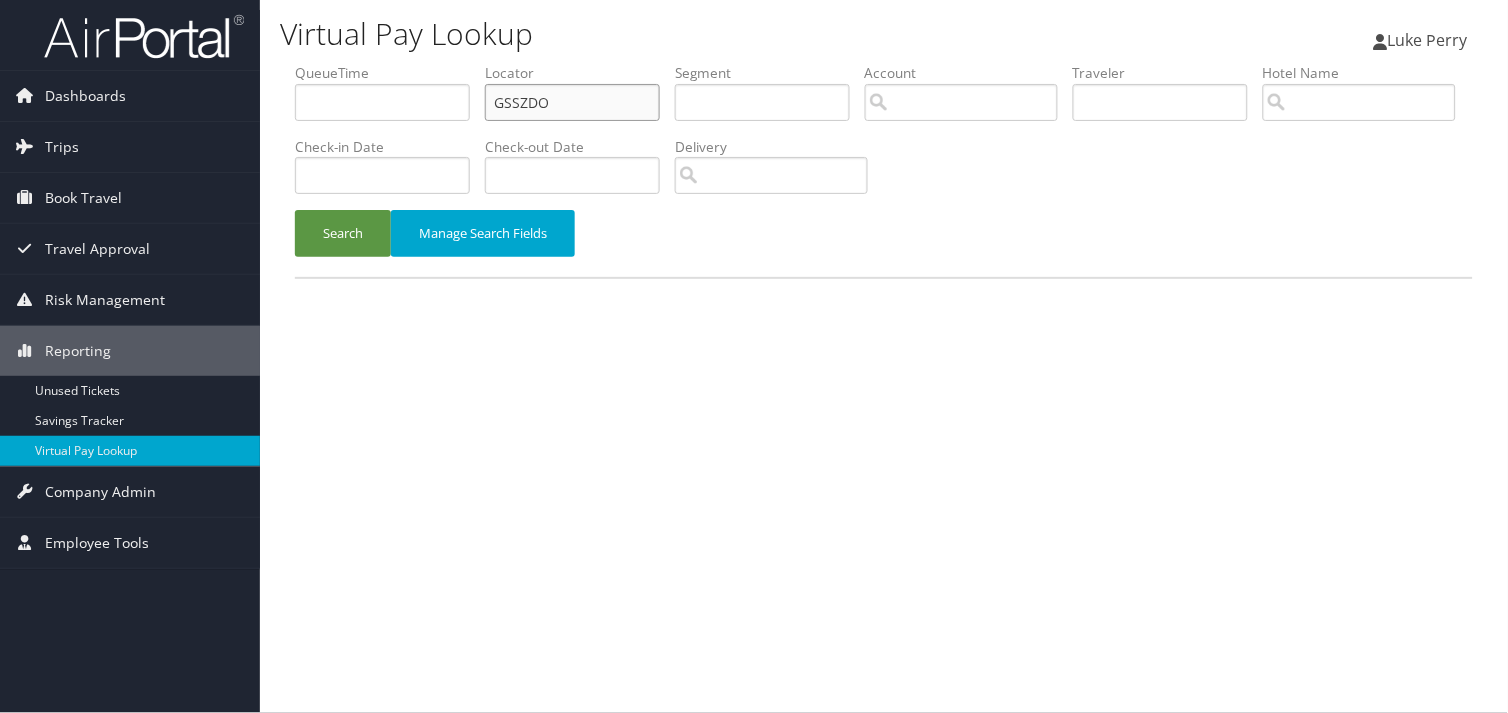 drag, startPoint x: 333, startPoint y: 136, endPoint x: 281, endPoint y: 138, distance: 52.03845 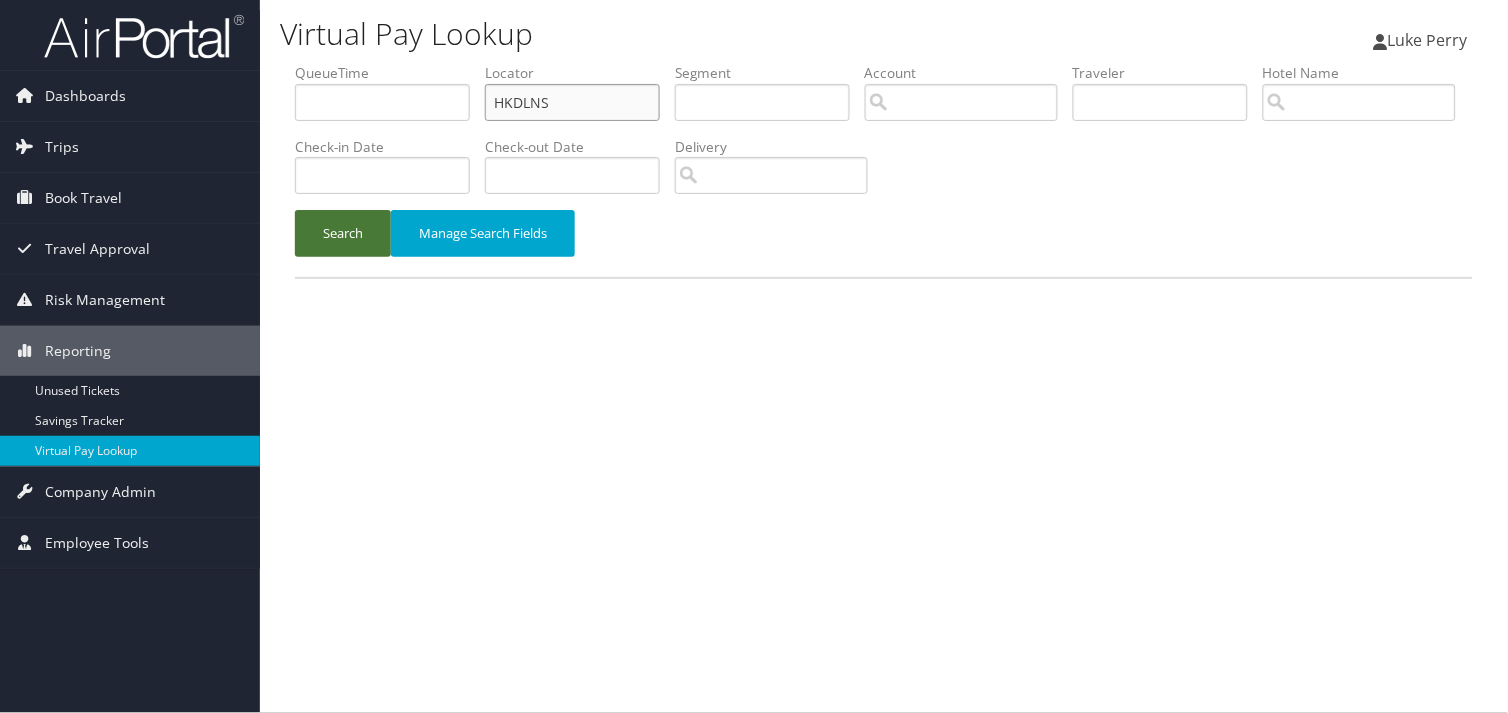 type on "HKDLNS" 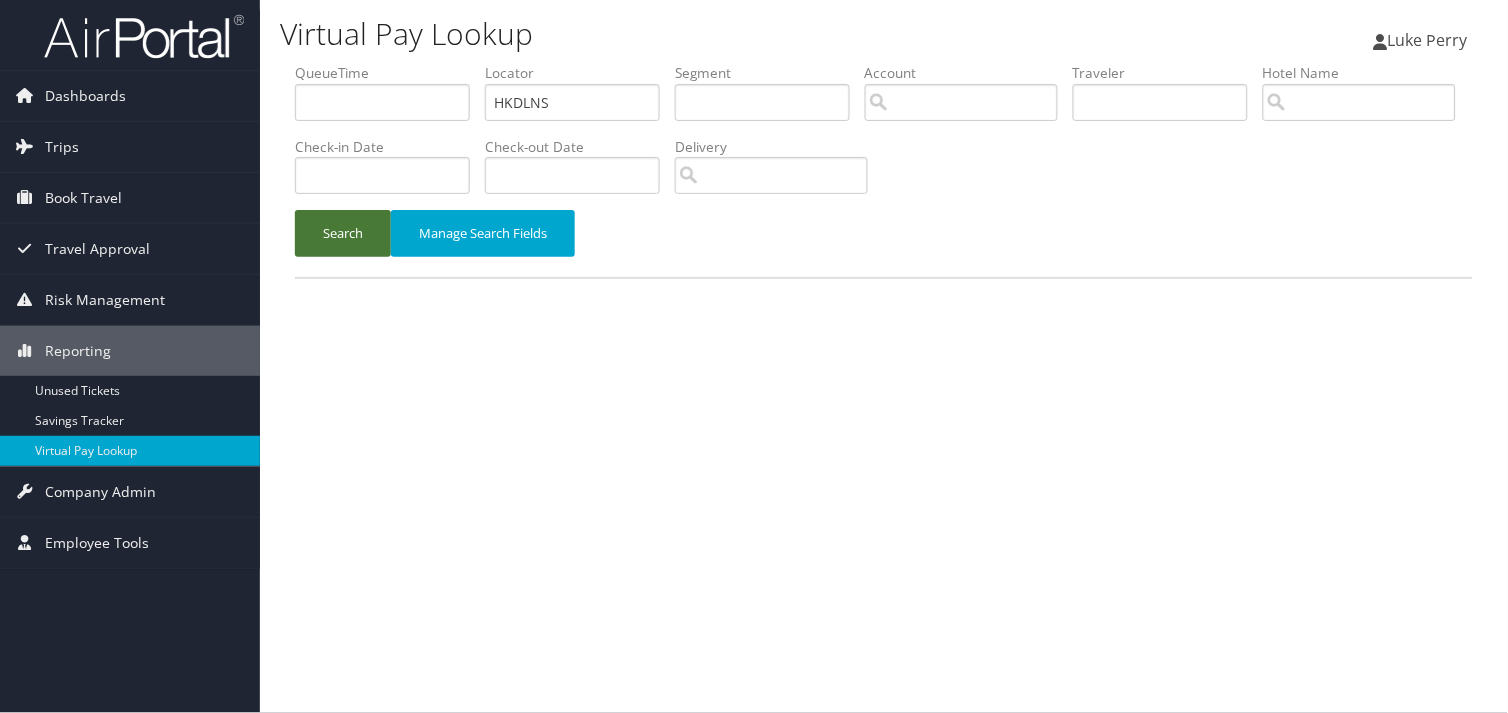 click on "Search" at bounding box center (343, 233) 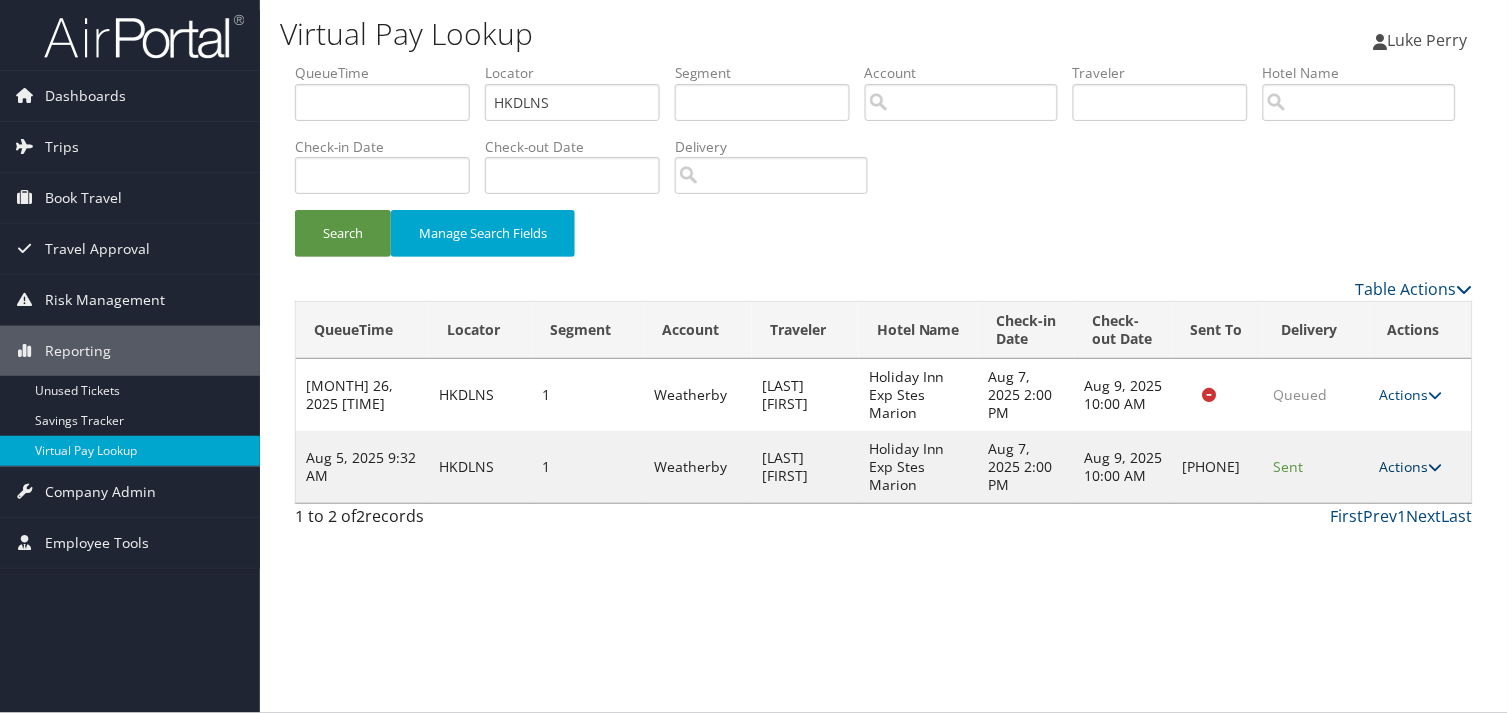 click on "Actions" at bounding box center (1411, 466) 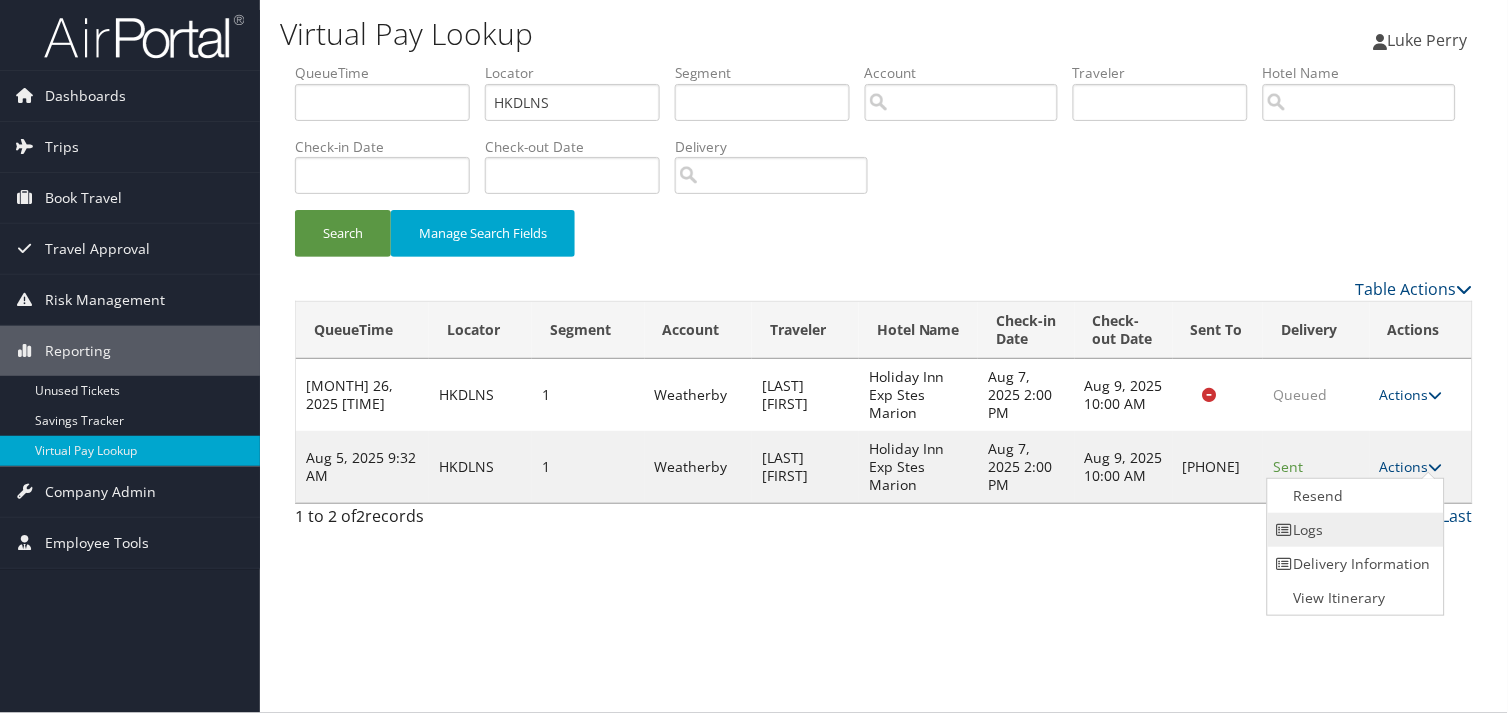 click on "Logs" at bounding box center (1353, 530) 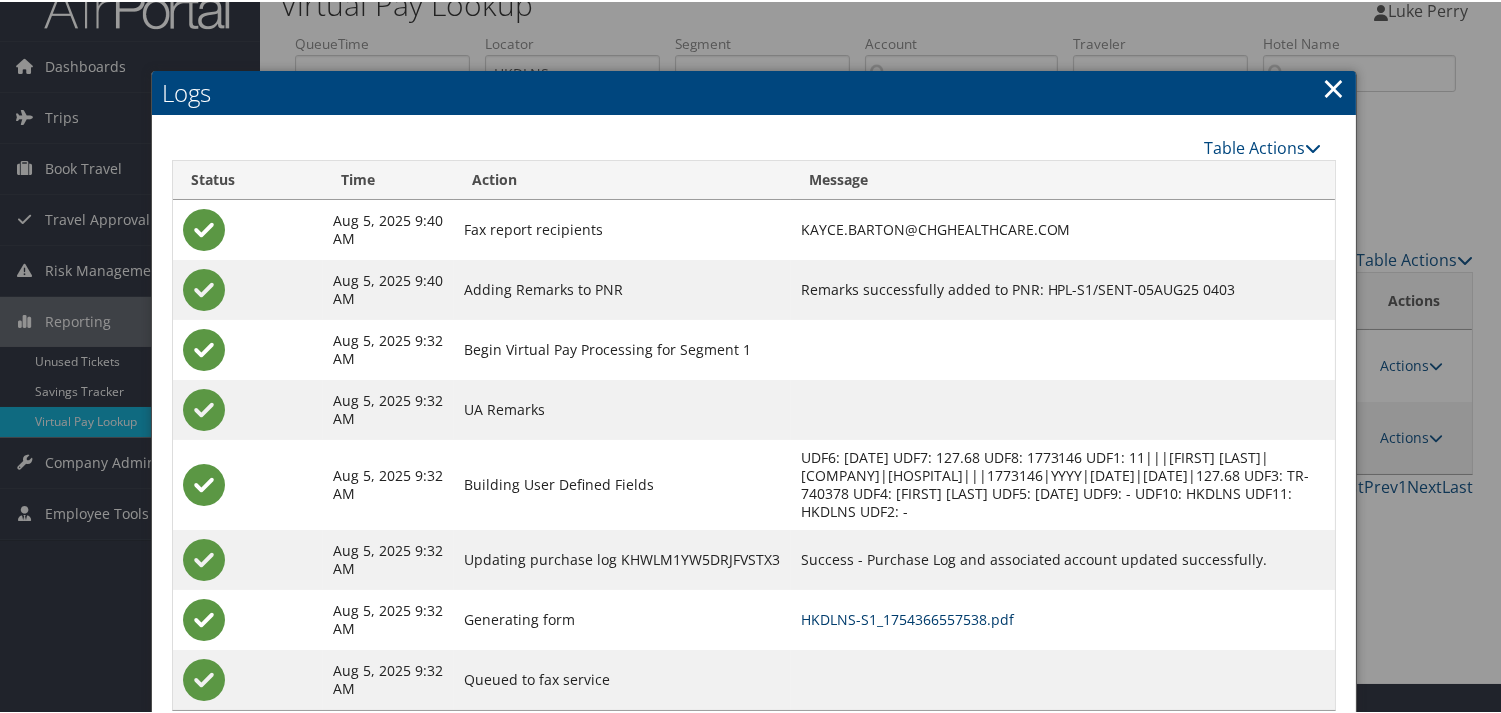 scroll, scrollTop: 82, scrollLeft: 0, axis: vertical 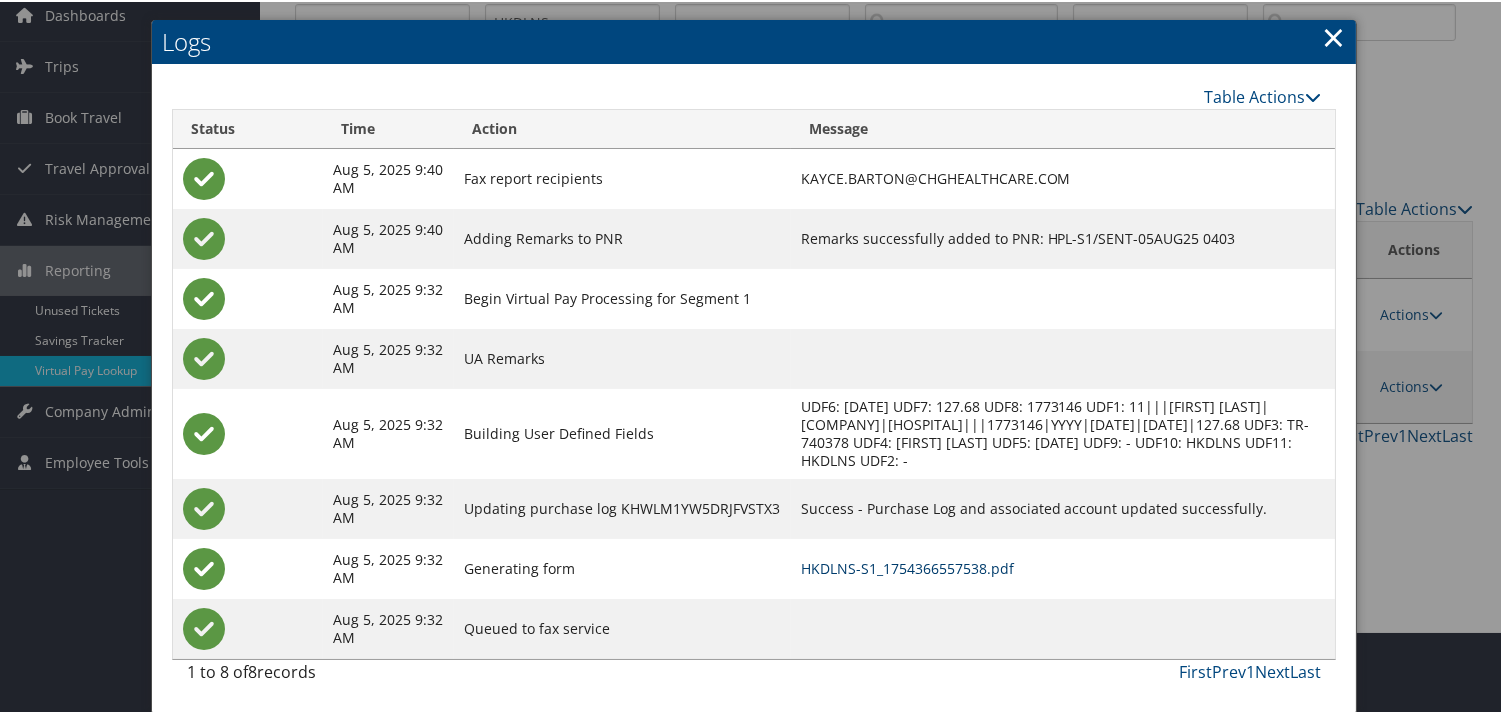 click on "HKDLNS-S1_1754366557538.pdf" at bounding box center (907, 566) 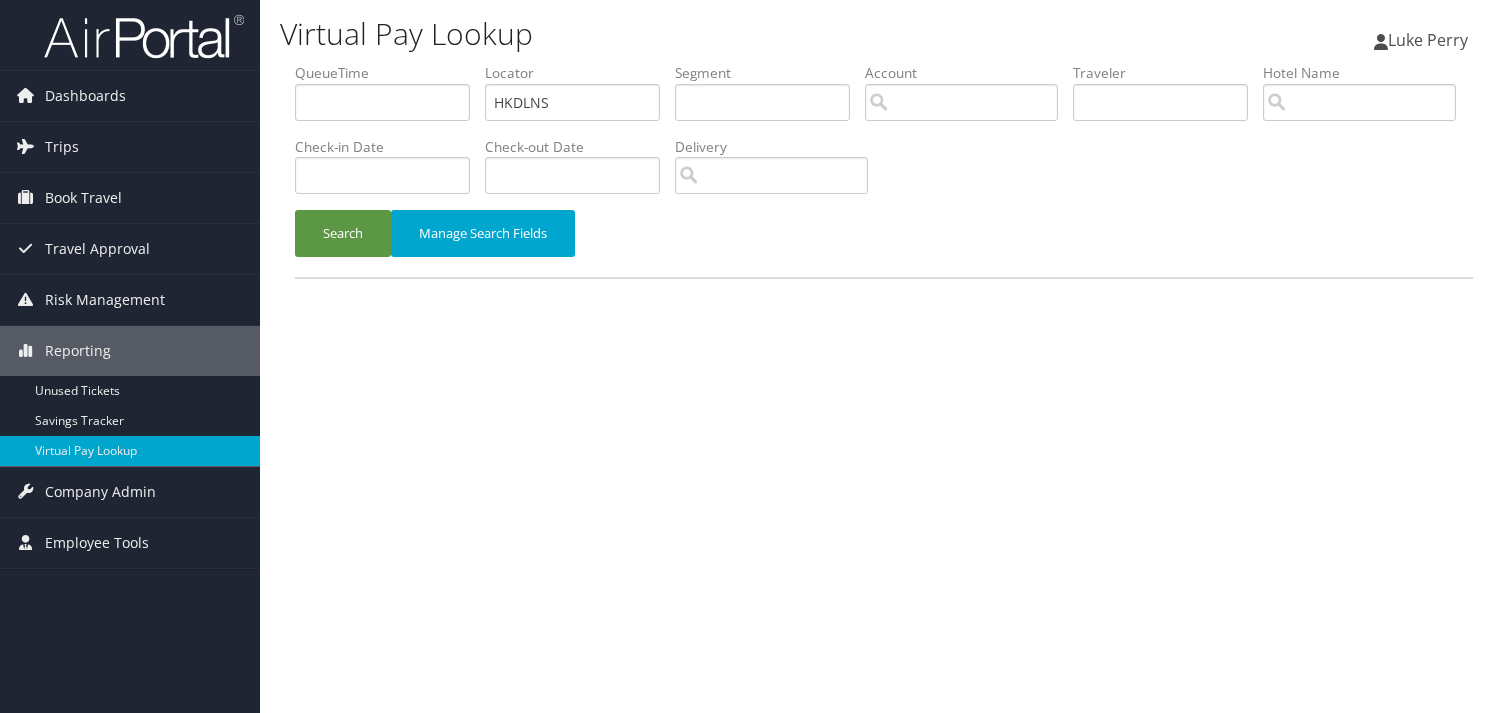scroll, scrollTop: 0, scrollLeft: 0, axis: both 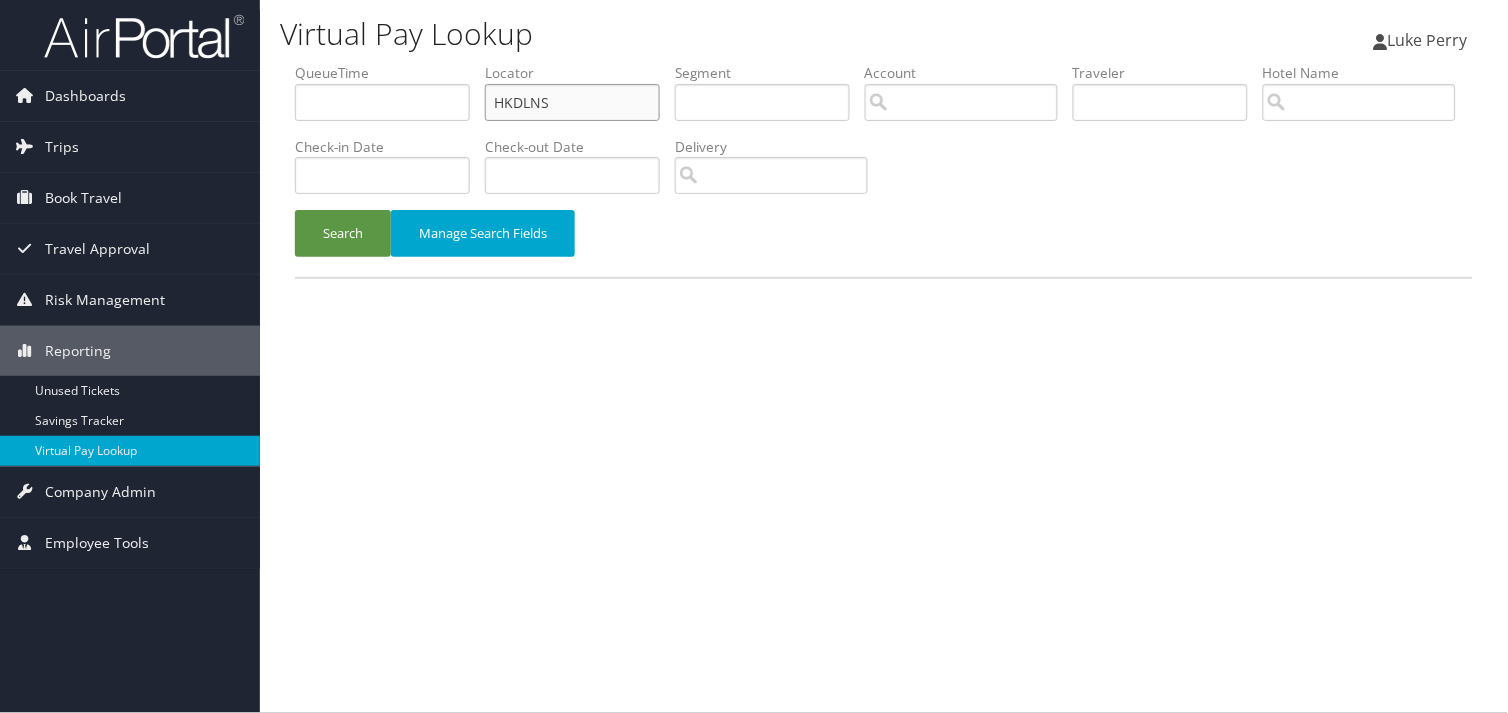 drag, startPoint x: 491, startPoint y: 107, endPoint x: 413, endPoint y: 107, distance: 78 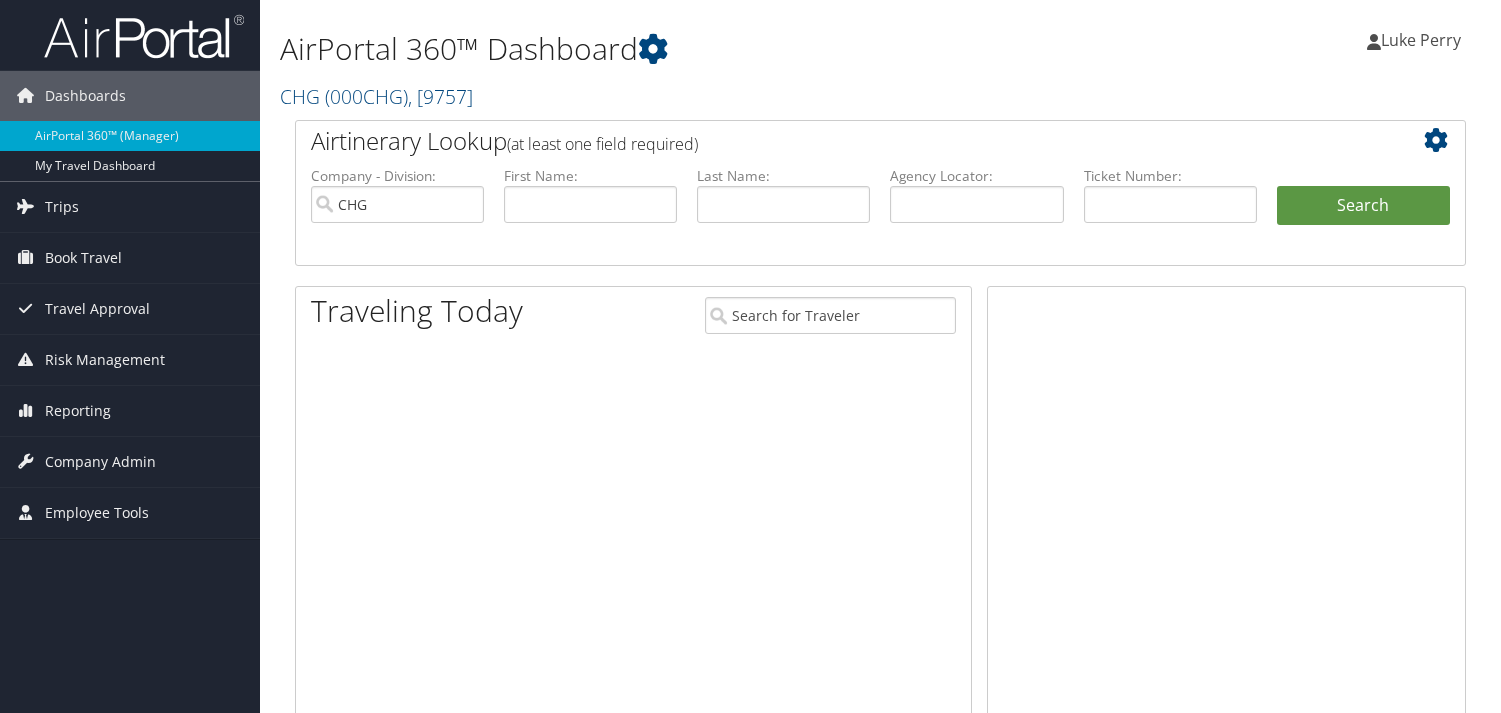 scroll, scrollTop: 0, scrollLeft: 0, axis: both 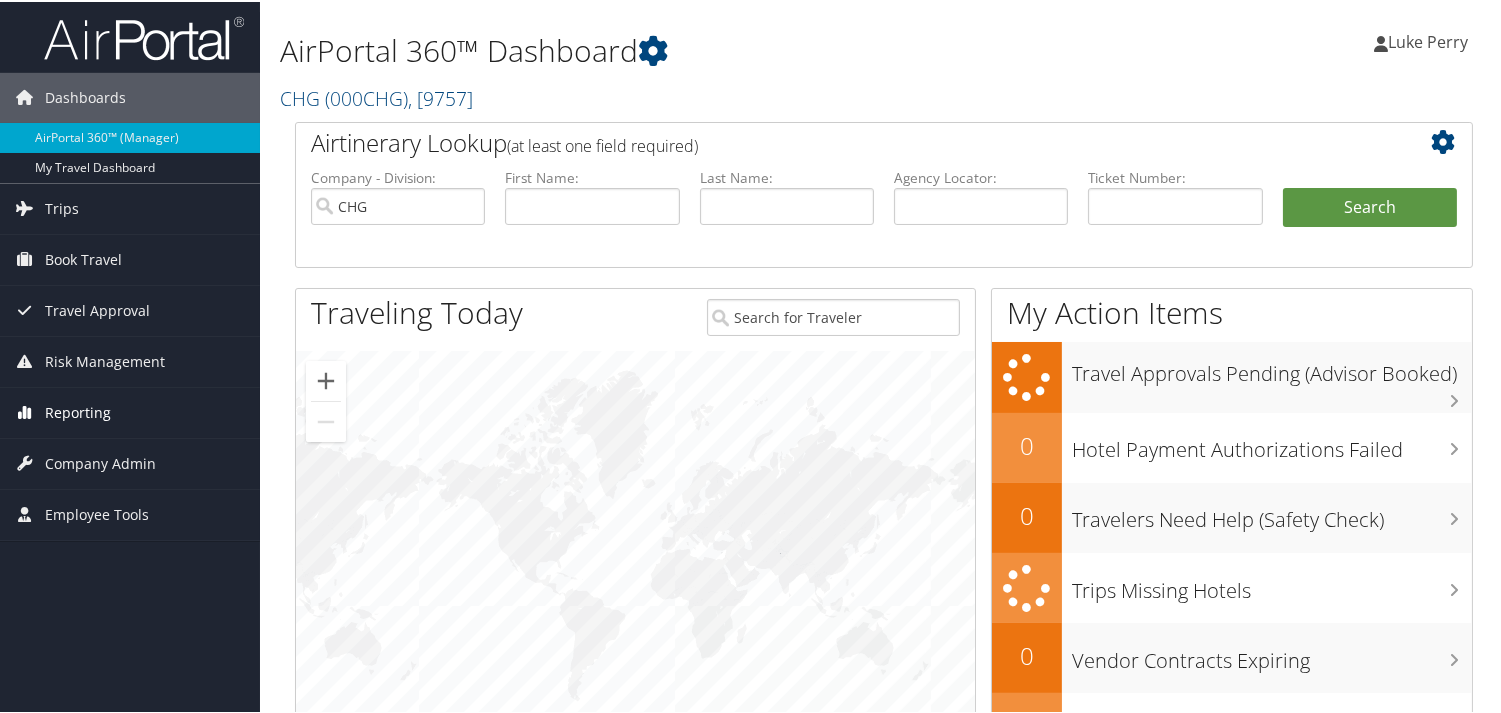 click on "Reporting" at bounding box center (78, 411) 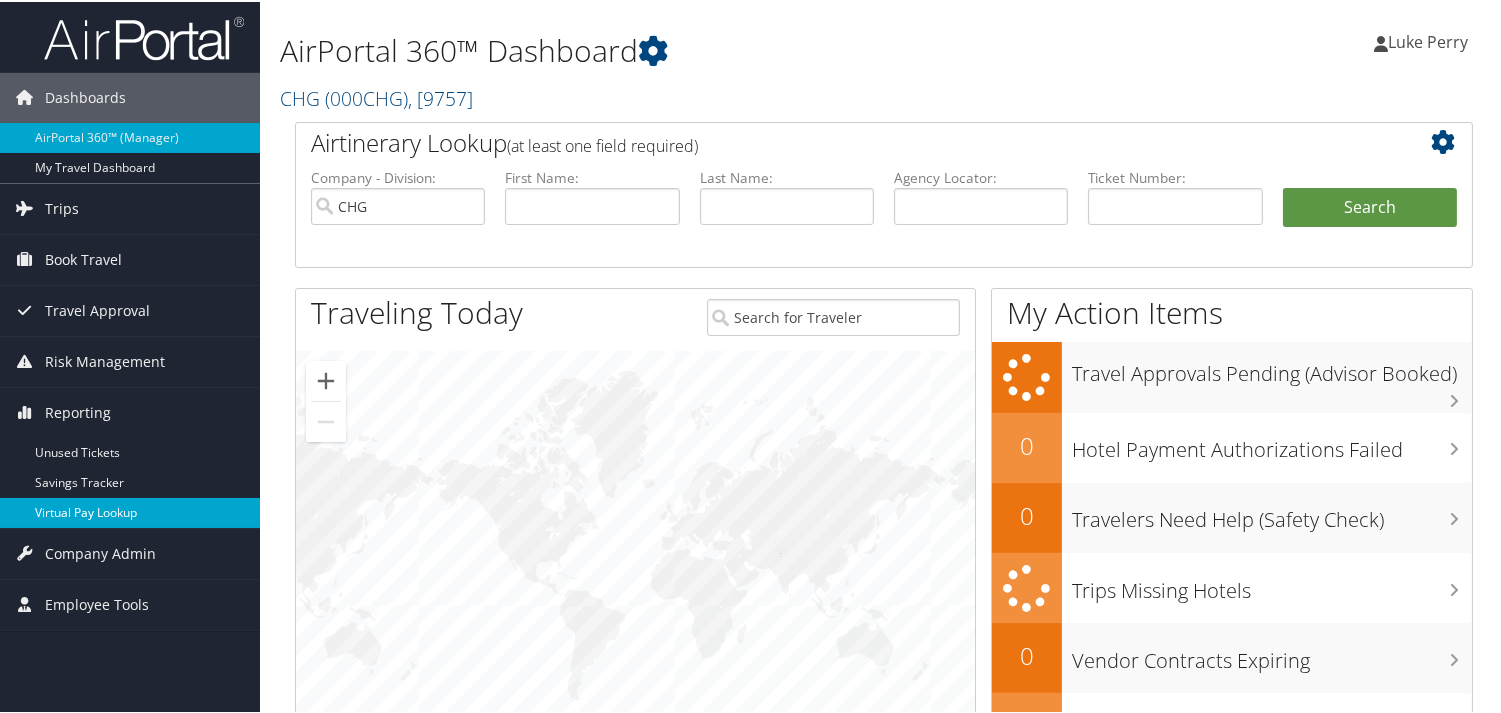 click on "Virtual Pay Lookup" at bounding box center (130, 511) 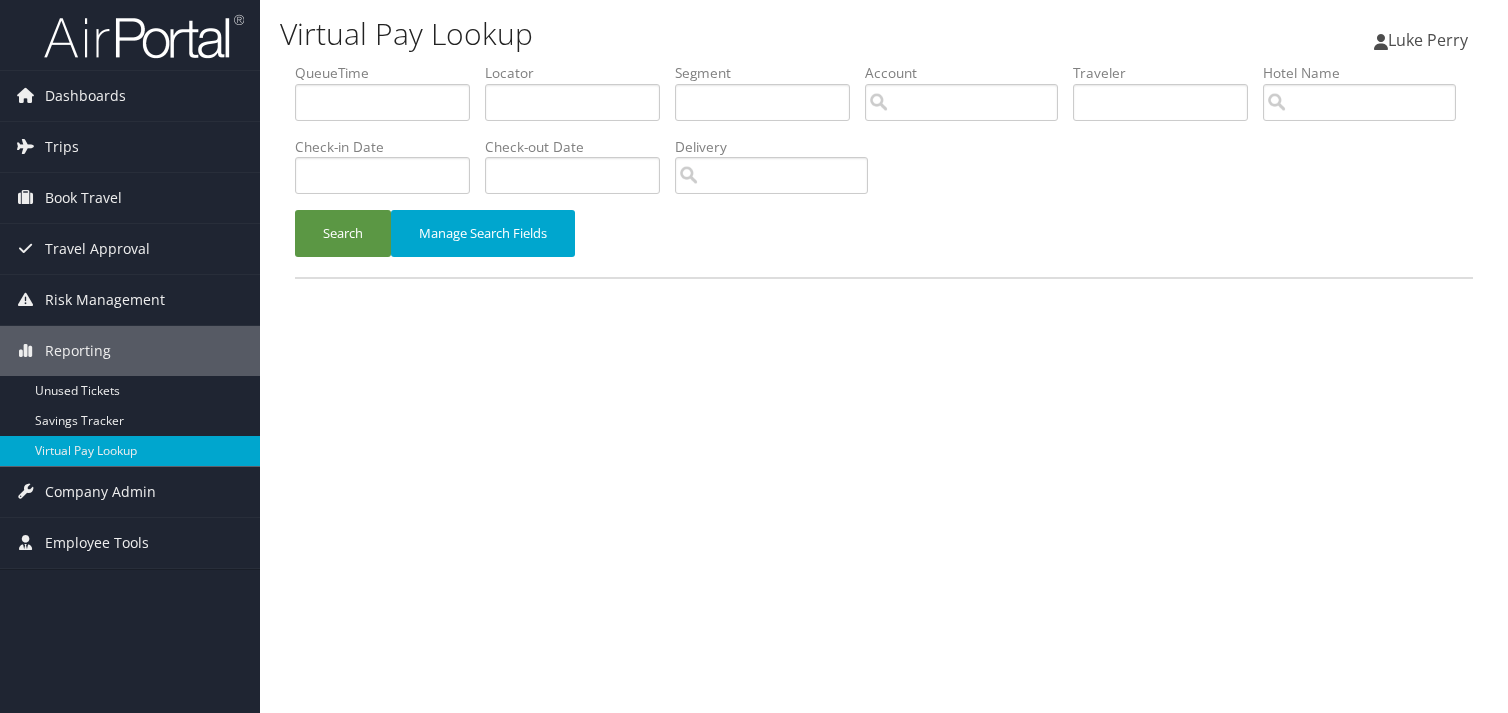 scroll, scrollTop: 0, scrollLeft: 0, axis: both 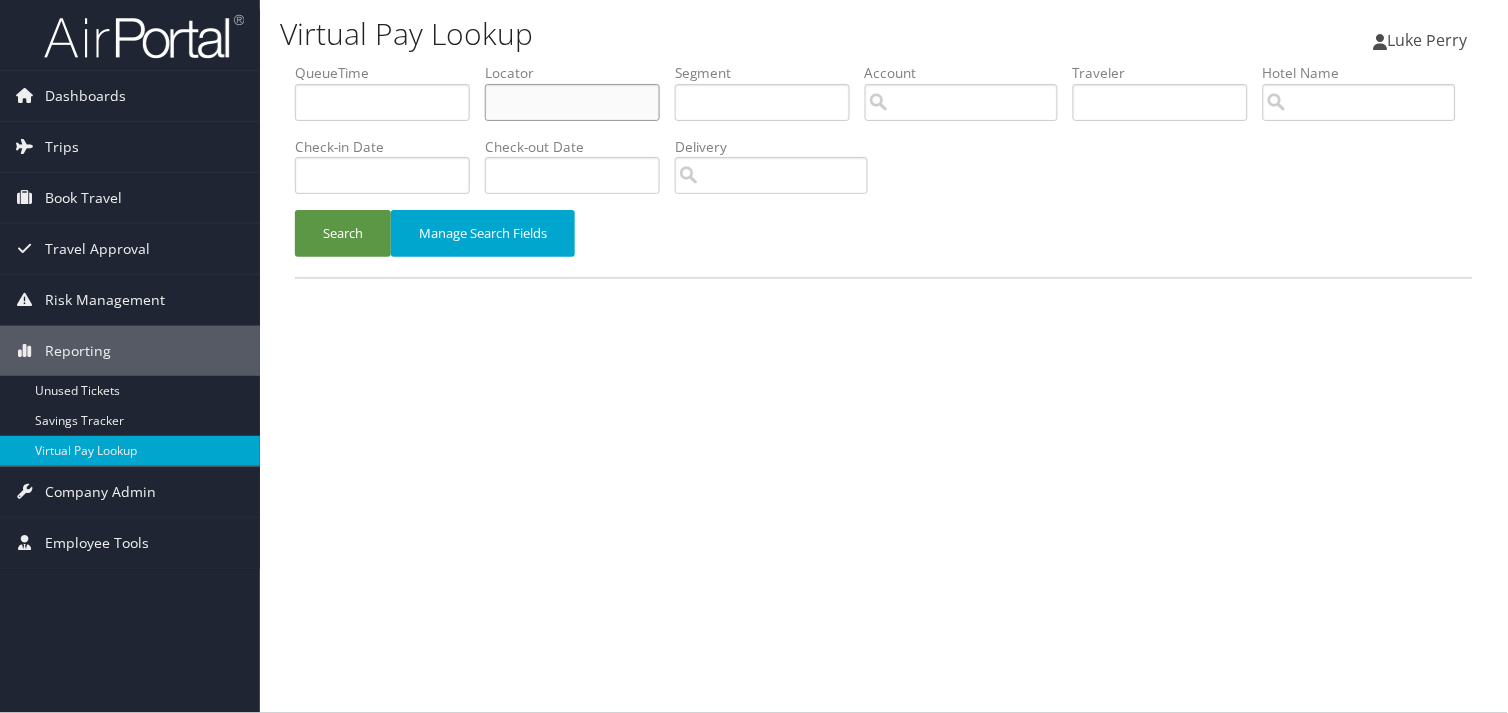 click at bounding box center (572, 102) 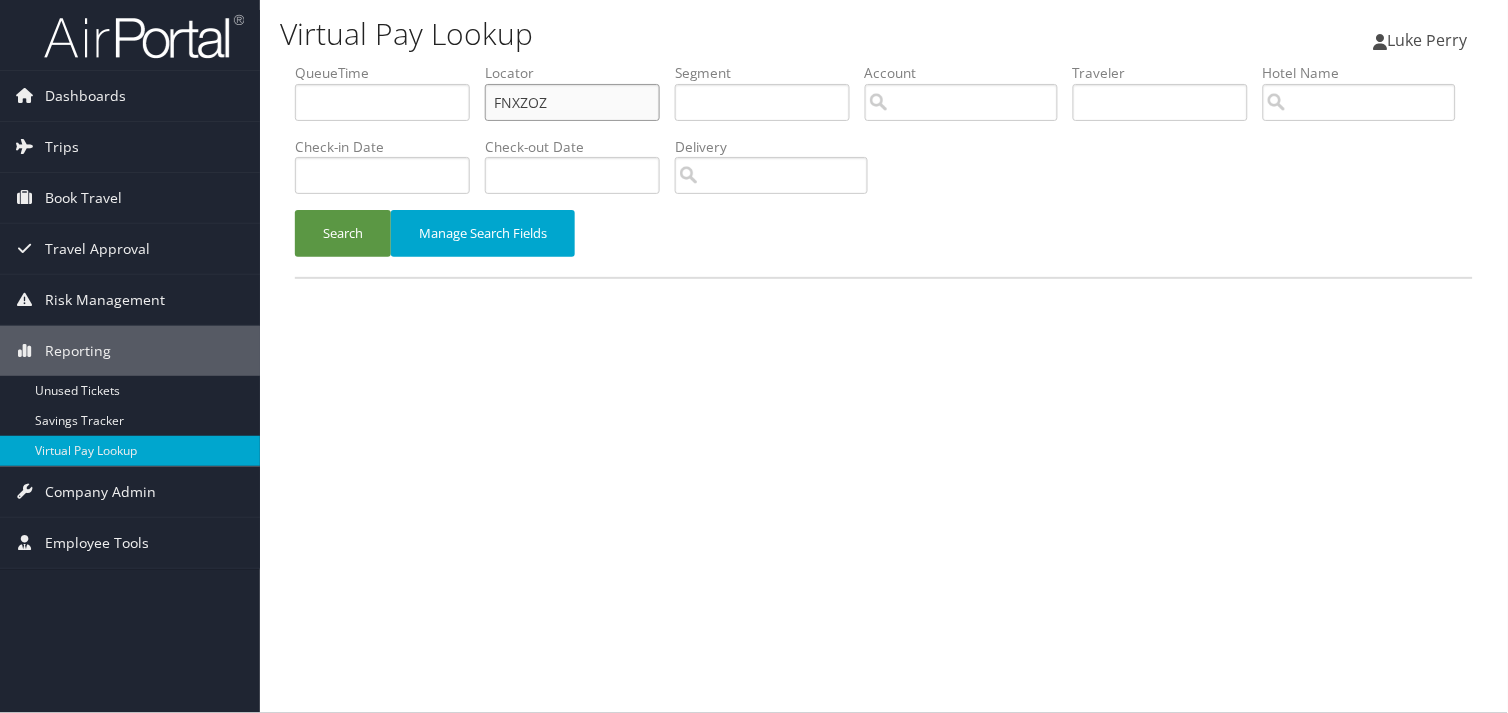 click on "FNXZOZ" at bounding box center [572, 102] 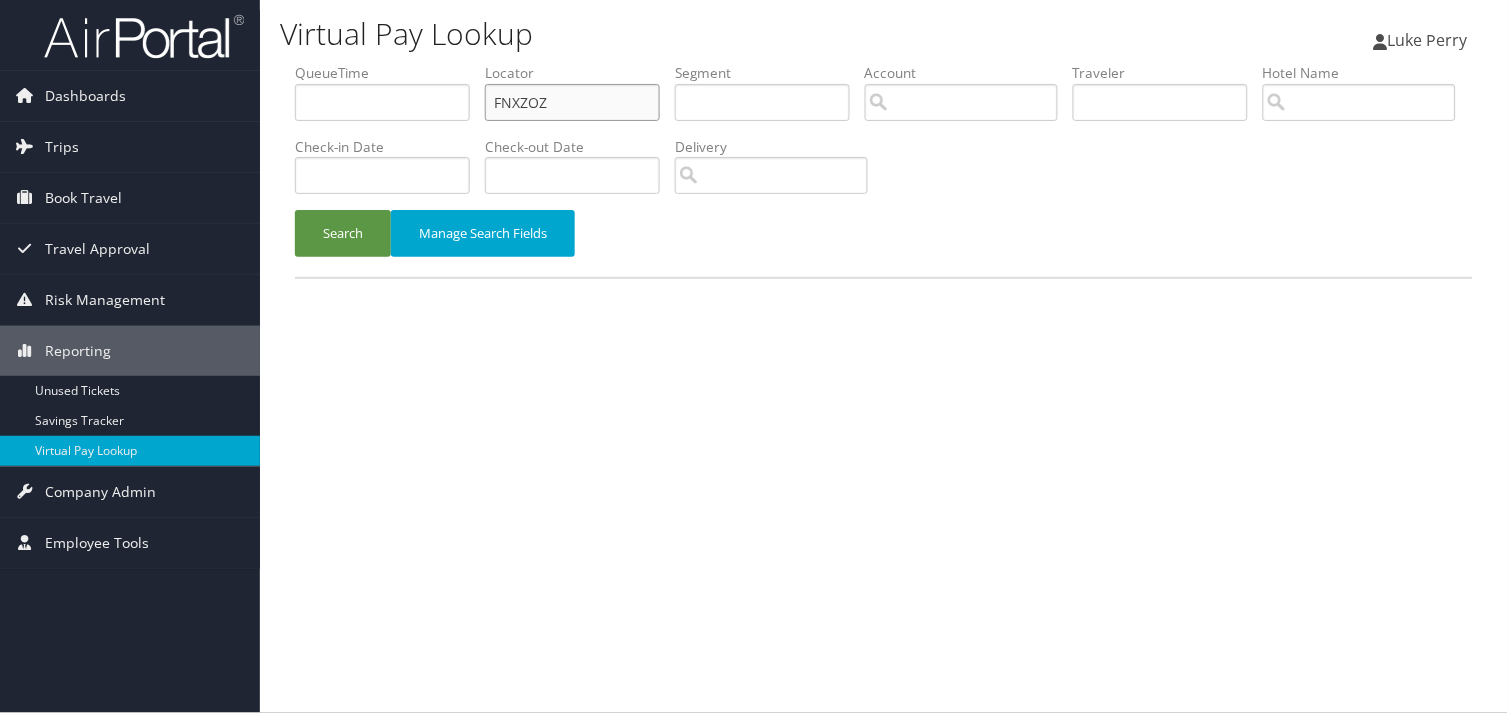 type on "FNXZOZ" 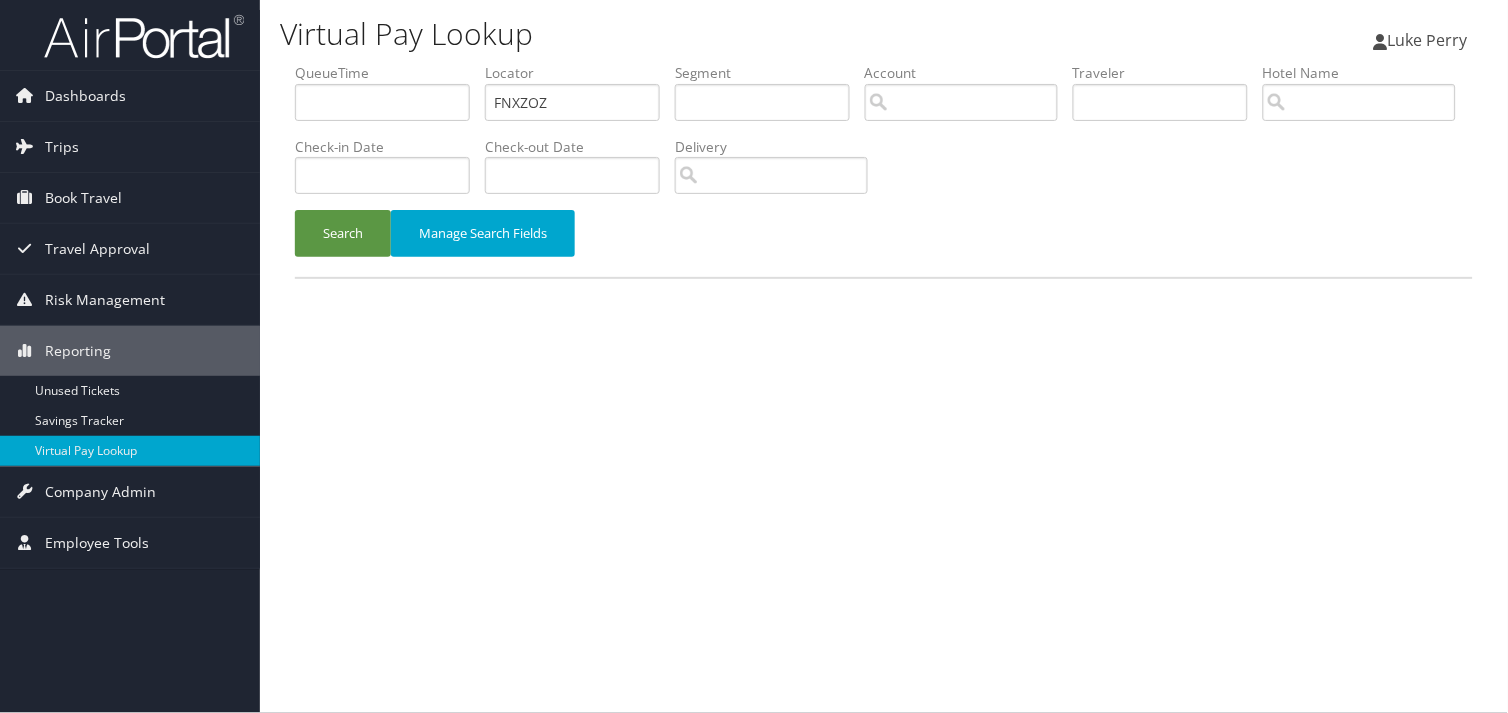 click on "Search Manage Search Fields" at bounding box center (884, 243) 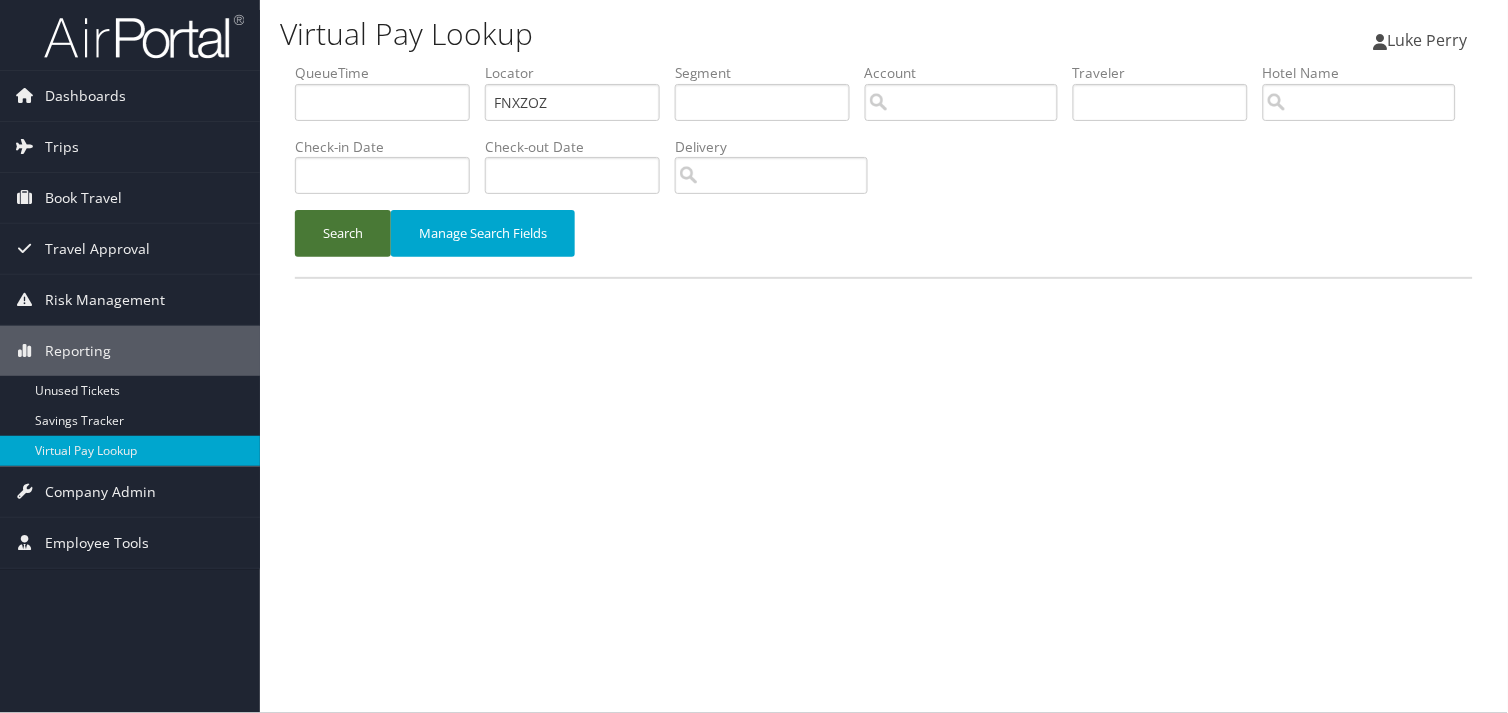 click on "Search" at bounding box center [343, 233] 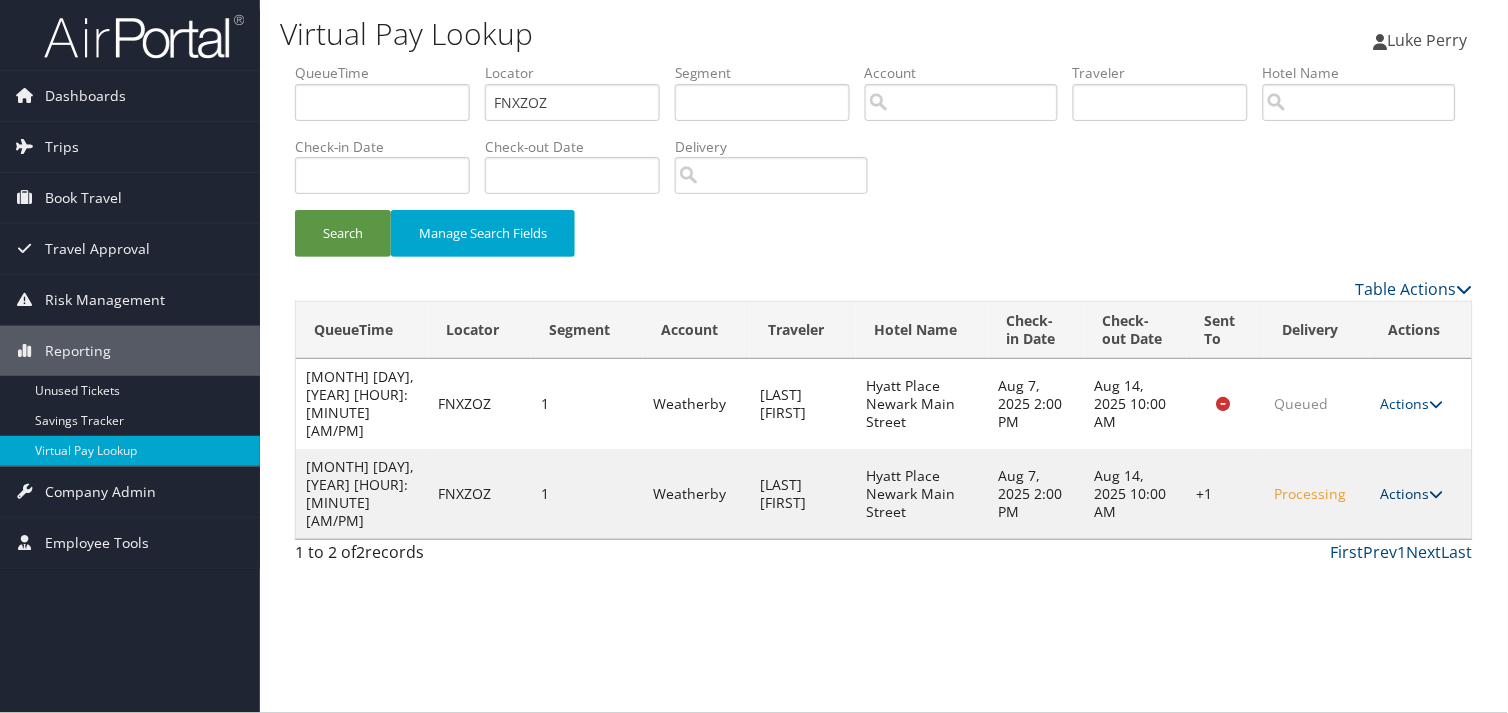 click on "Actions" at bounding box center [1411, 493] 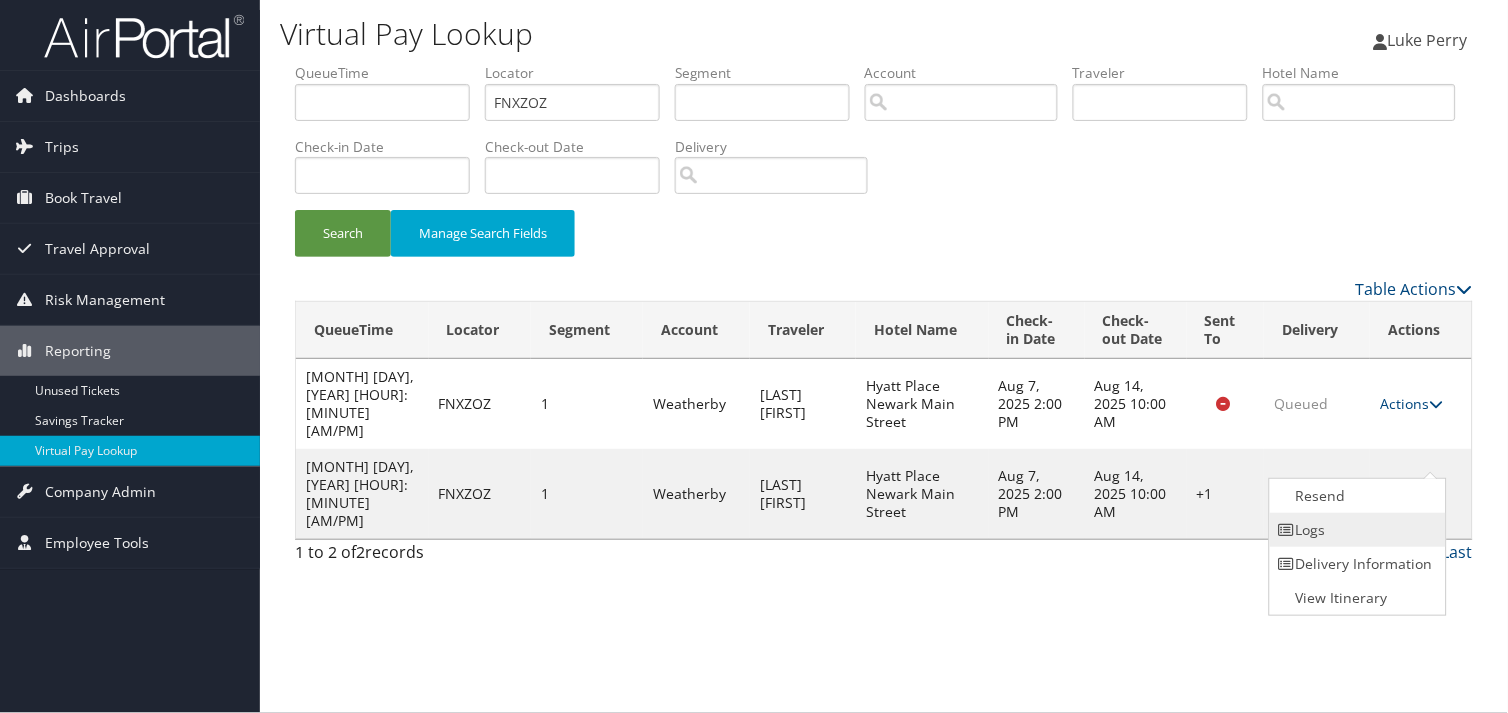 click on "Logs" at bounding box center (1355, 530) 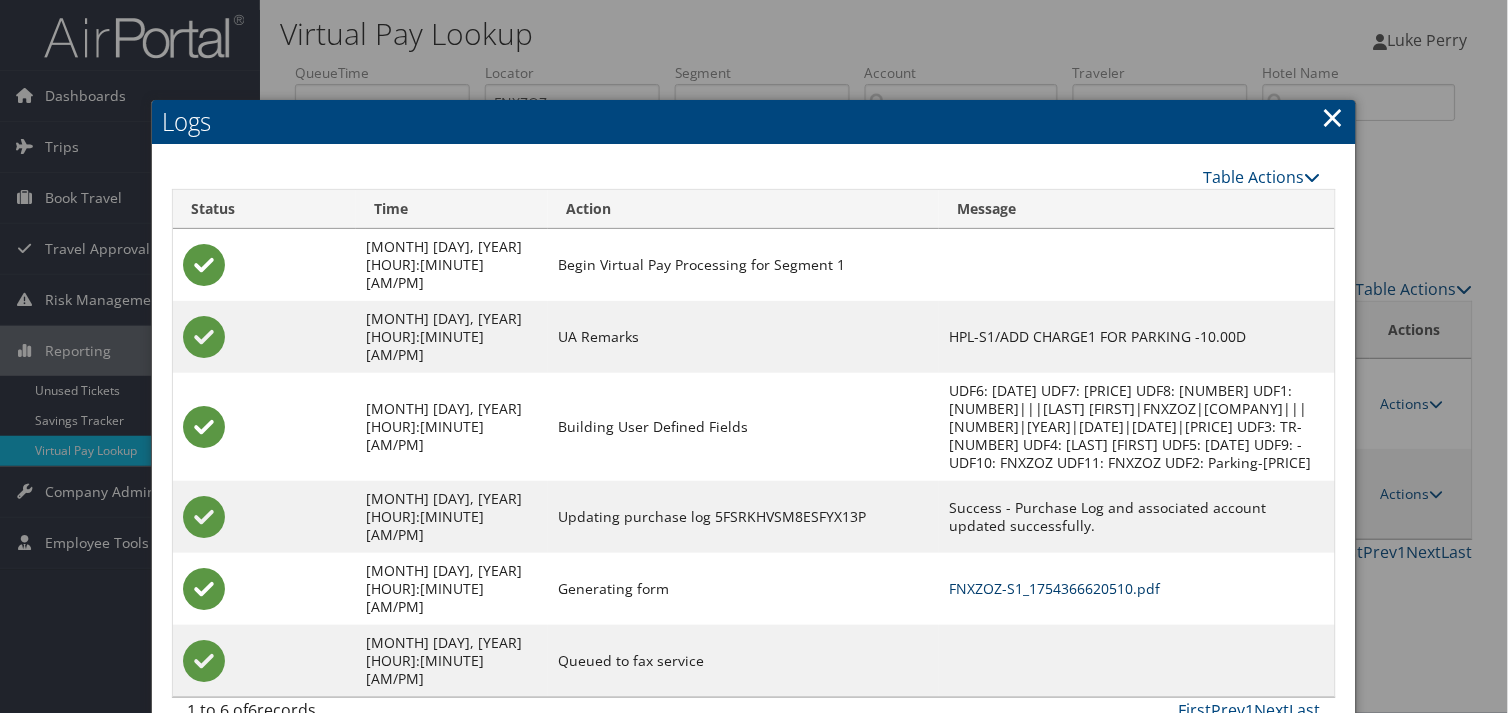 click on "FNXZOZ-S1_1754366620510.pdf" at bounding box center [1054, 588] 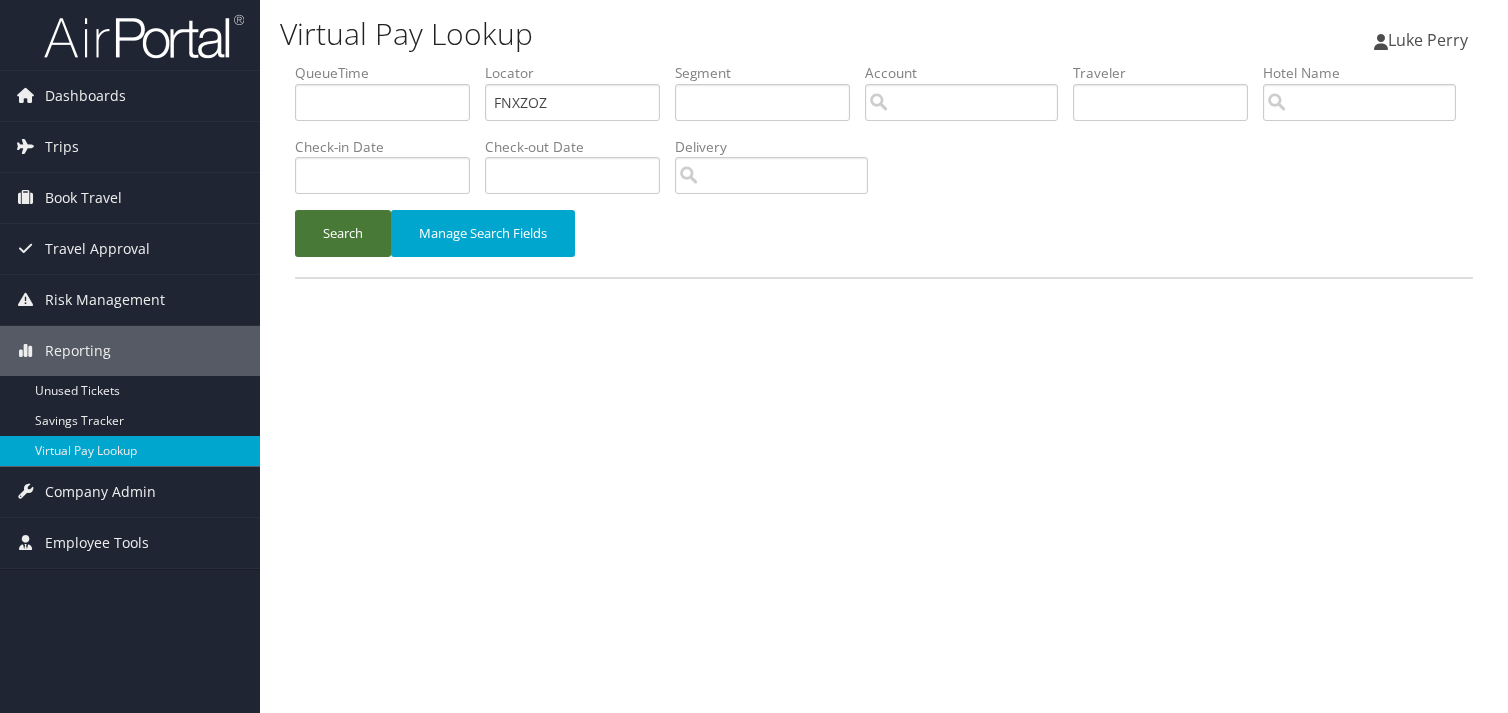 drag, startPoint x: 0, startPoint y: 0, endPoint x: 522, endPoint y: 534, distance: 746.753 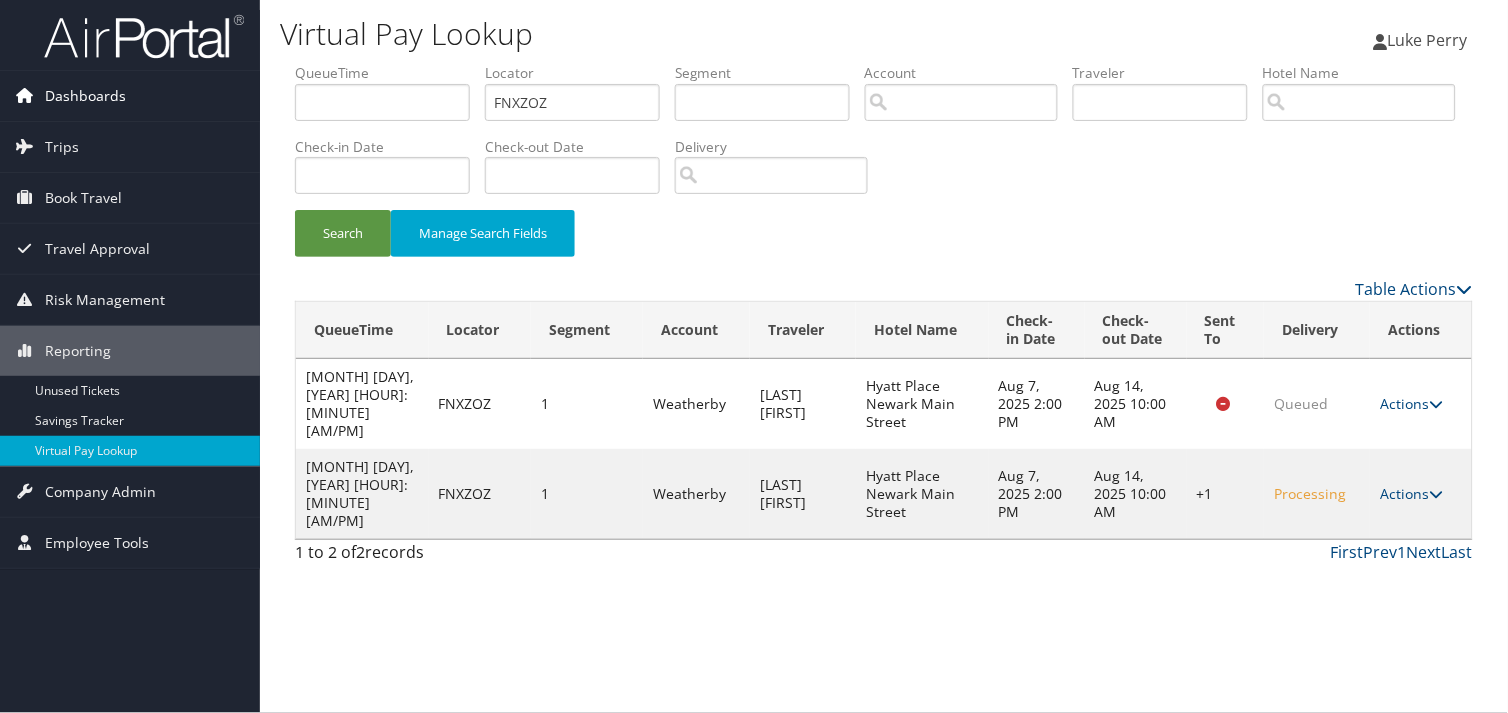 click on "Dashboards" at bounding box center [130, 96] 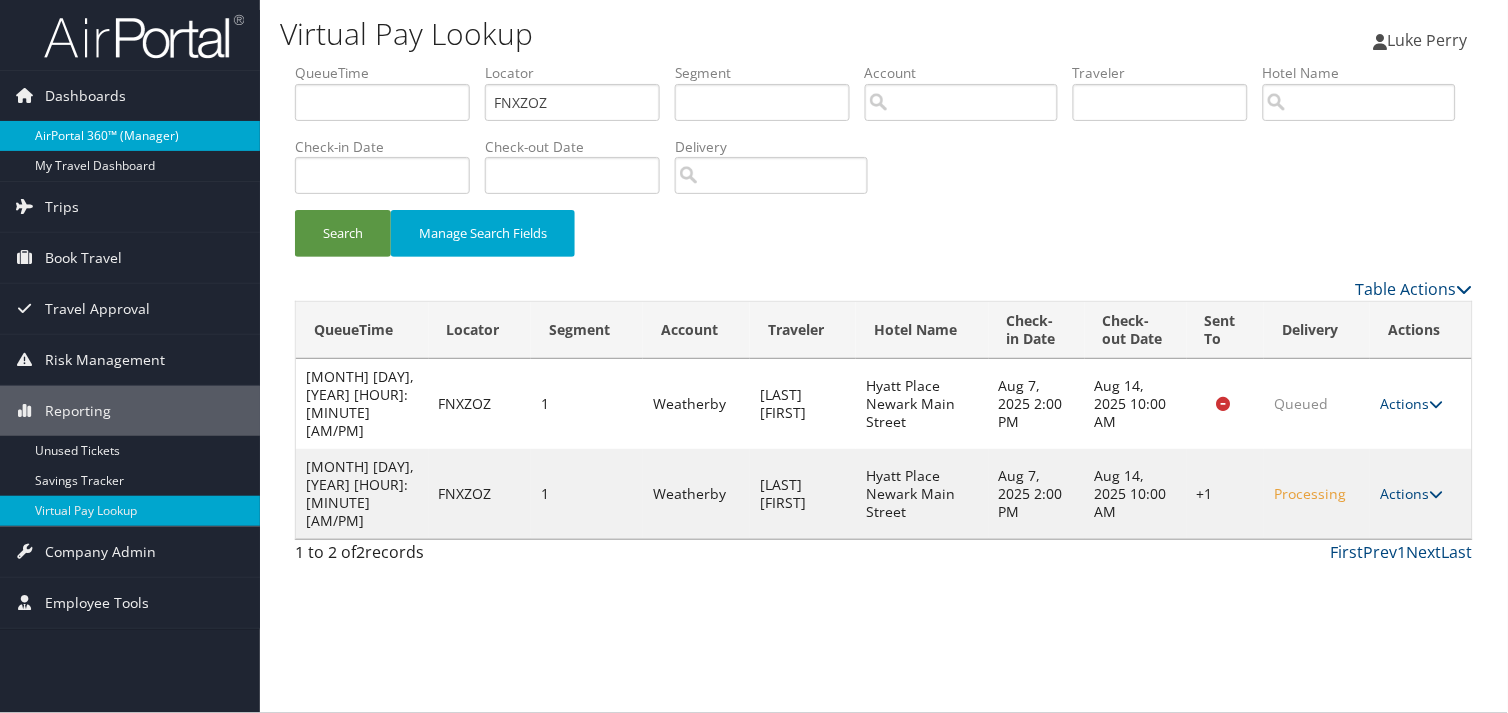 click on "AirPortal 360™ (Manager)" at bounding box center (130, 136) 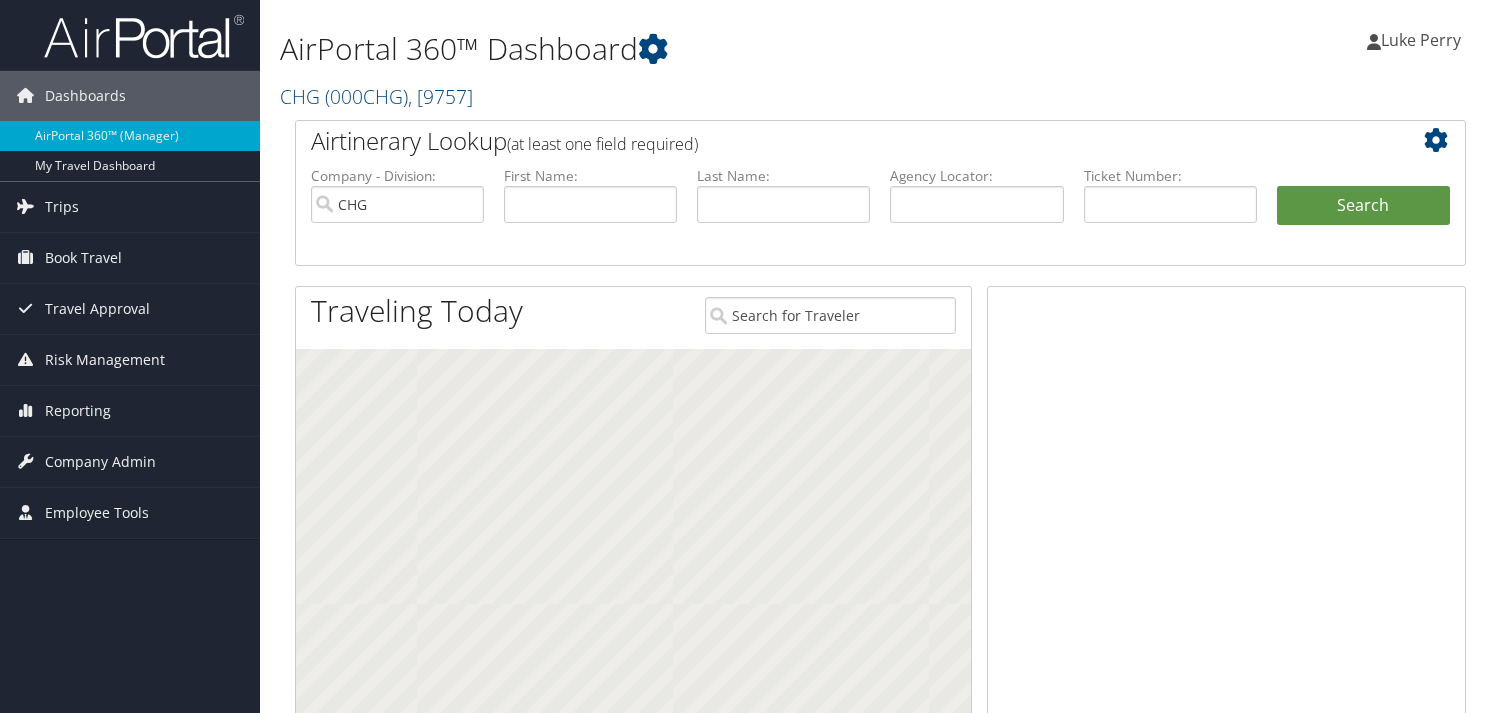 scroll, scrollTop: 0, scrollLeft: 0, axis: both 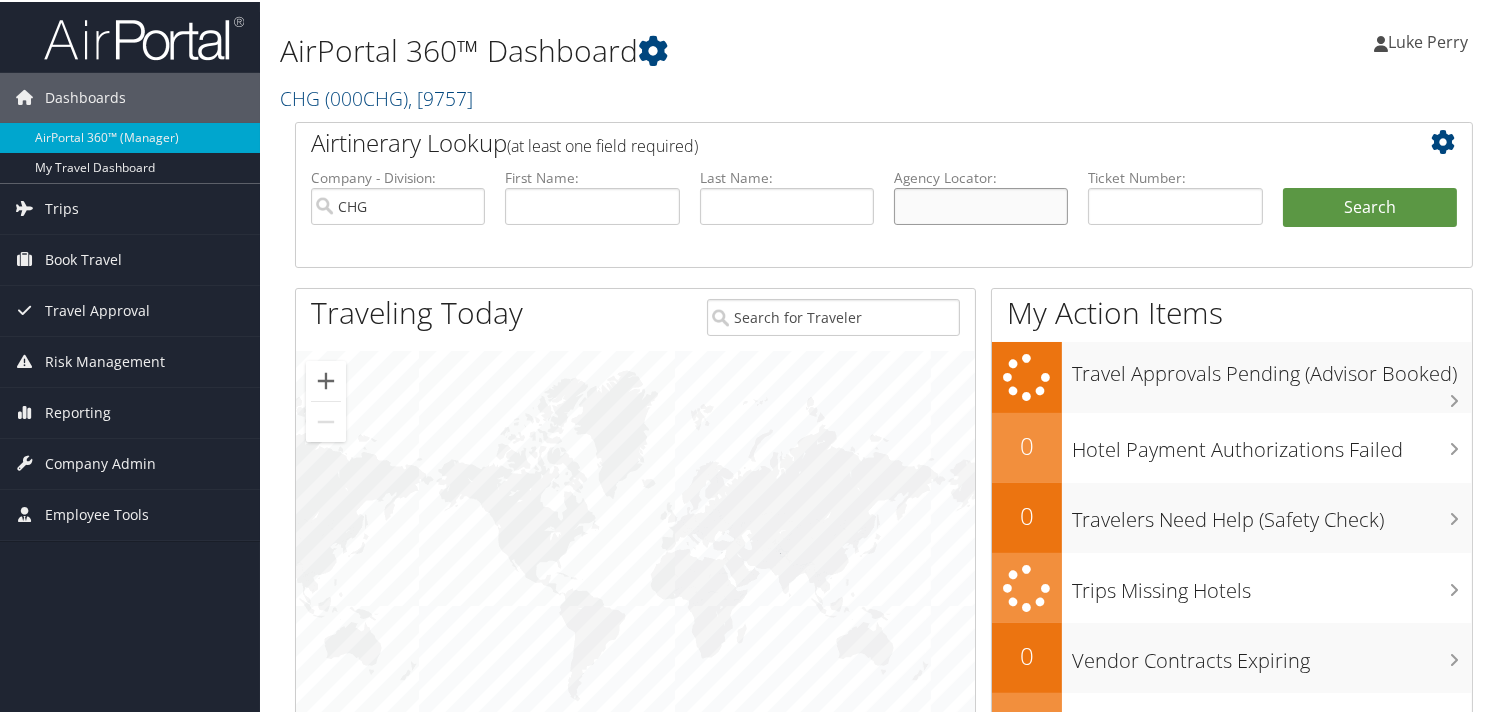 click at bounding box center (981, 204) 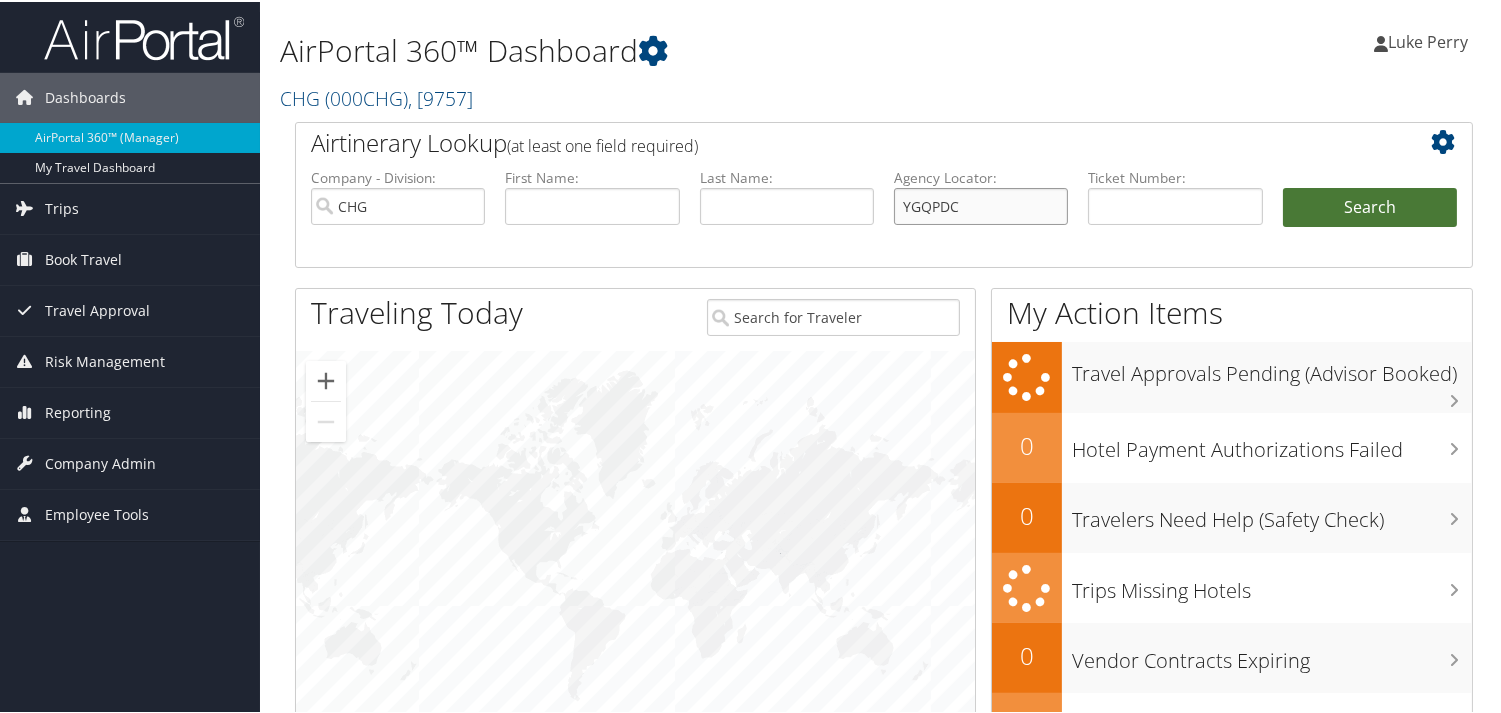 type on "YGQPDC" 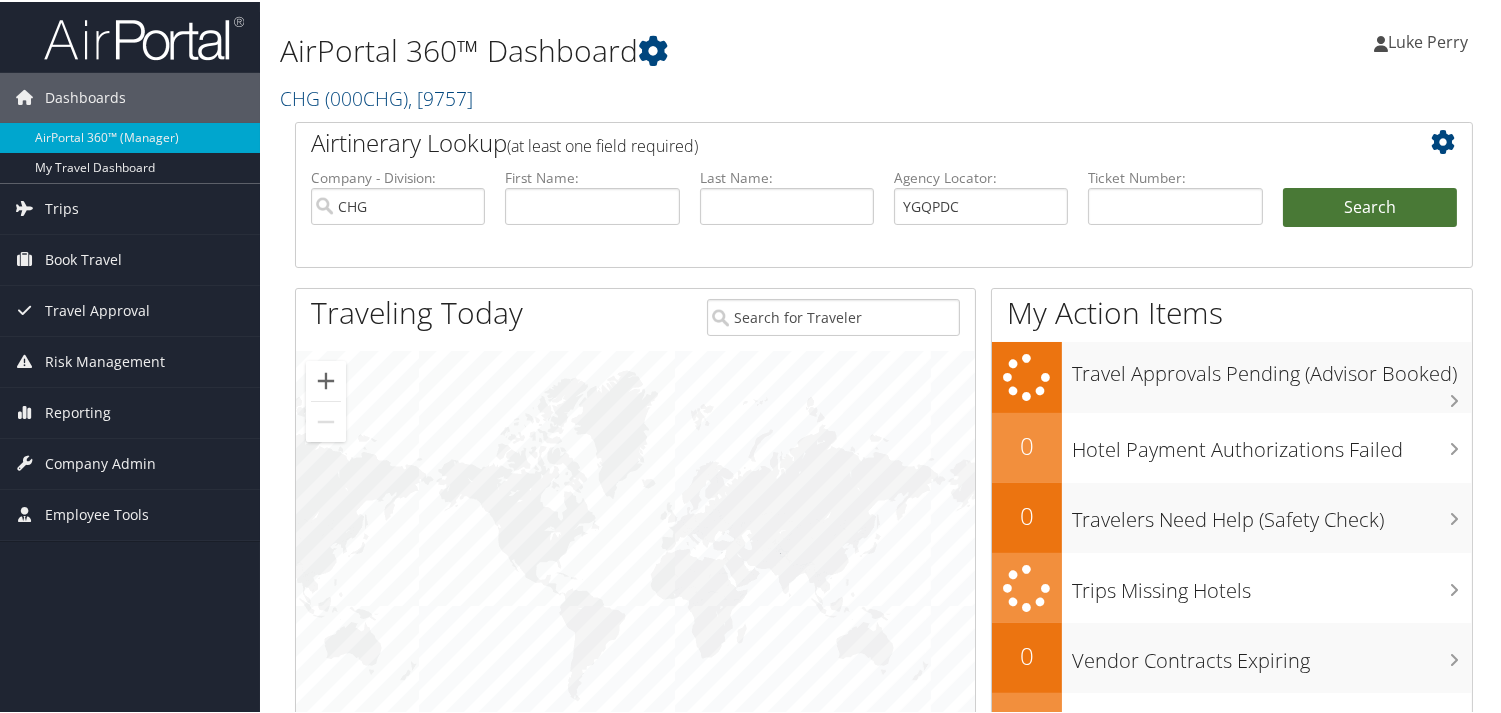 click on "Search" at bounding box center (1370, 206) 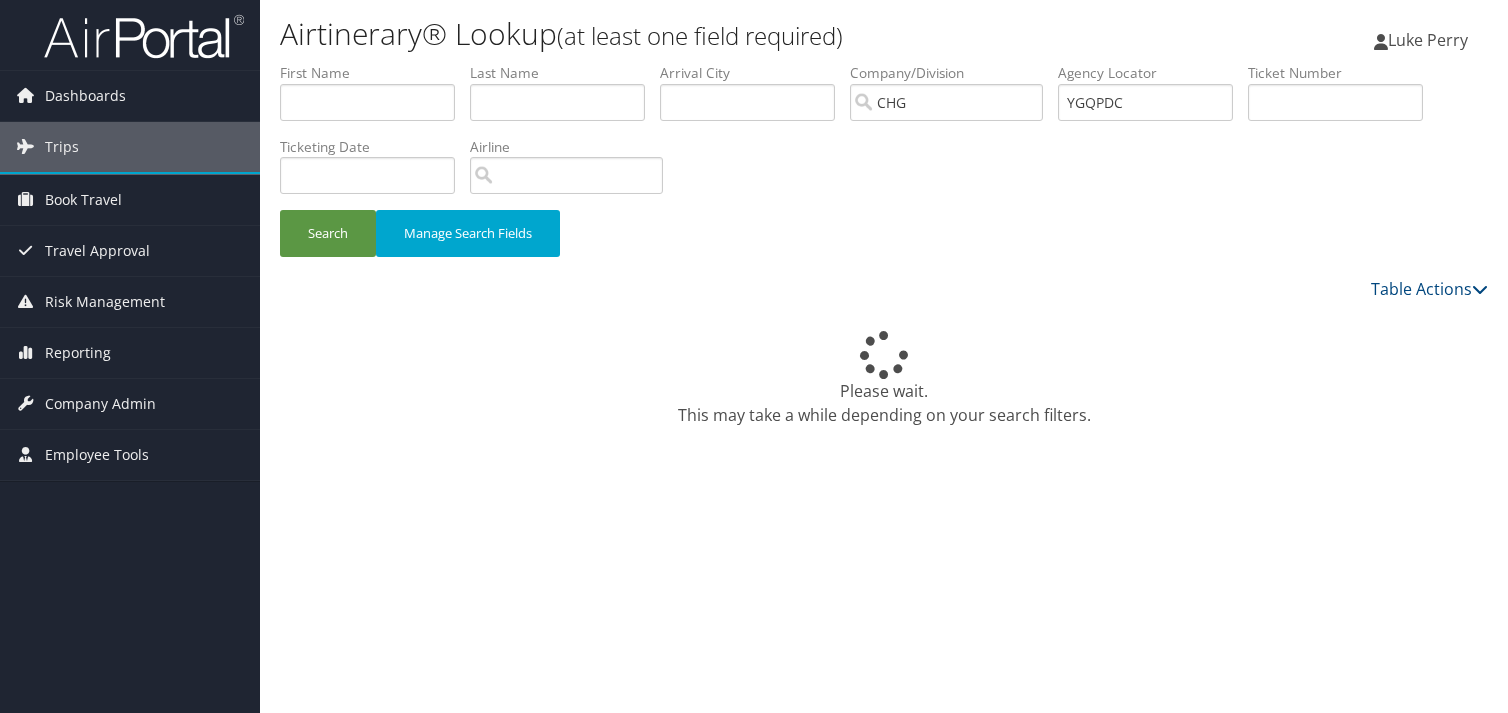 scroll, scrollTop: 0, scrollLeft: 0, axis: both 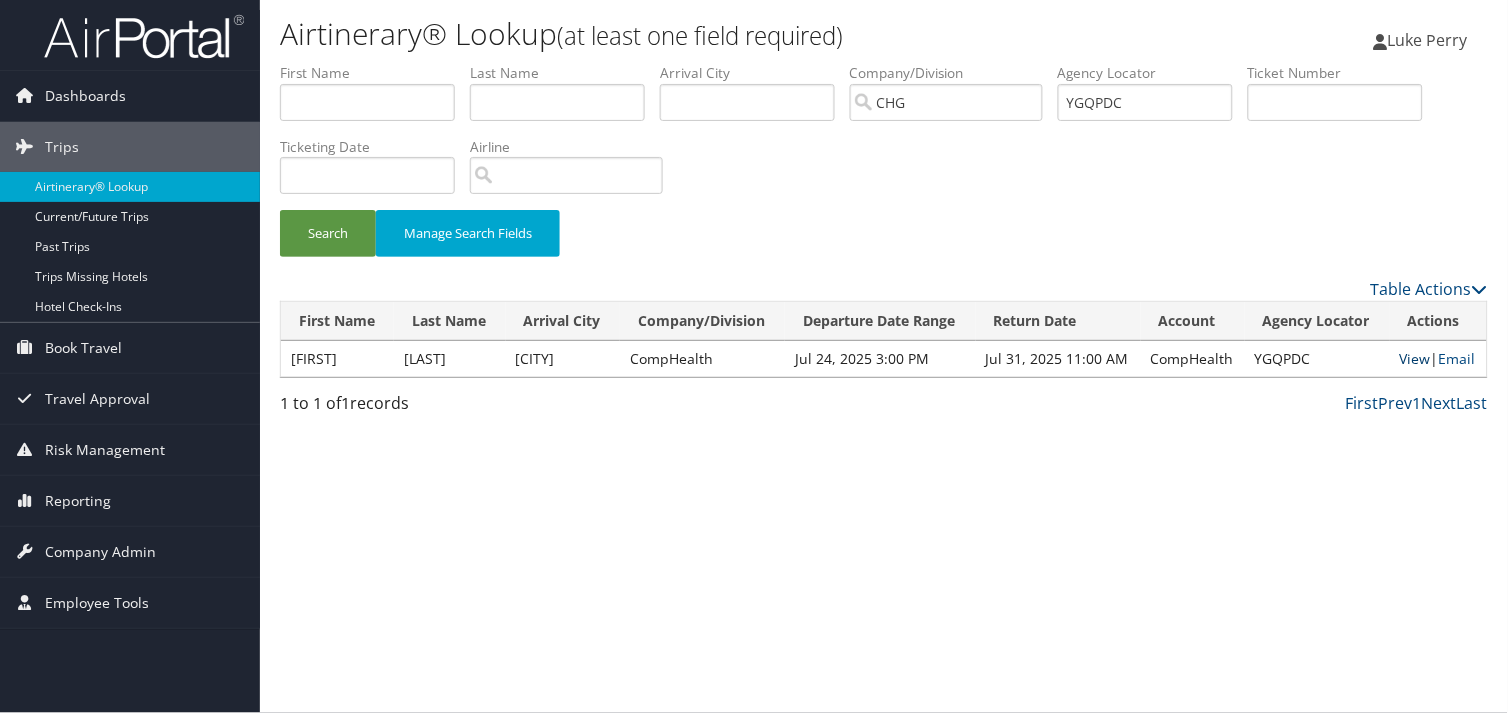 click on "View" at bounding box center (1415, 358) 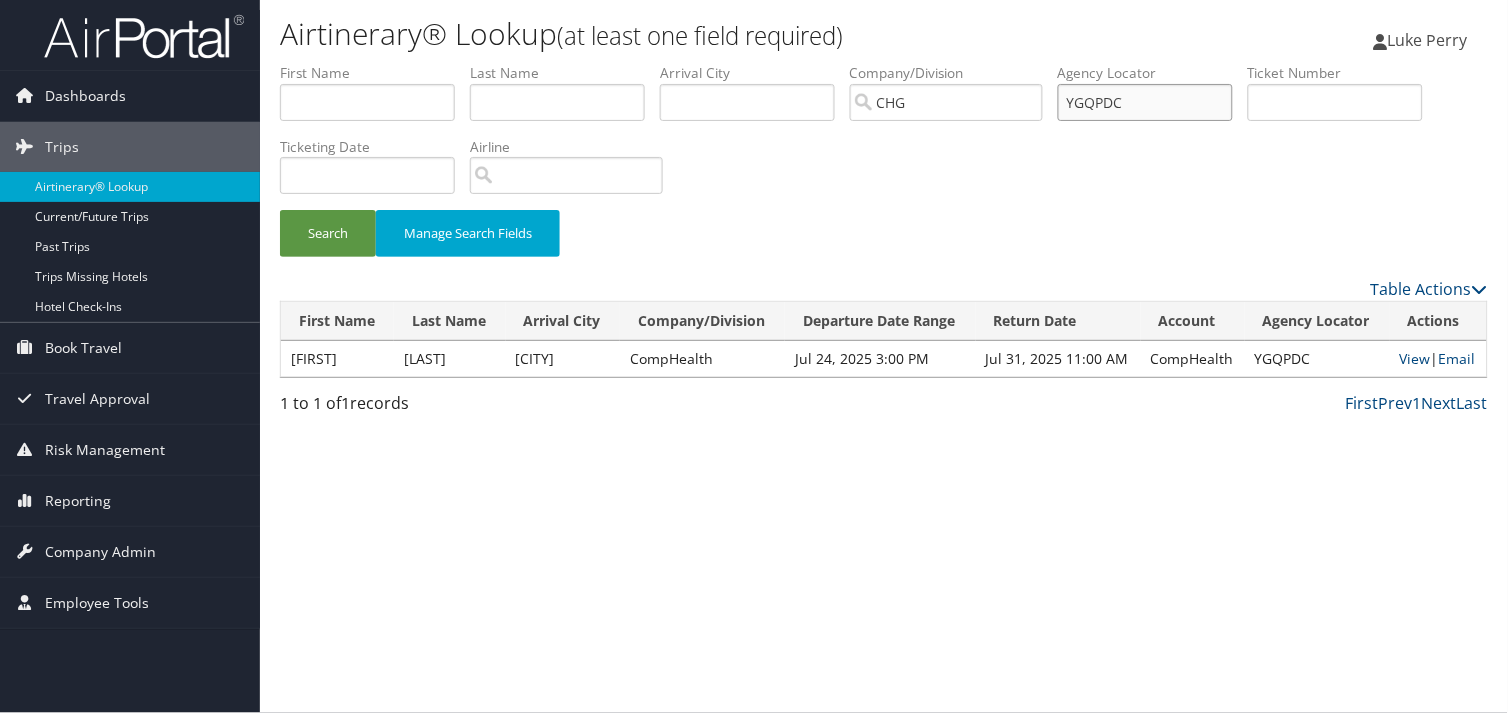 drag, startPoint x: 1165, startPoint y: 103, endPoint x: 1060, endPoint y: 104, distance: 105.00476 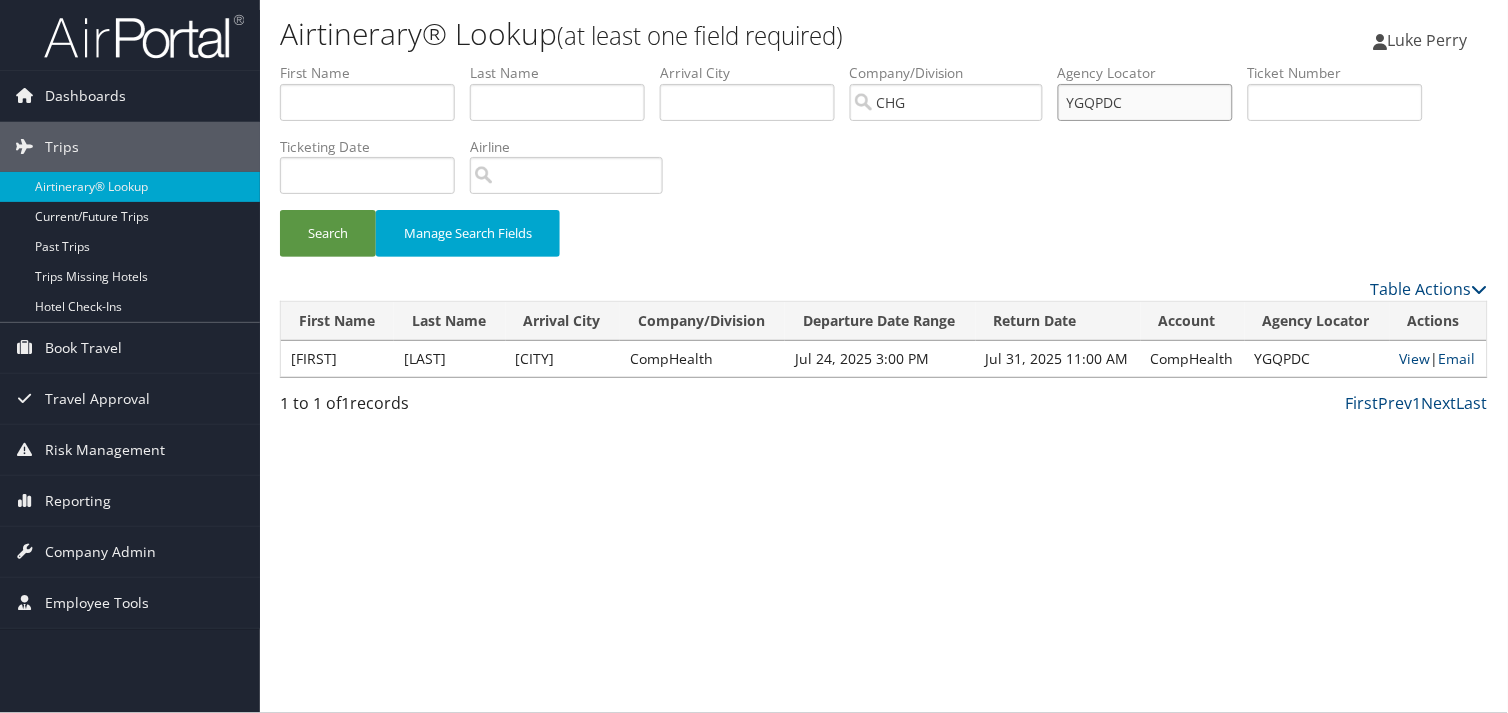 type on "v" 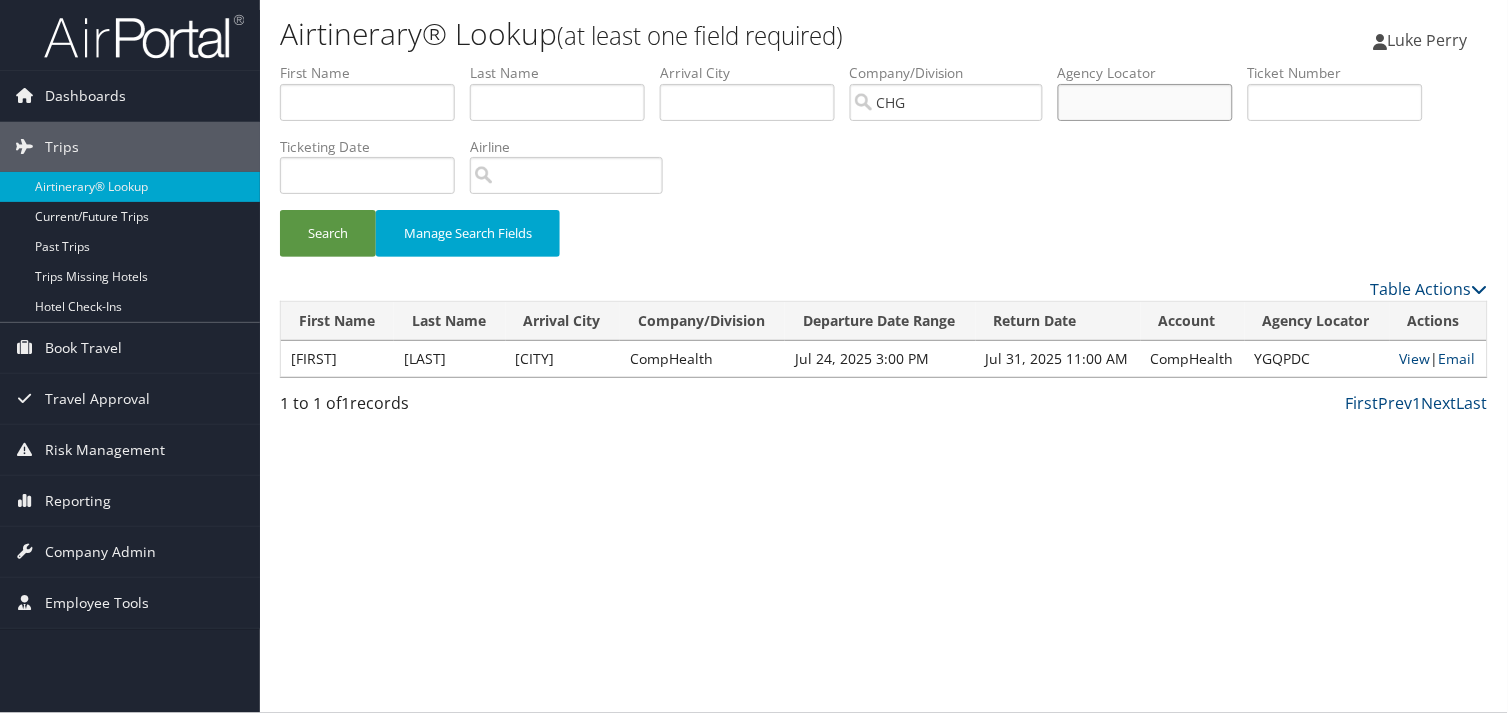paste on "JVOCLI" 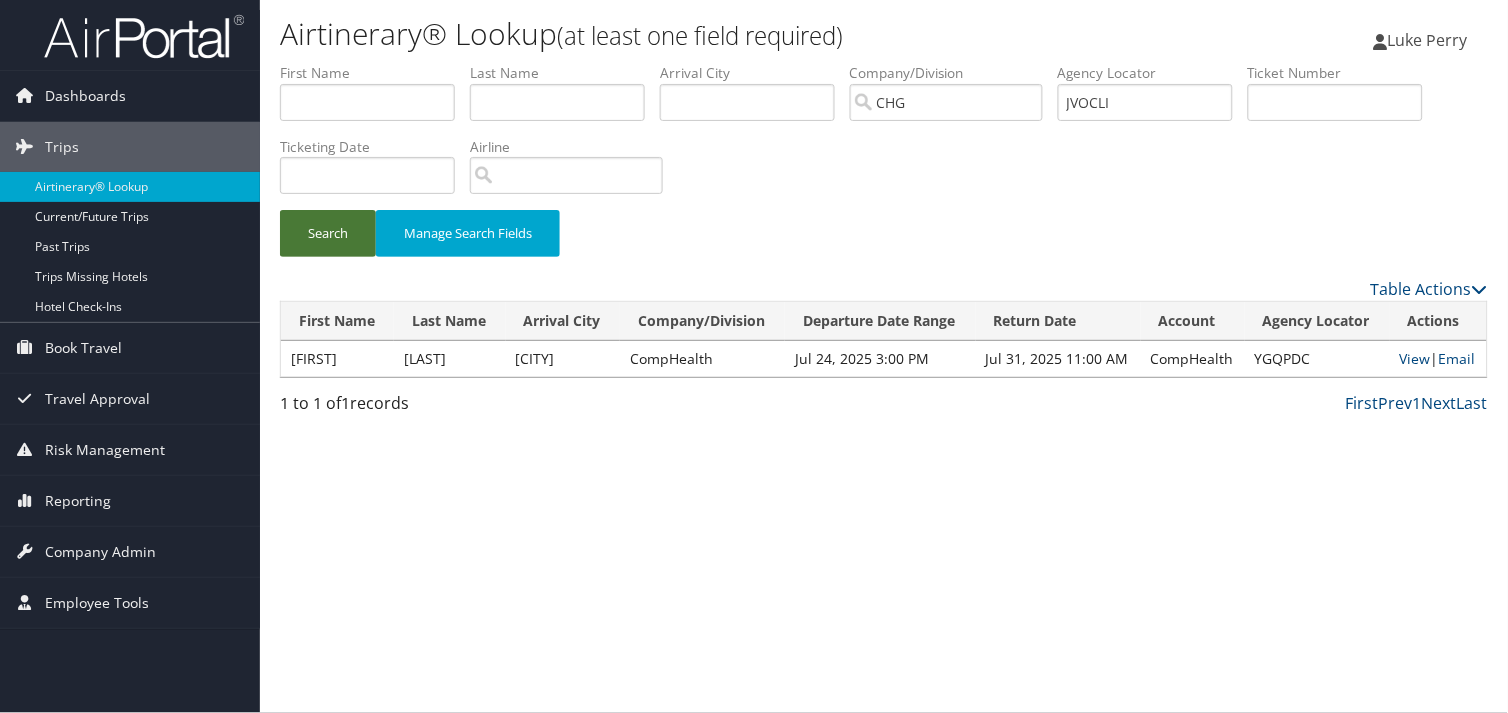 click on "Search" at bounding box center (328, 233) 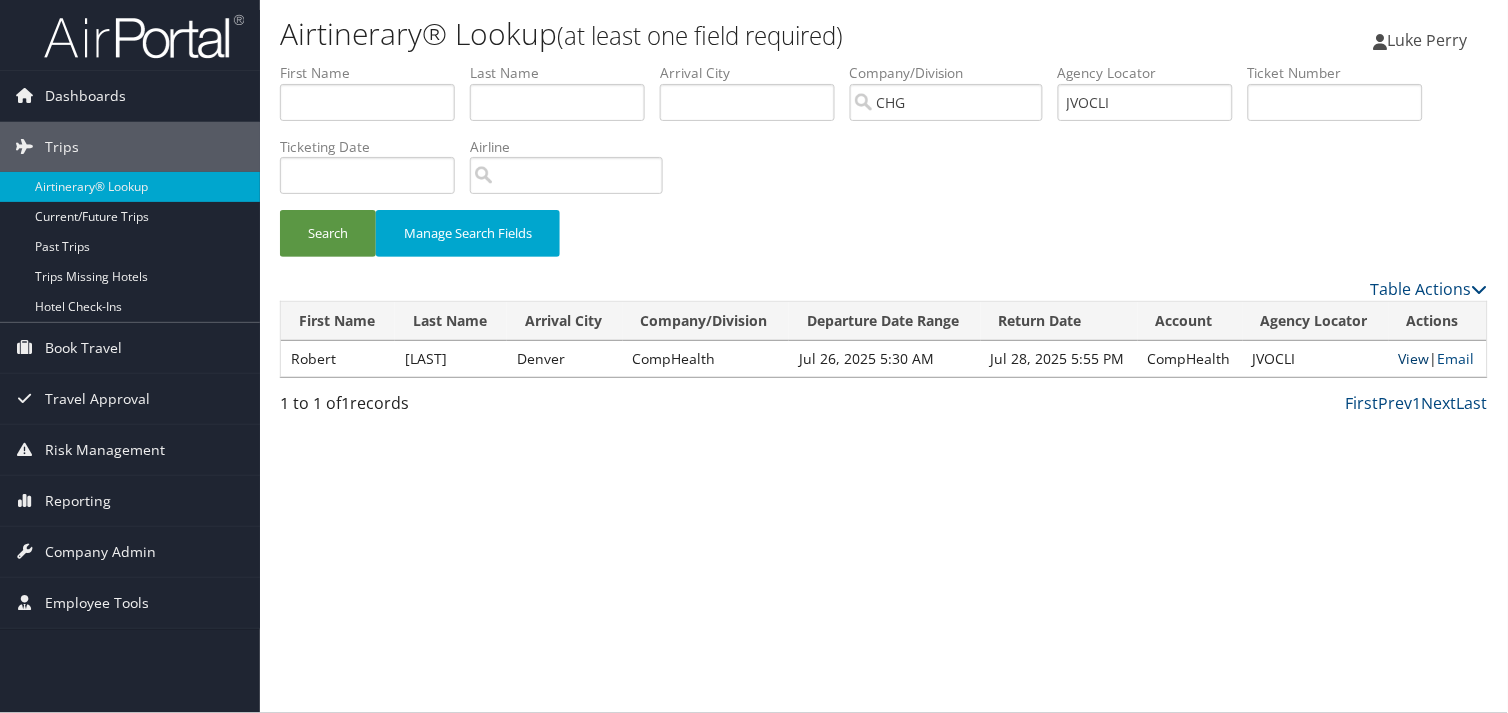 click on "View" at bounding box center [1414, 358] 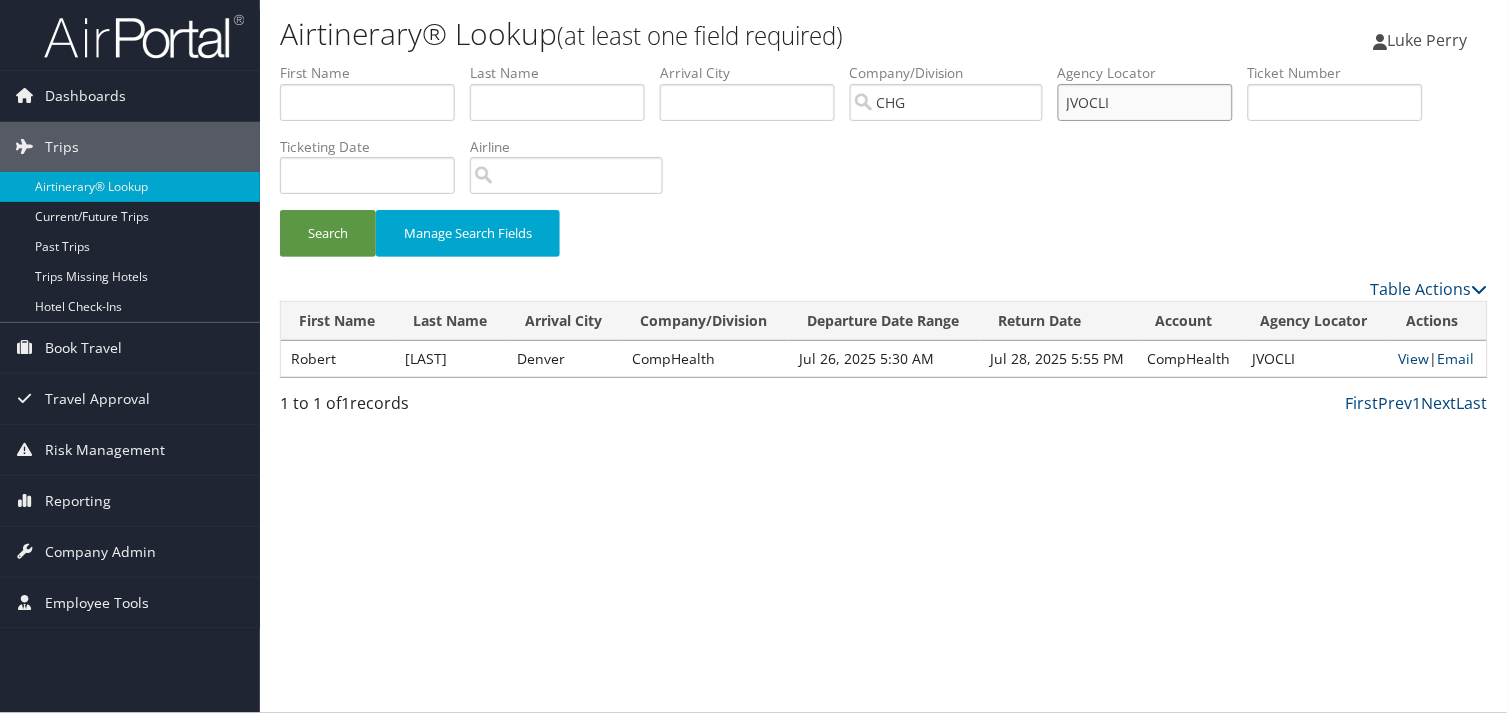 drag, startPoint x: 1156, startPoint y: 106, endPoint x: 952, endPoint y: 130, distance: 205.4069 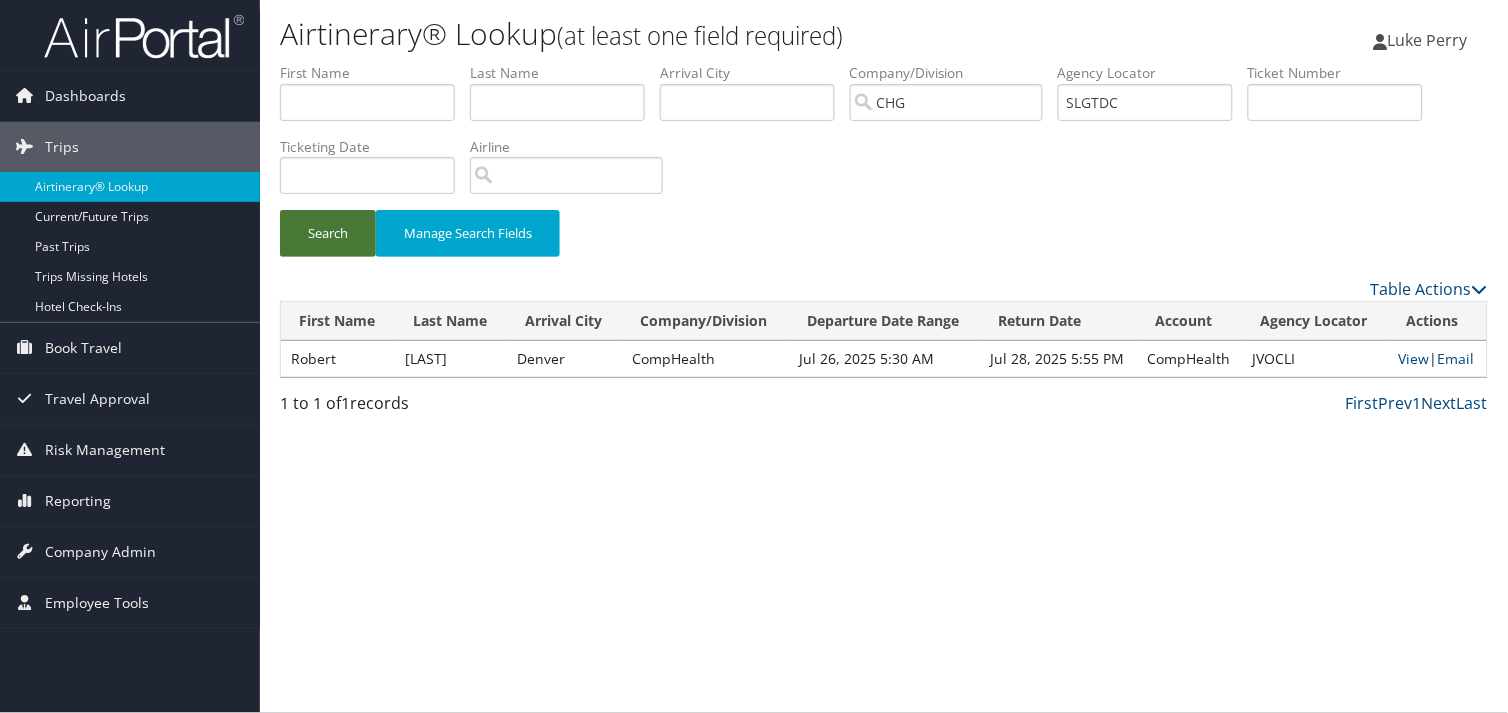 click on "Search" at bounding box center (328, 233) 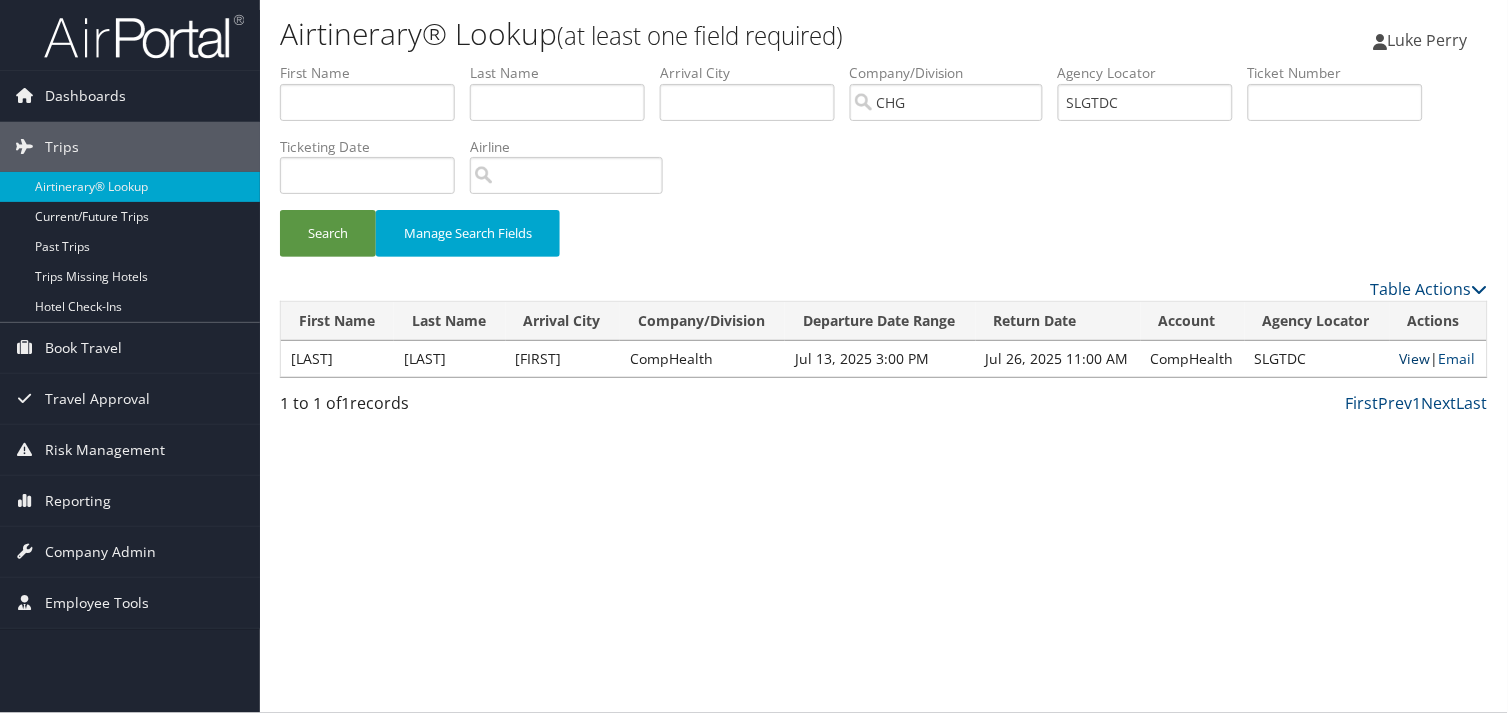 click on "View" at bounding box center (1415, 358) 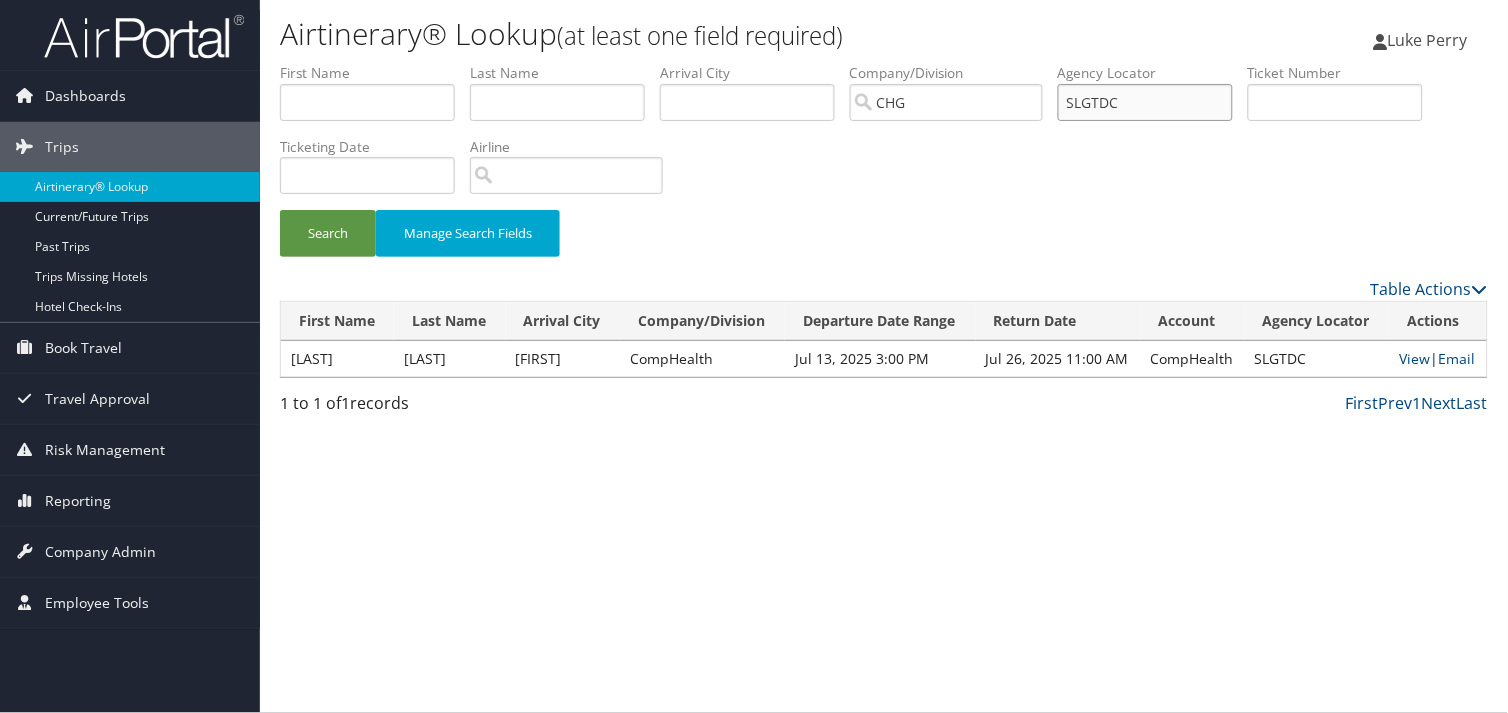 drag, startPoint x: 1166, startPoint y: 108, endPoint x: 987, endPoint y: 150, distance: 183.86136 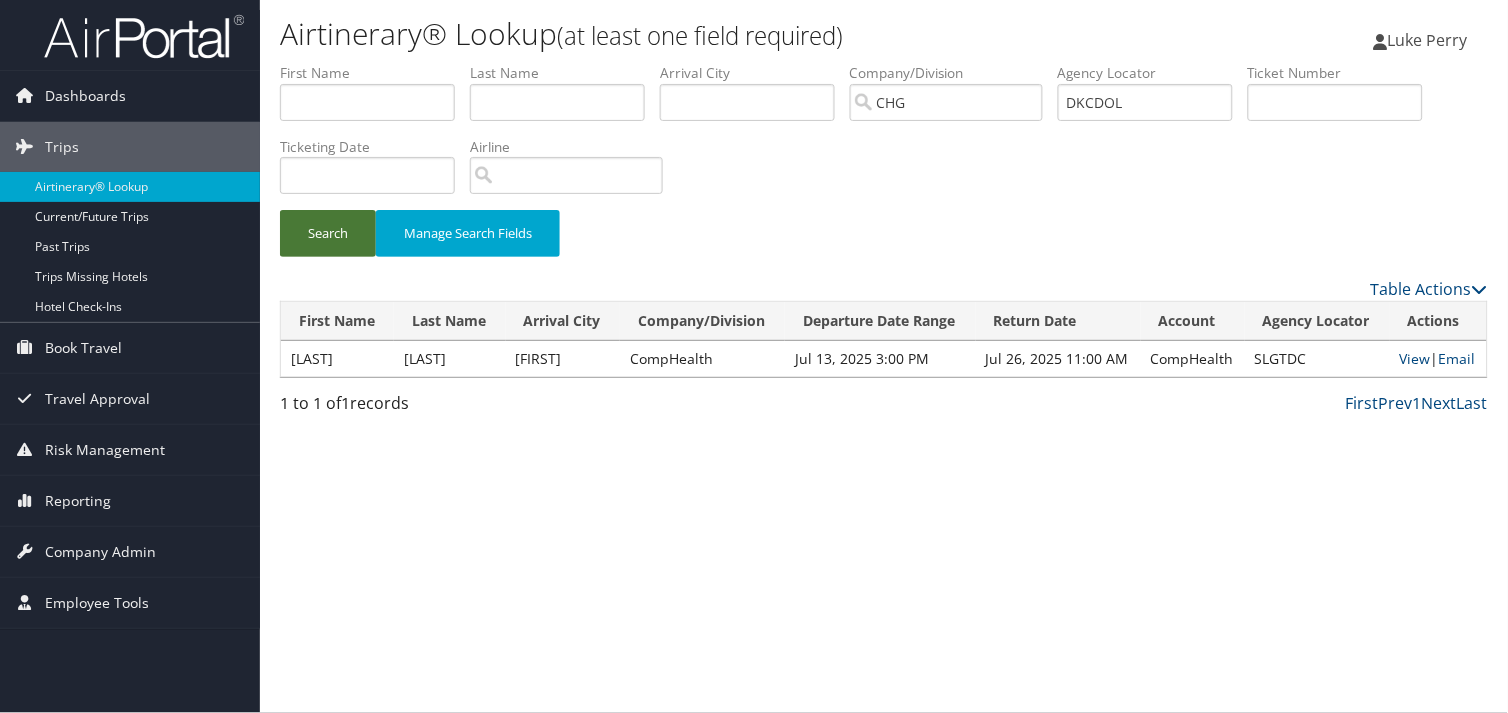 click on "Search" at bounding box center (328, 233) 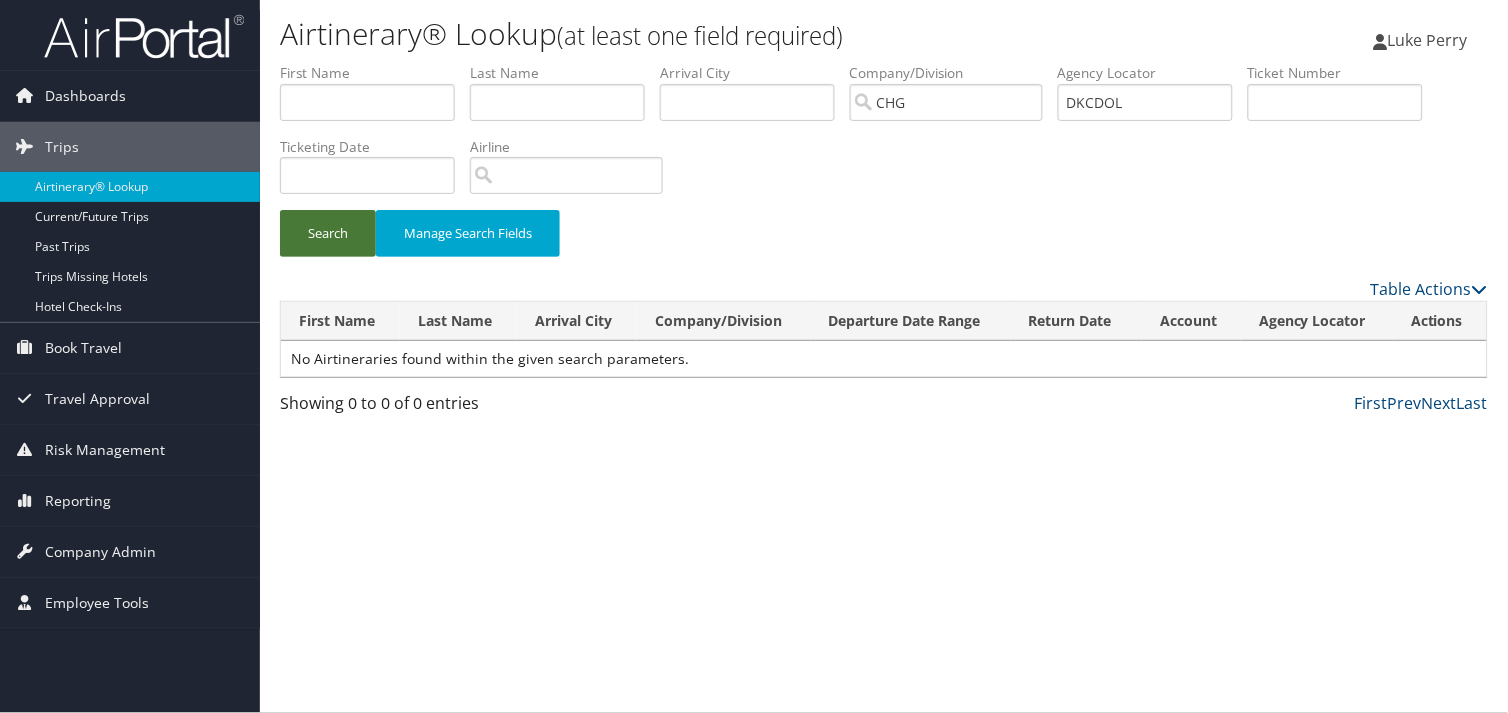 click on "Search" at bounding box center [328, 233] 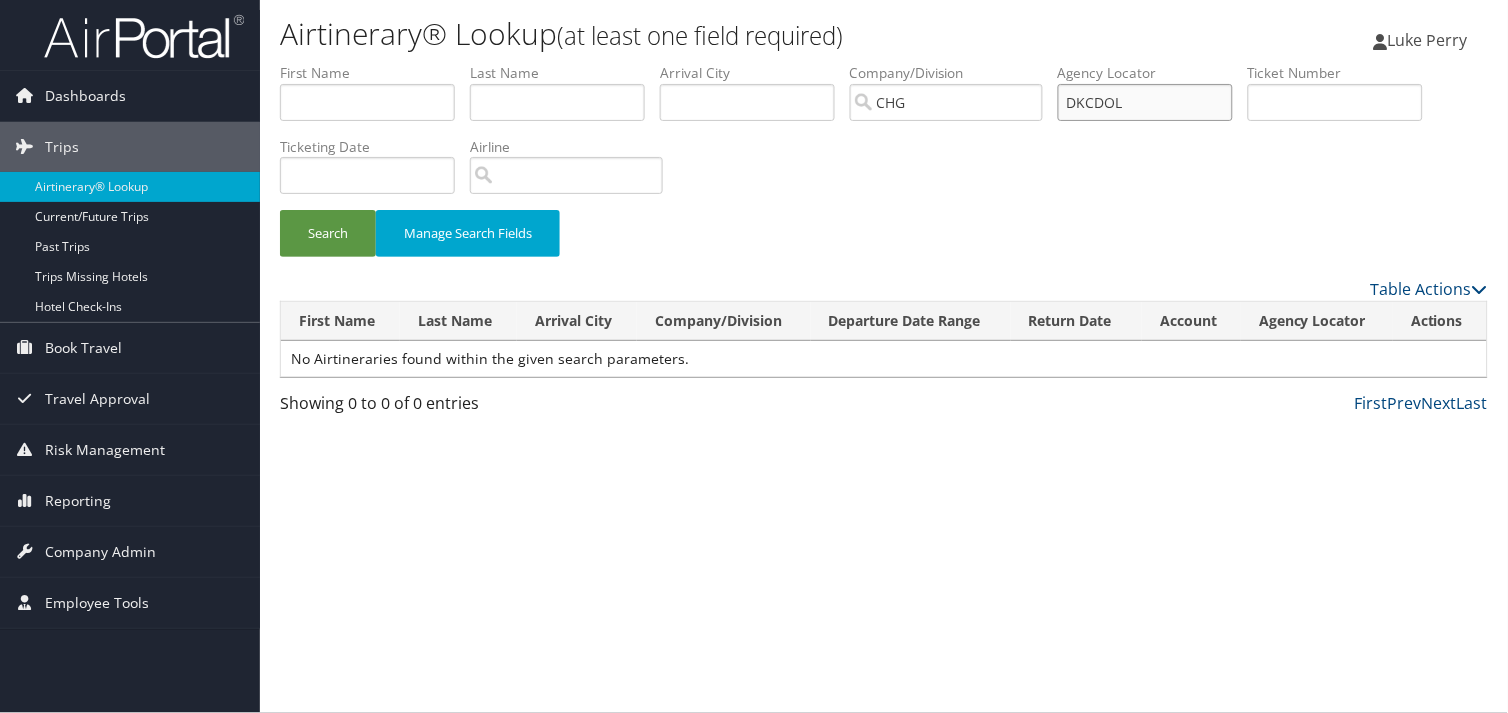 click on "DKCDOL" at bounding box center [1145, 102] 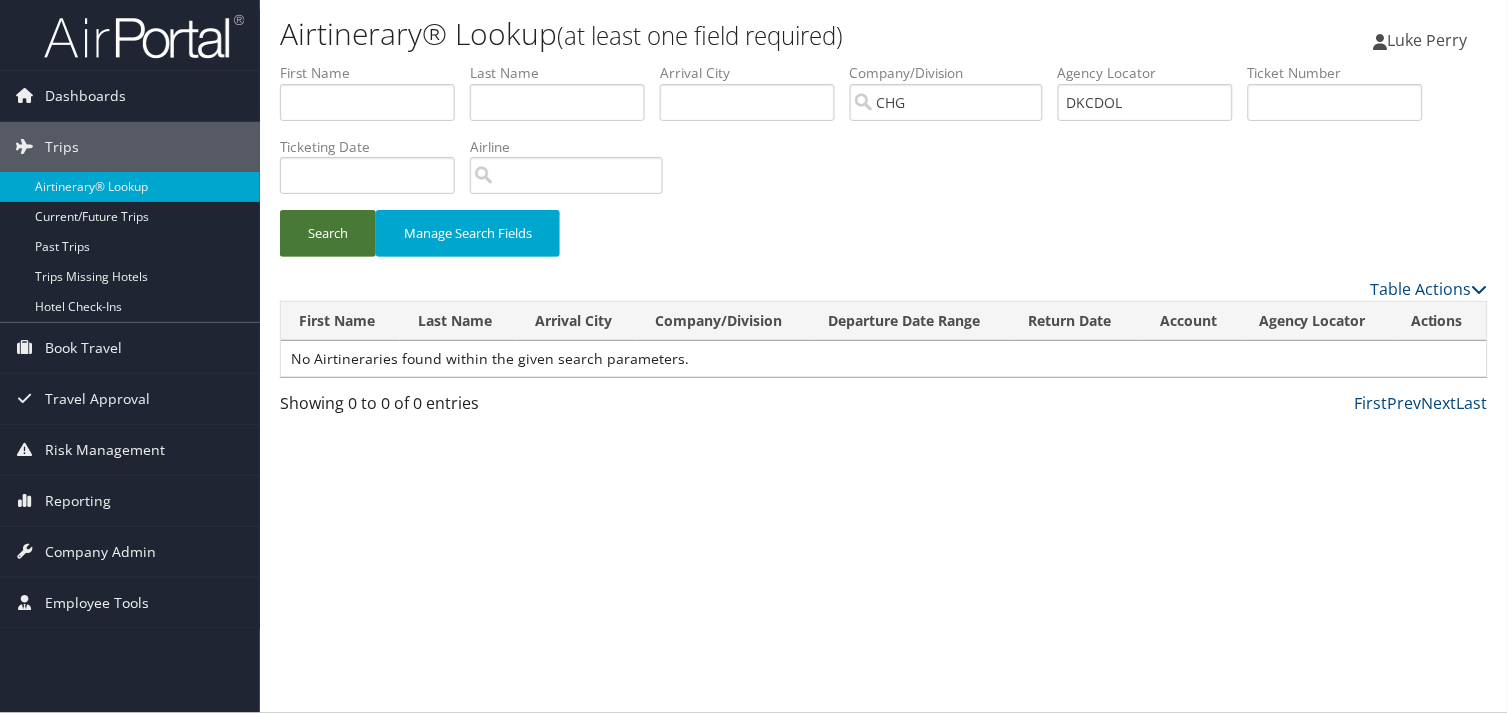 click on "Search" at bounding box center (328, 233) 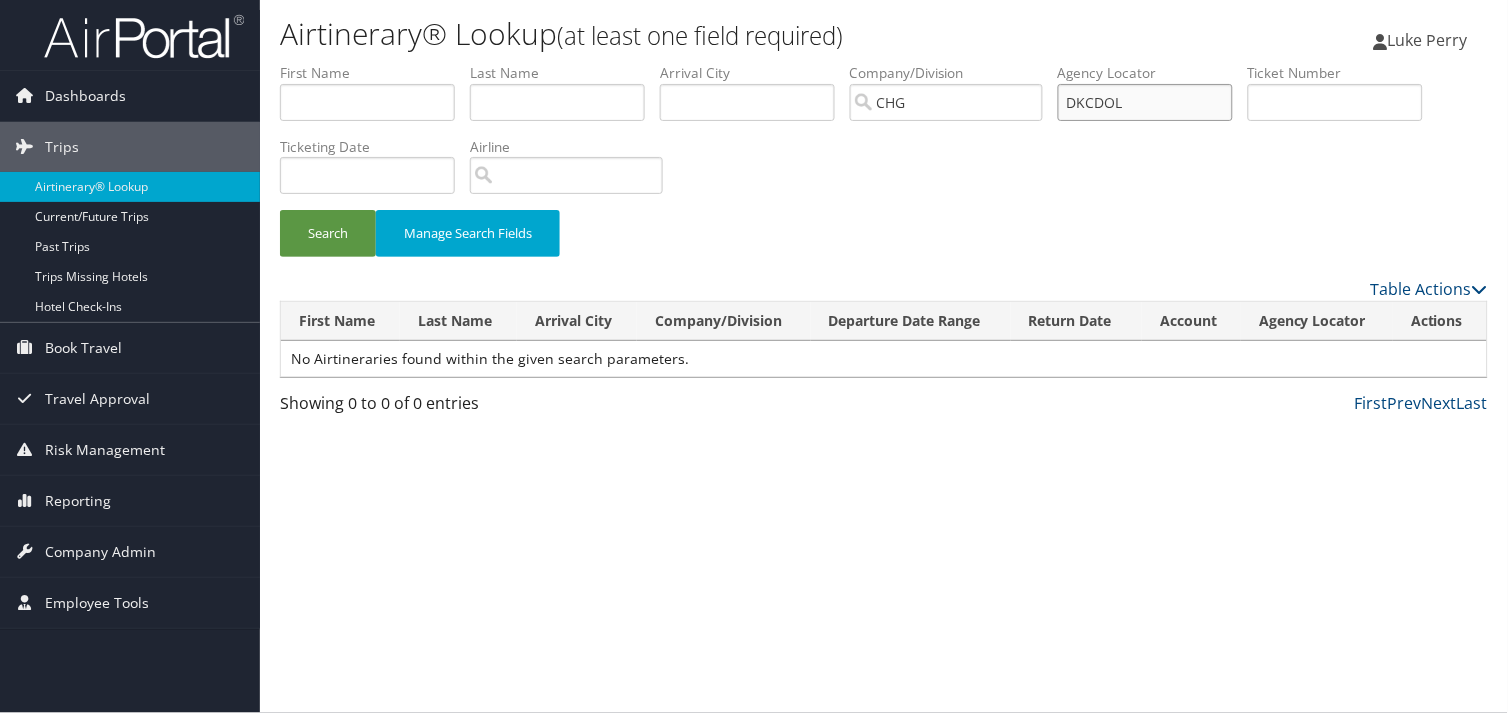 drag, startPoint x: 1167, startPoint y: 98, endPoint x: 947, endPoint y: 123, distance: 221.4159 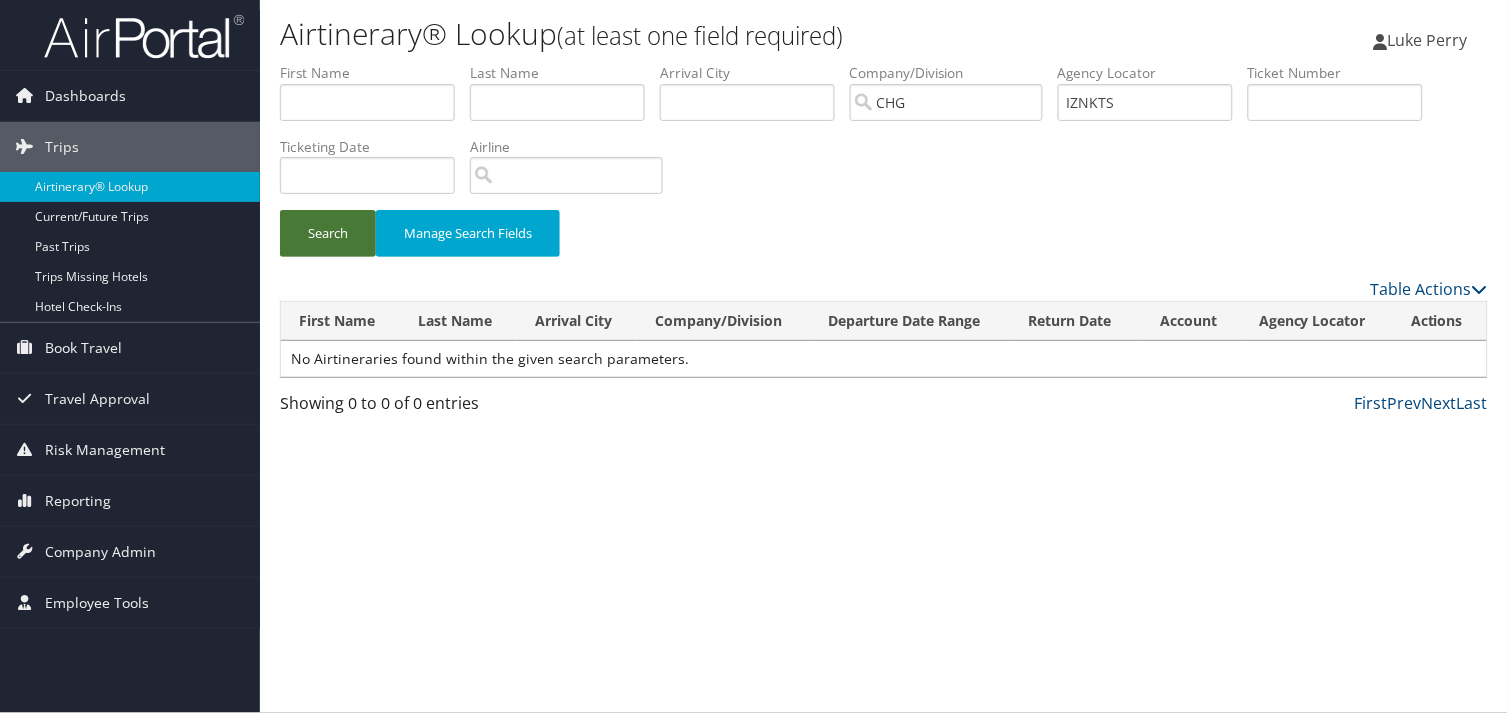 click on "Search" at bounding box center (328, 233) 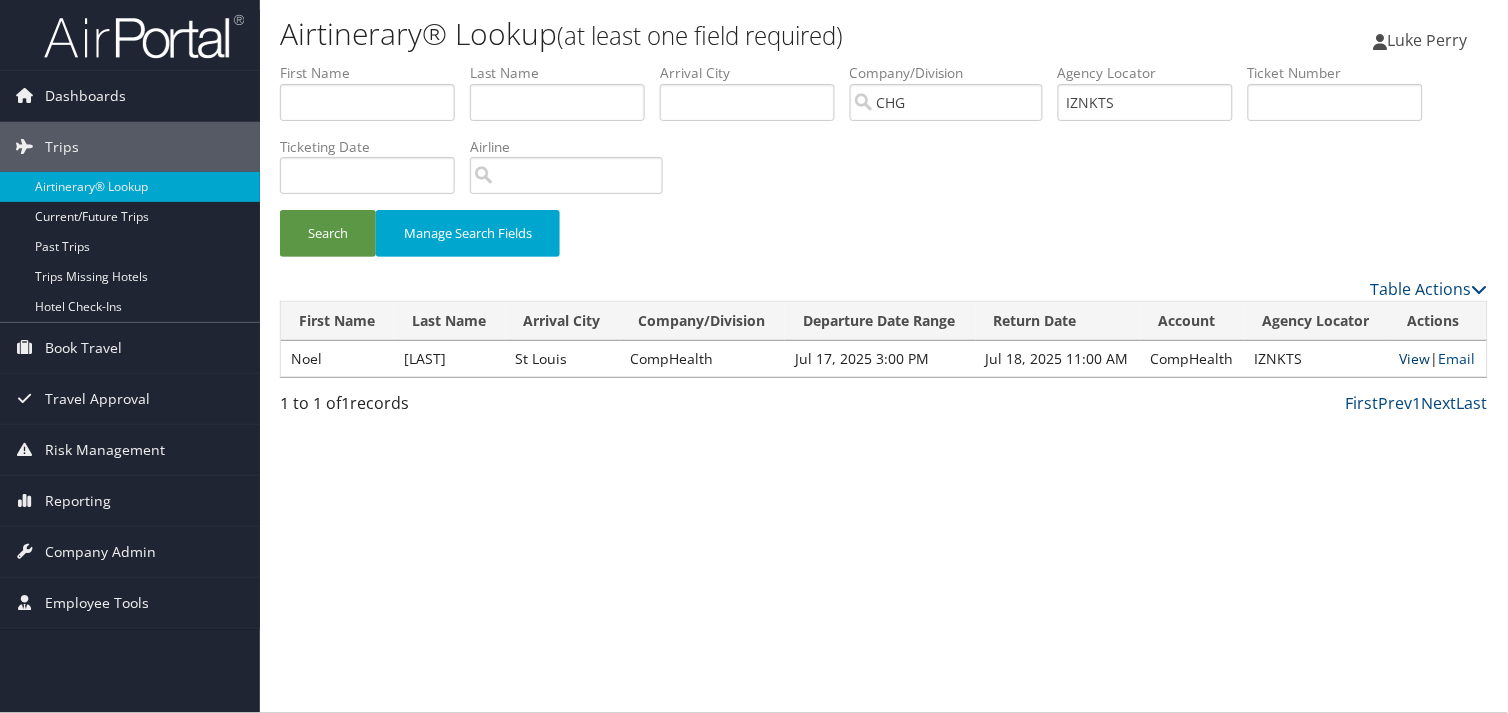 click on "View" at bounding box center [1415, 358] 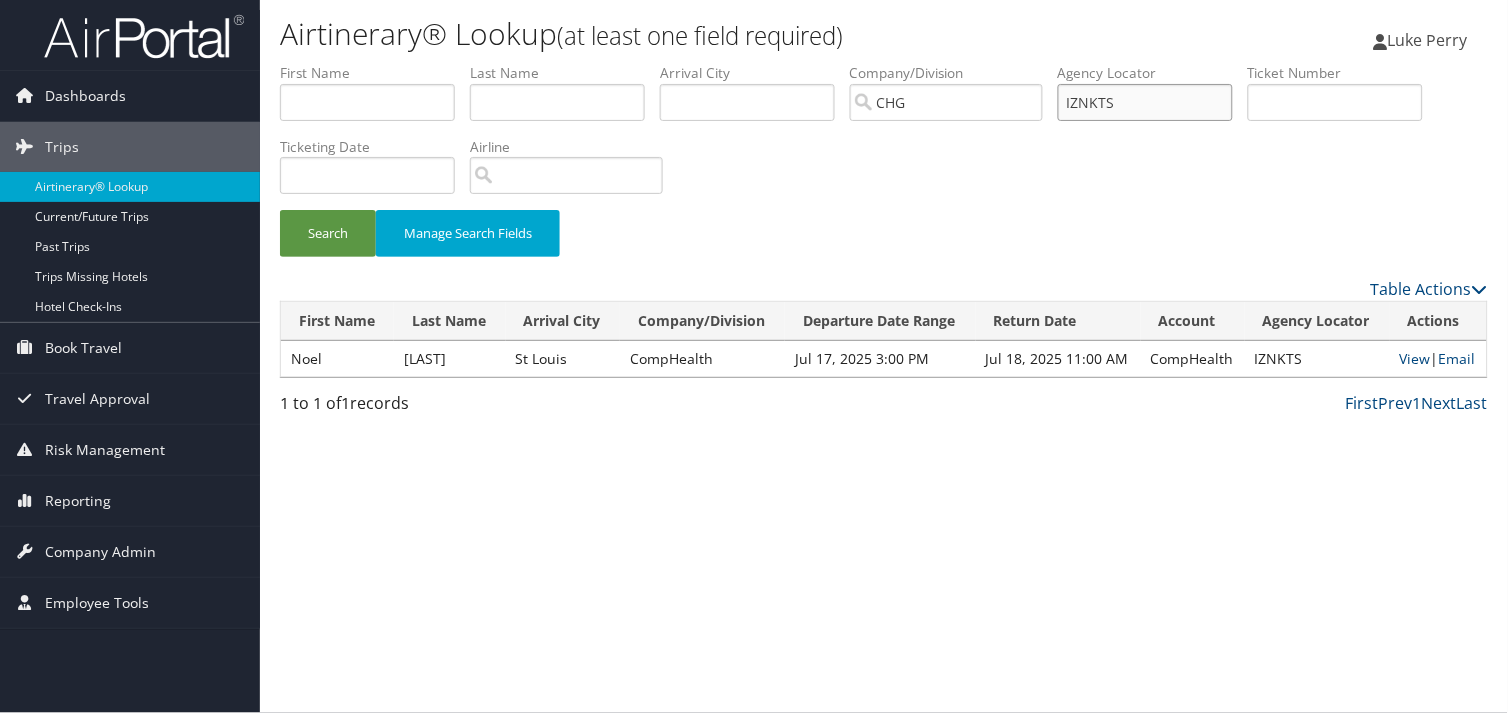 drag, startPoint x: 1161, startPoint y: 107, endPoint x: 985, endPoint y: 113, distance: 176.10225 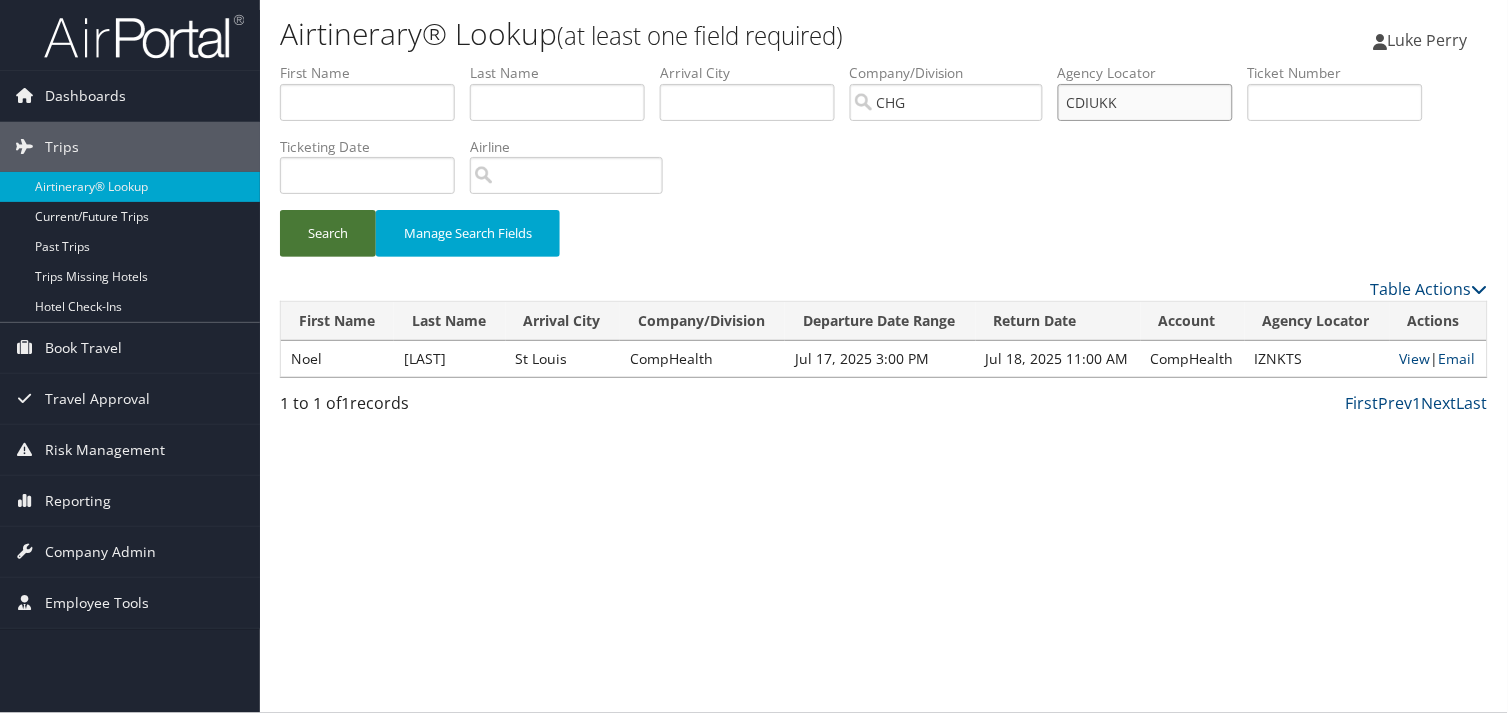 type on "CDIUKK" 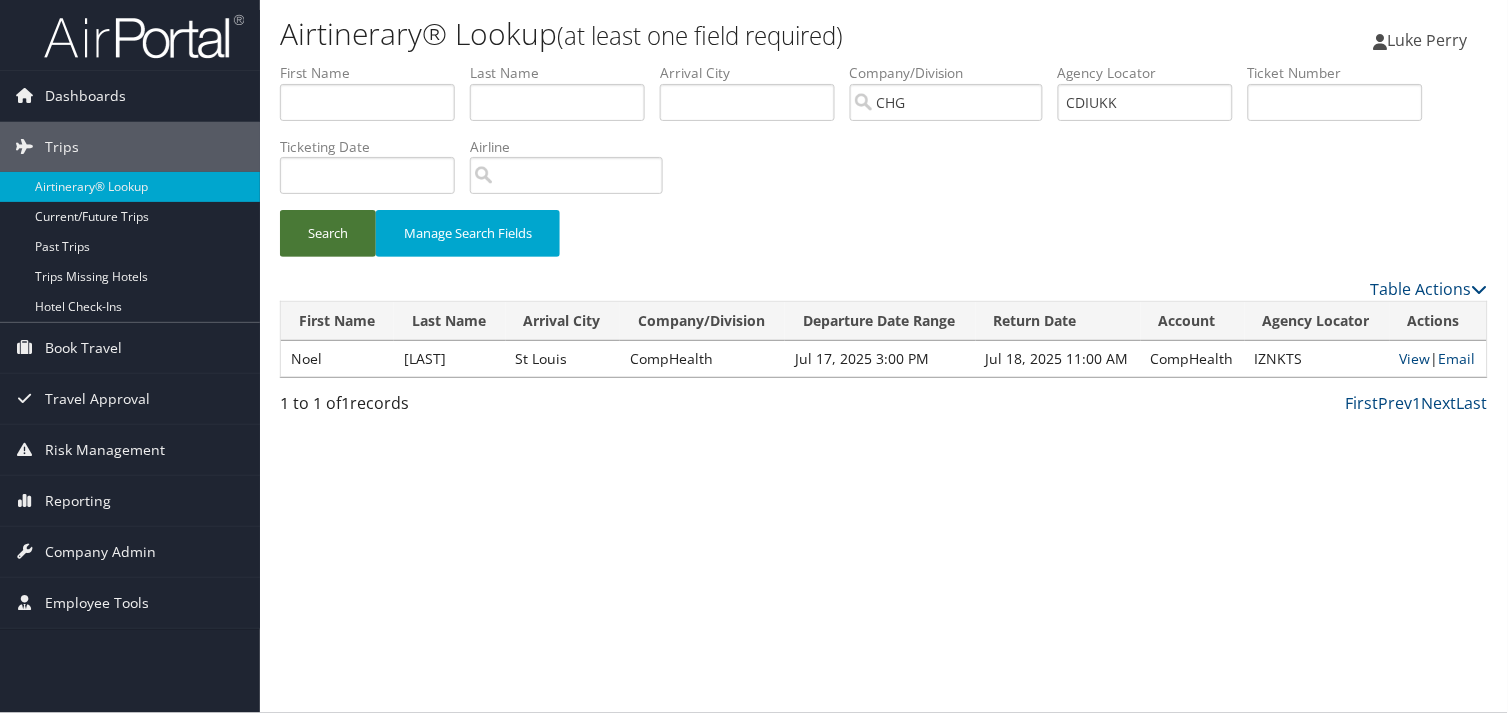 click on "Search" at bounding box center (328, 233) 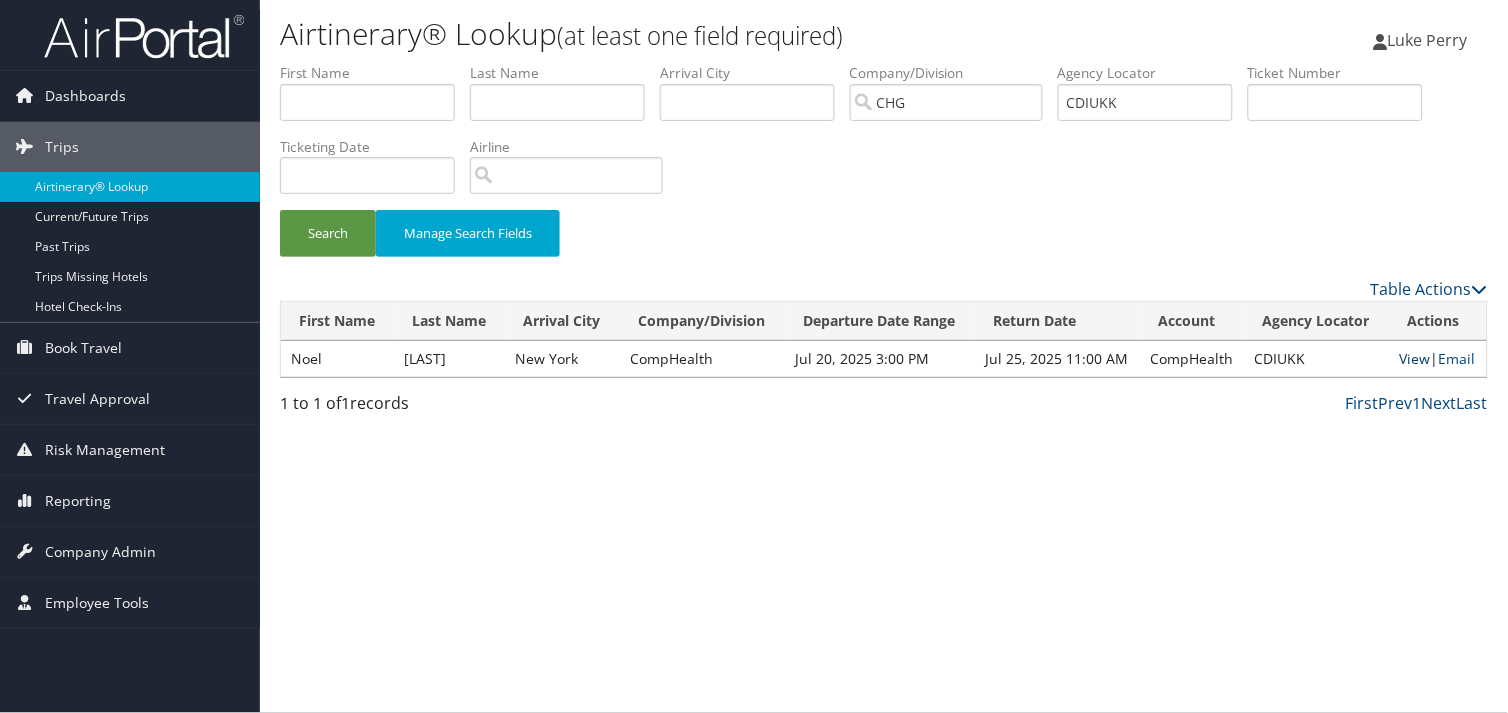 click on "View" at bounding box center (1415, 358) 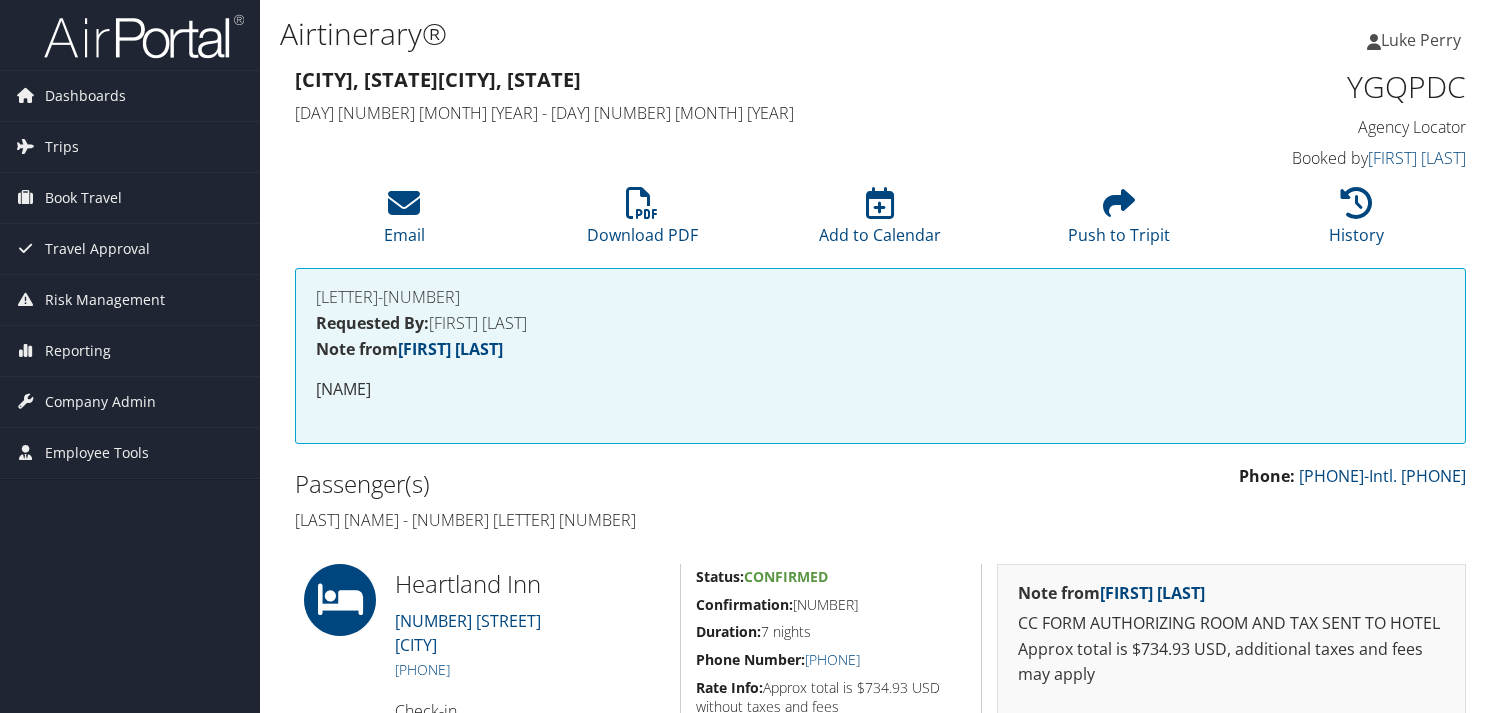scroll, scrollTop: 222, scrollLeft: 0, axis: vertical 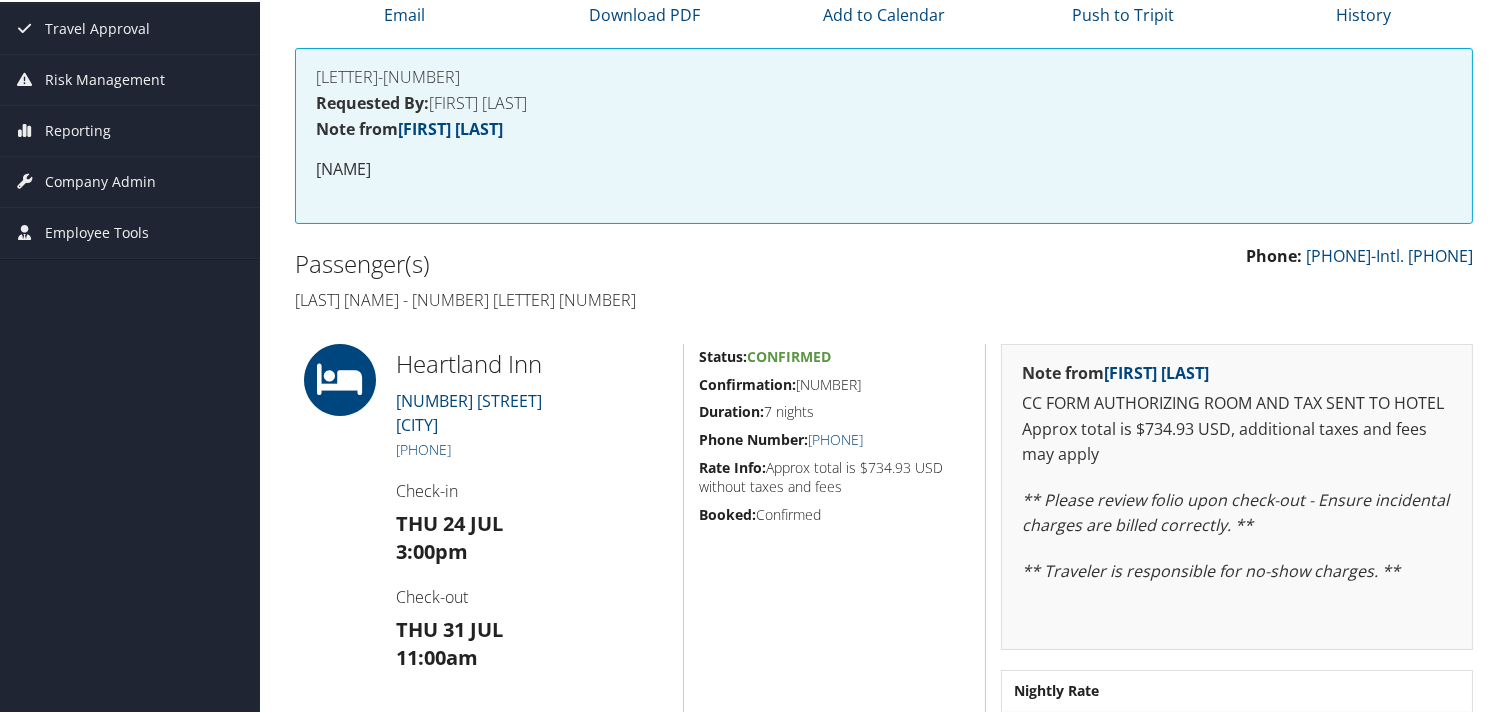 drag, startPoint x: 864, startPoint y: 378, endPoint x: 696, endPoint y: 380, distance: 168.0119 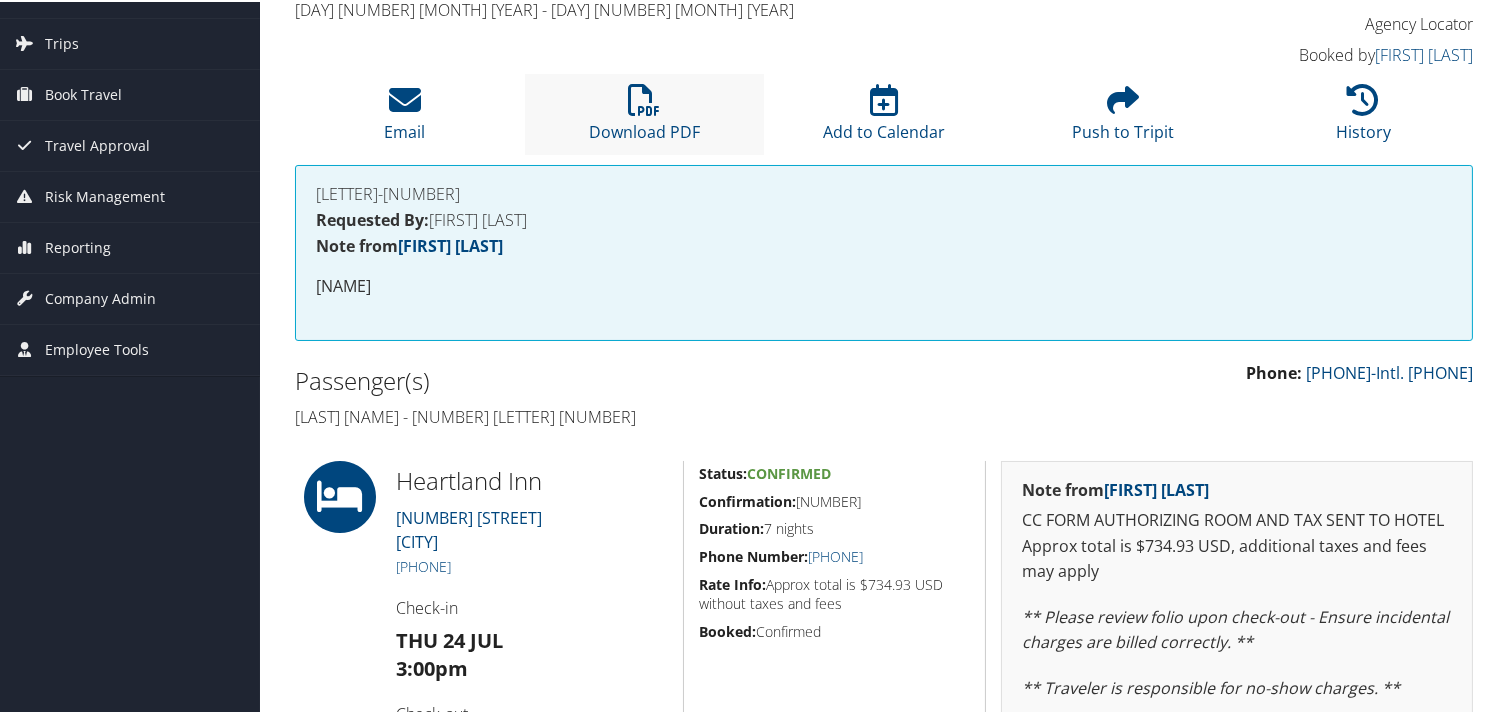 scroll, scrollTop: 0, scrollLeft: 0, axis: both 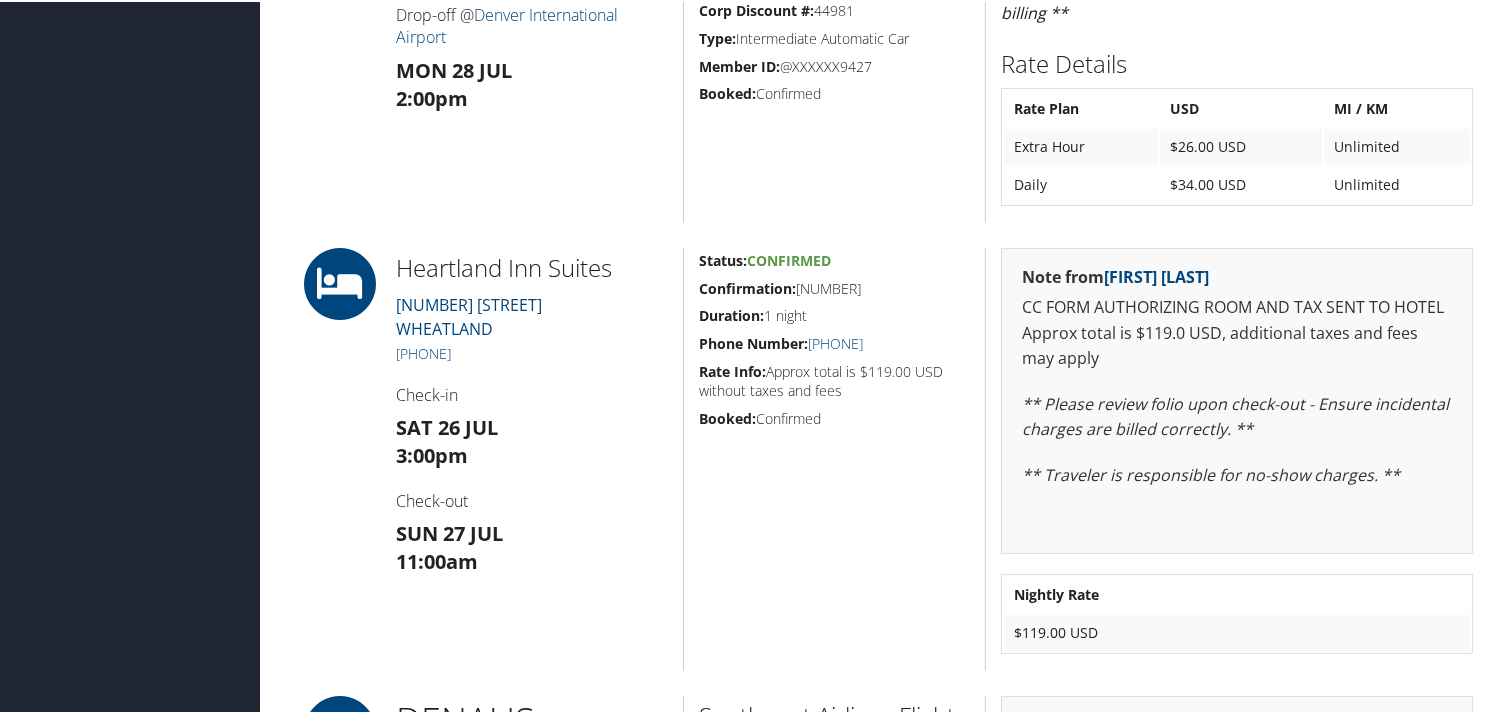drag, startPoint x: 861, startPoint y: 284, endPoint x: 692, endPoint y: 292, distance: 169.18924 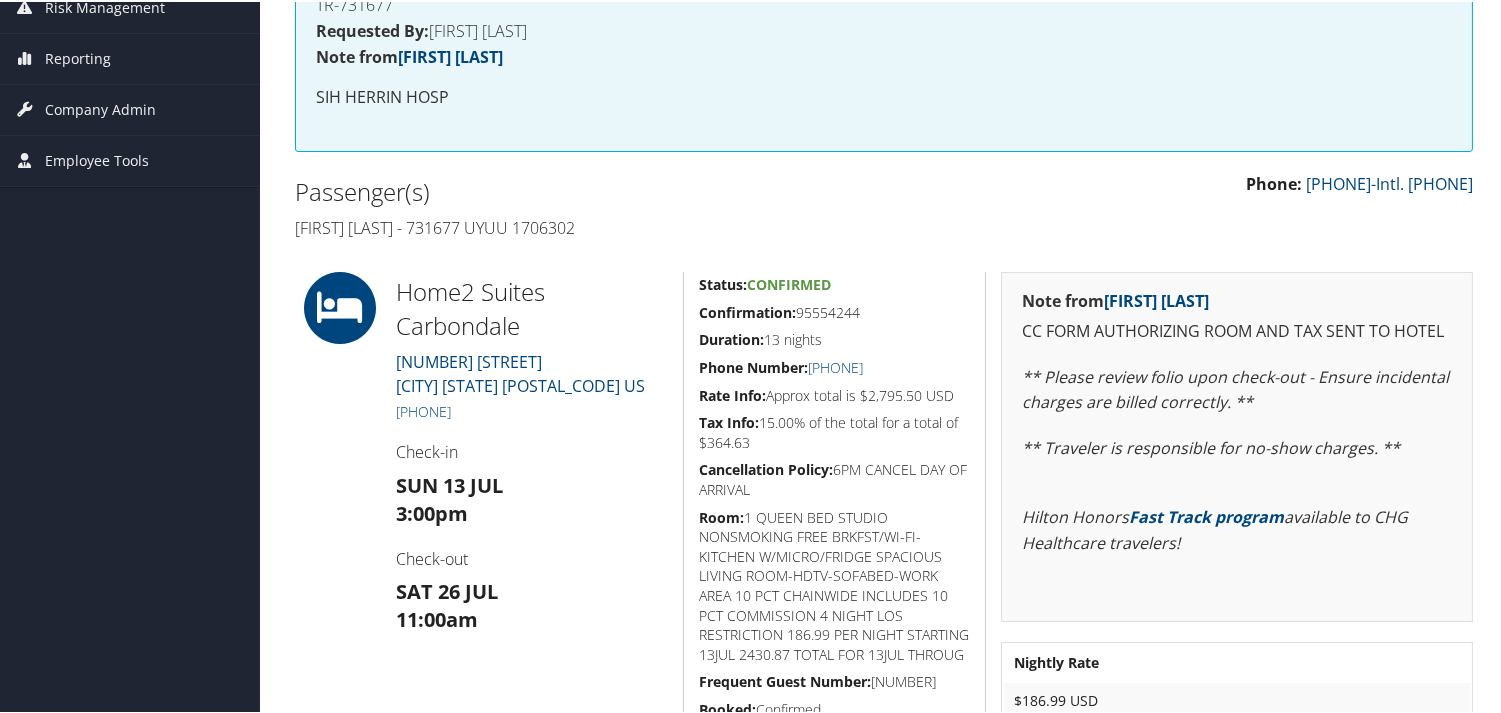 scroll, scrollTop: 333, scrollLeft: 0, axis: vertical 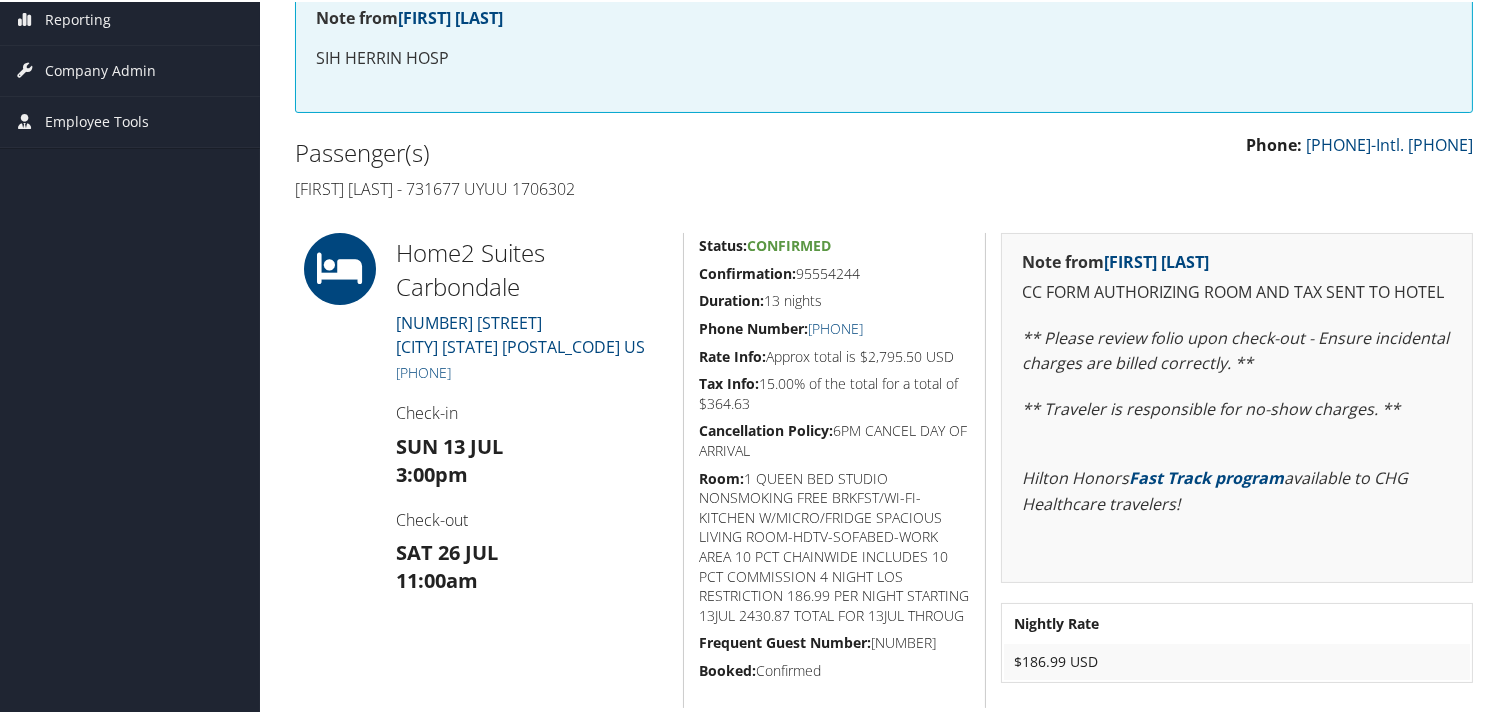 drag, startPoint x: 858, startPoint y: 270, endPoint x: 694, endPoint y: 263, distance: 164.14932 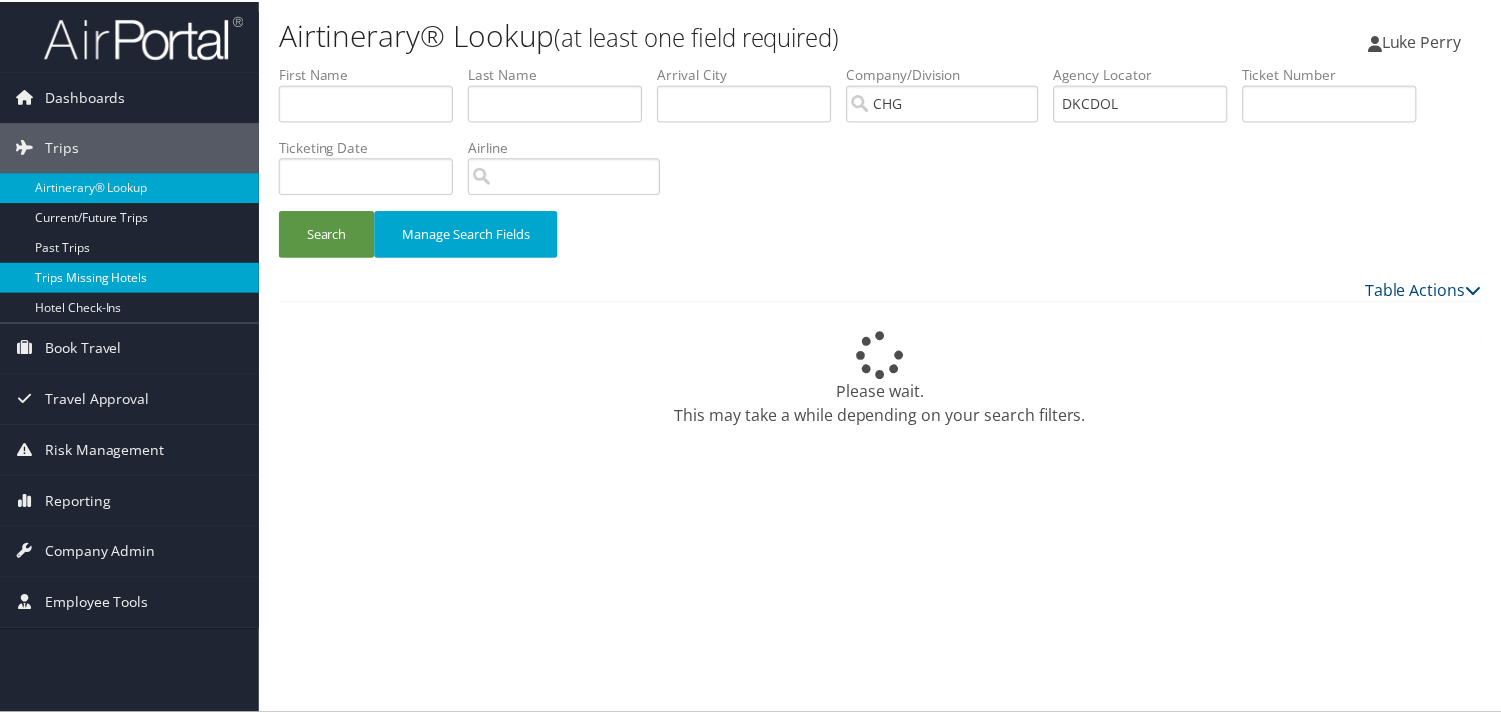 scroll, scrollTop: 0, scrollLeft: 0, axis: both 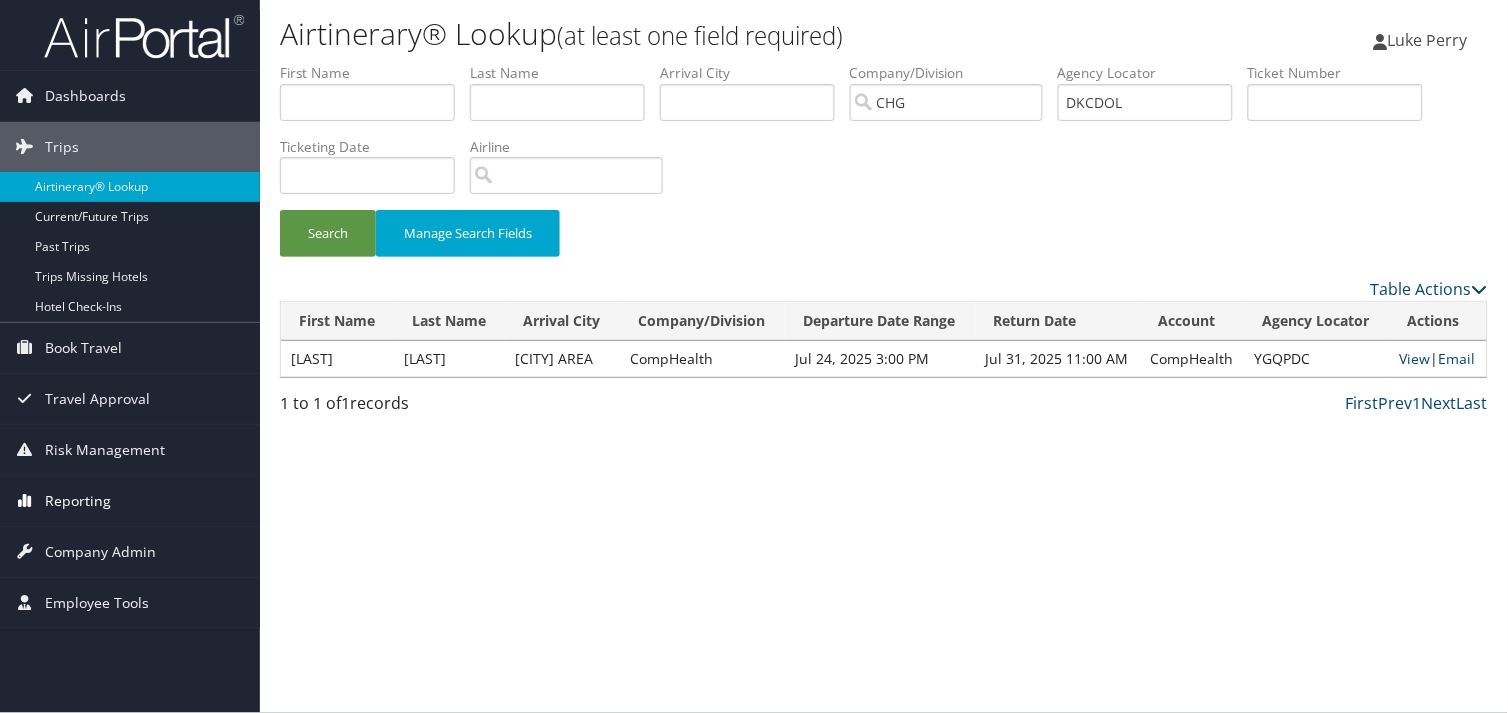 click on "Reporting" at bounding box center (78, 501) 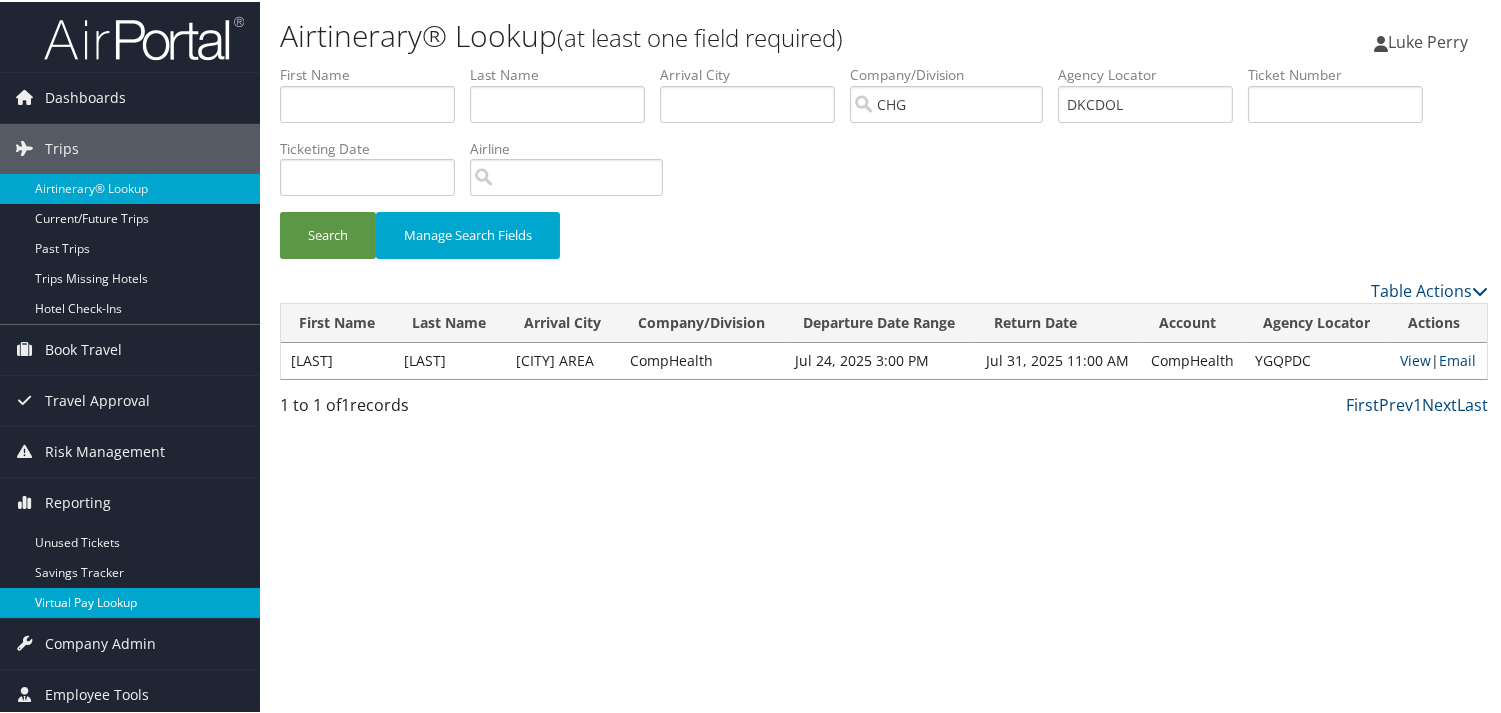 click on "Virtual Pay Lookup" at bounding box center [130, 601] 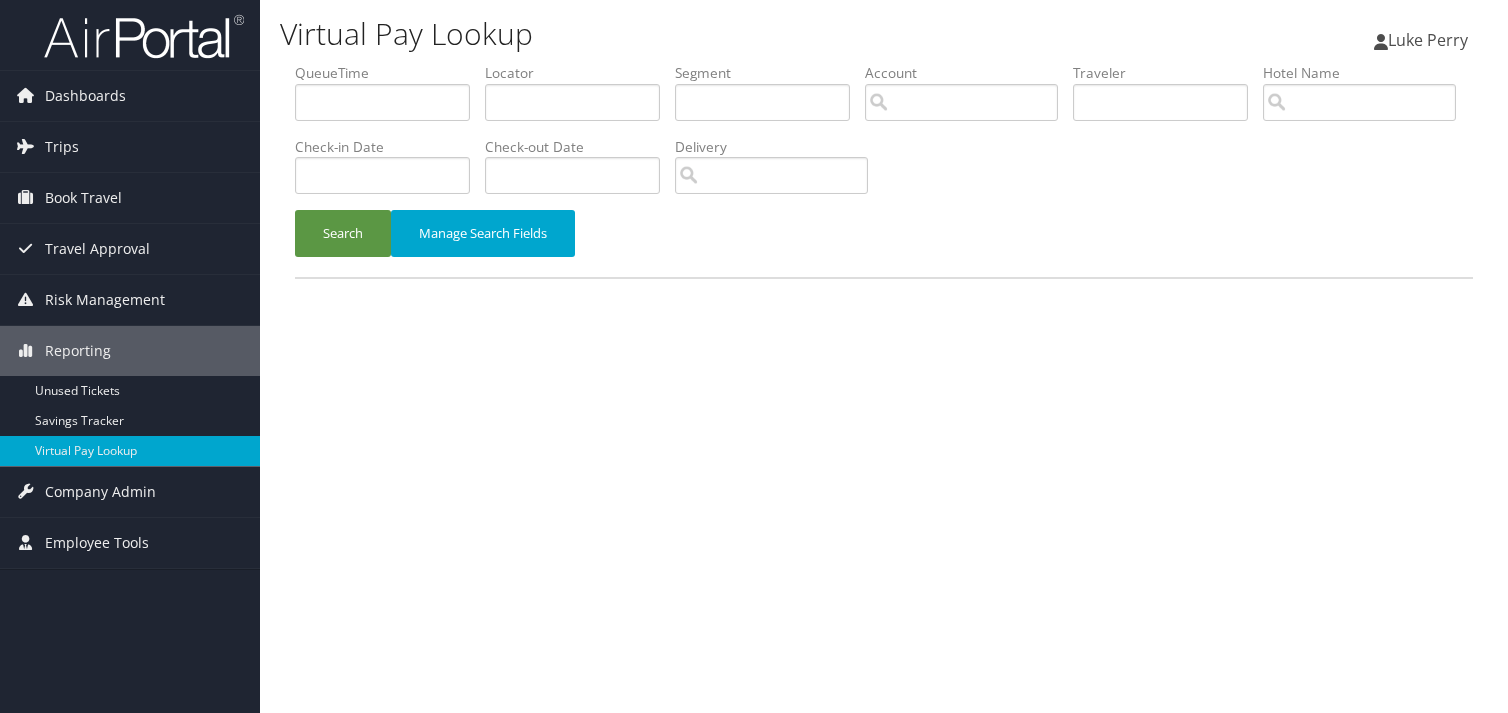 scroll, scrollTop: 0, scrollLeft: 0, axis: both 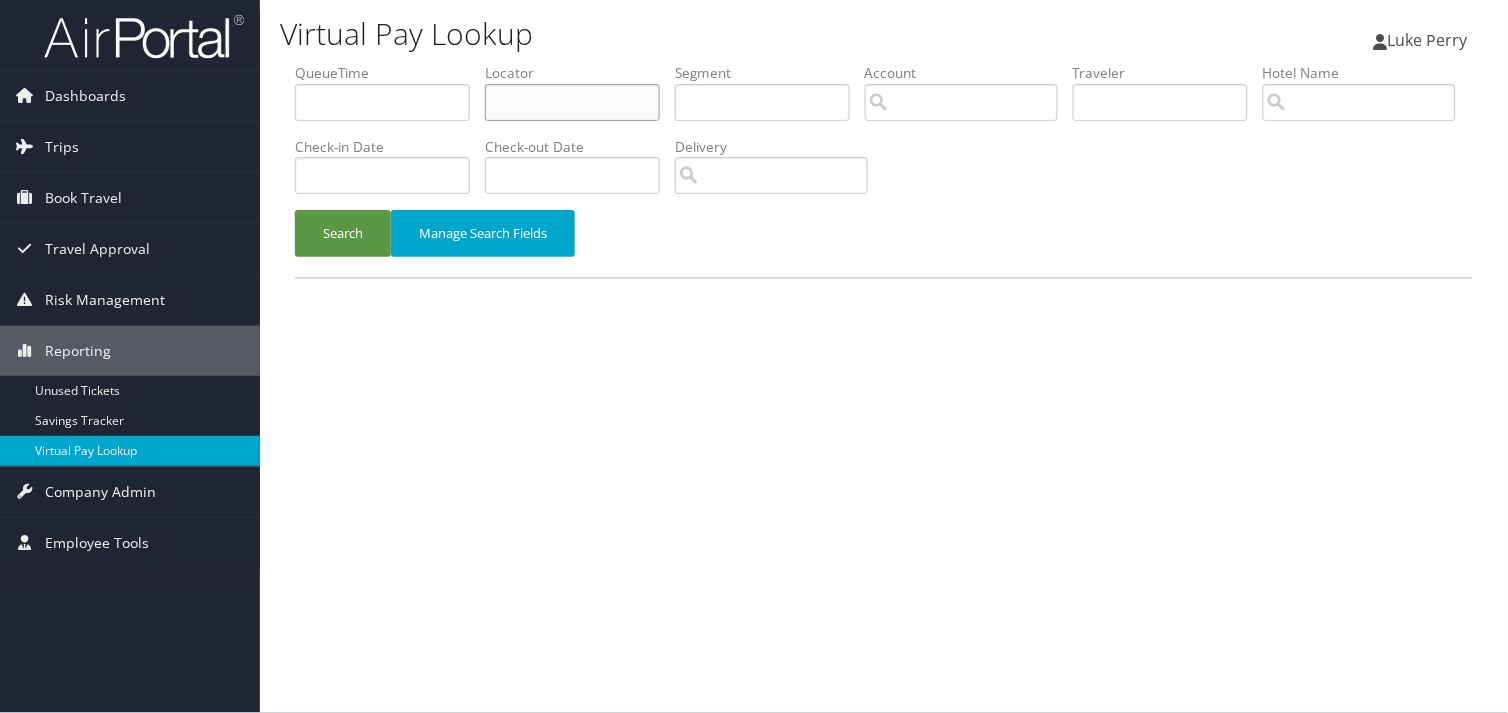 click at bounding box center (572, 102) 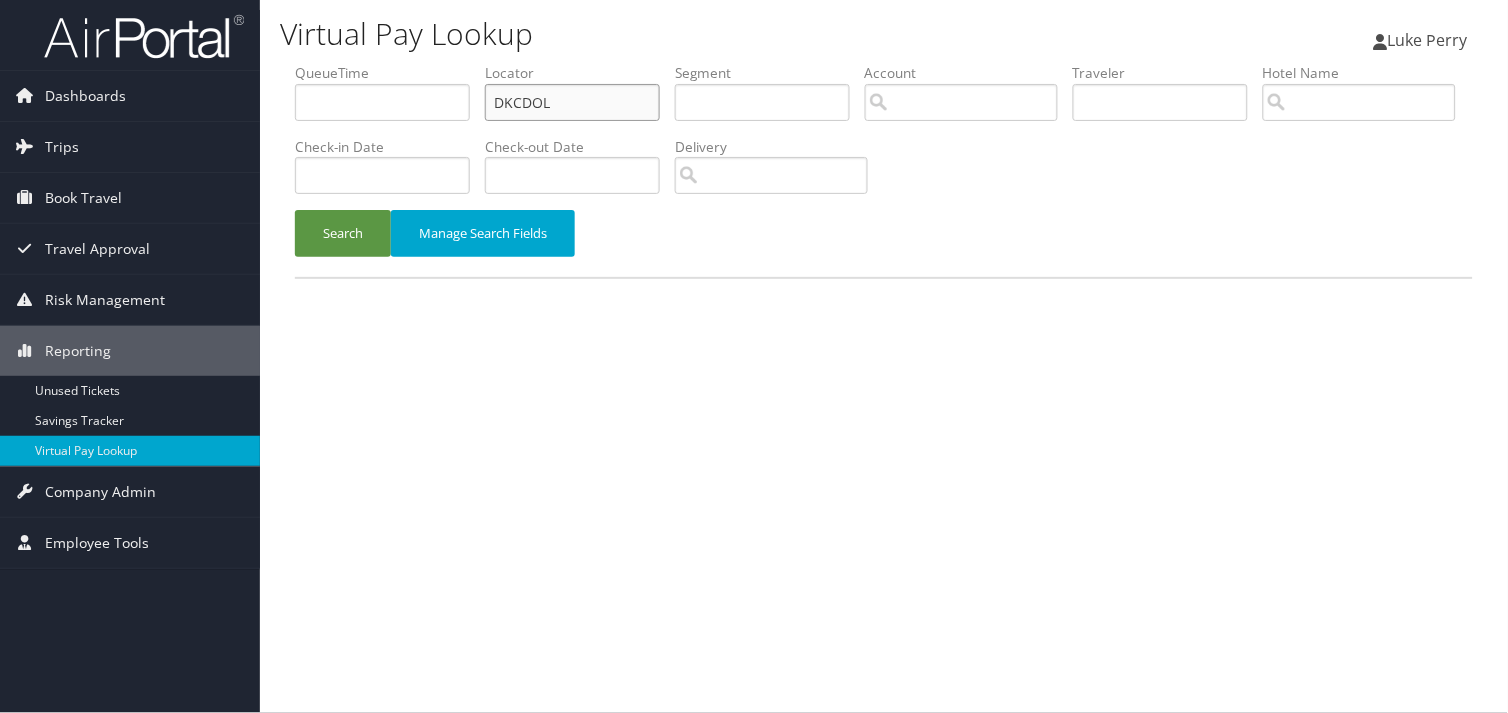 click on "DKCDOL" at bounding box center (572, 102) 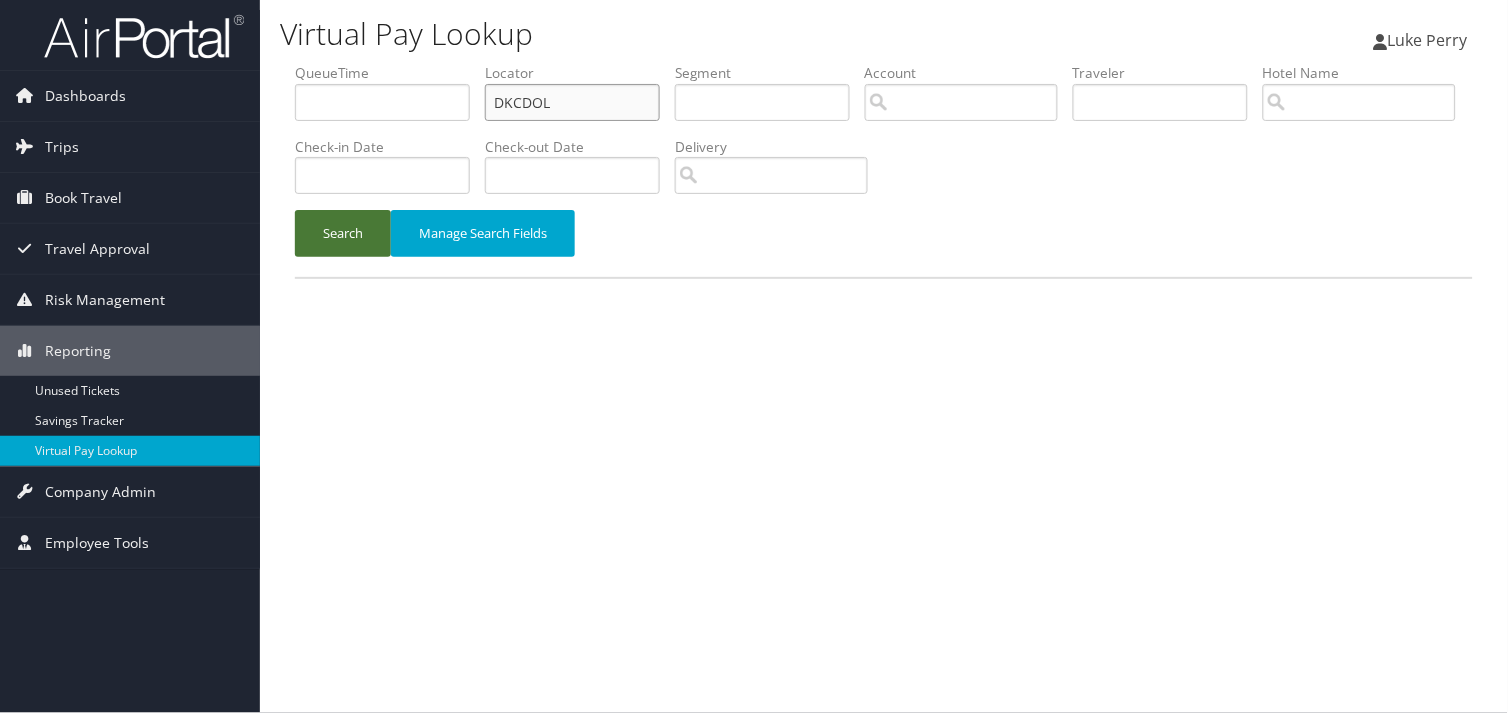 type on "DKCDOL" 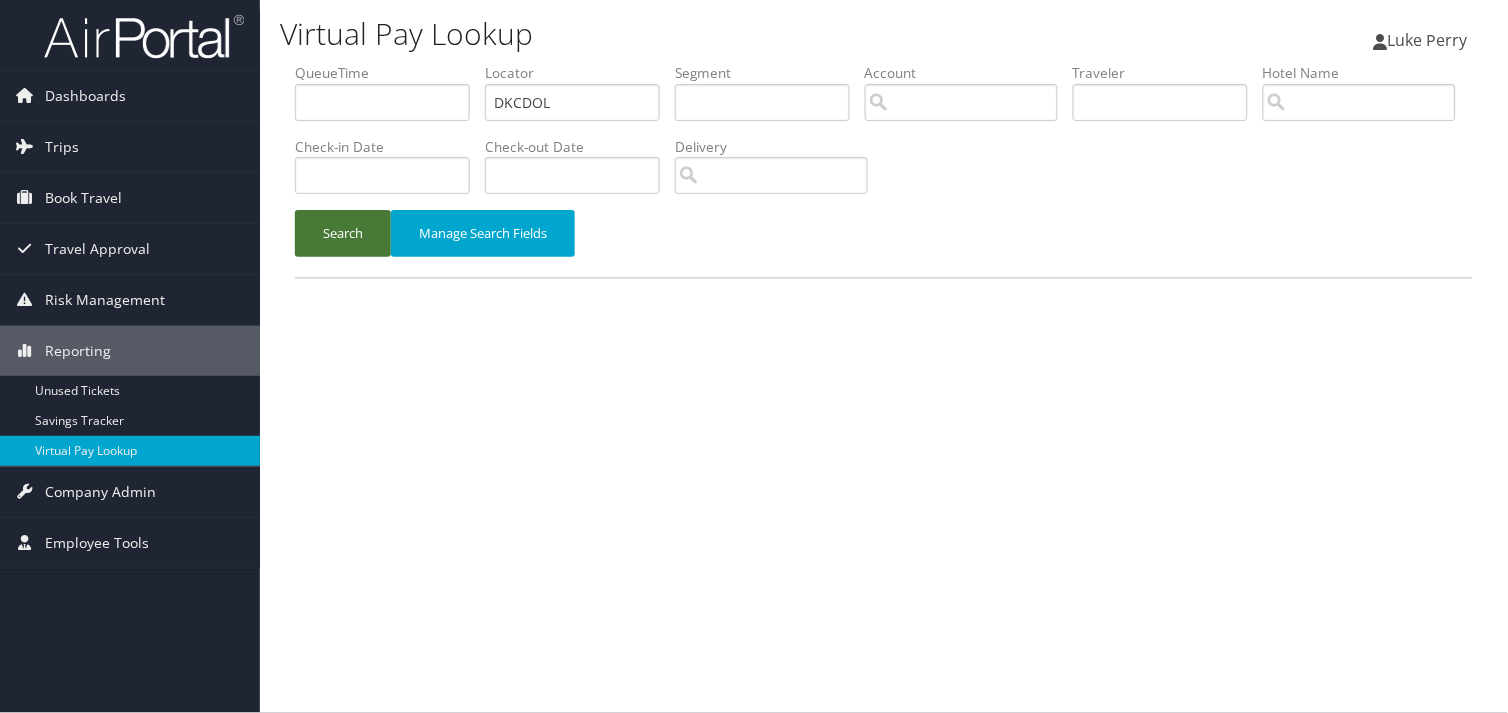 click on "Search" at bounding box center [343, 233] 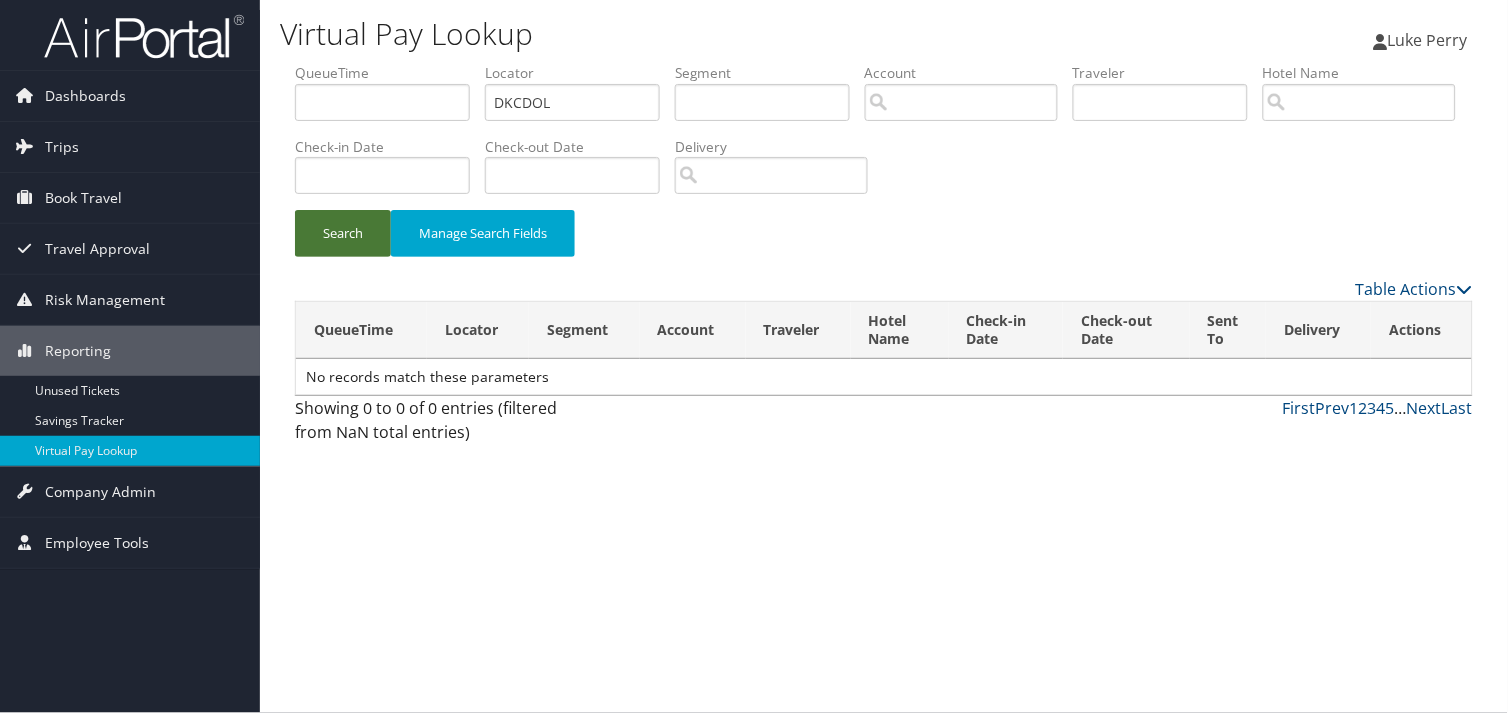 click on "Search" at bounding box center (343, 233) 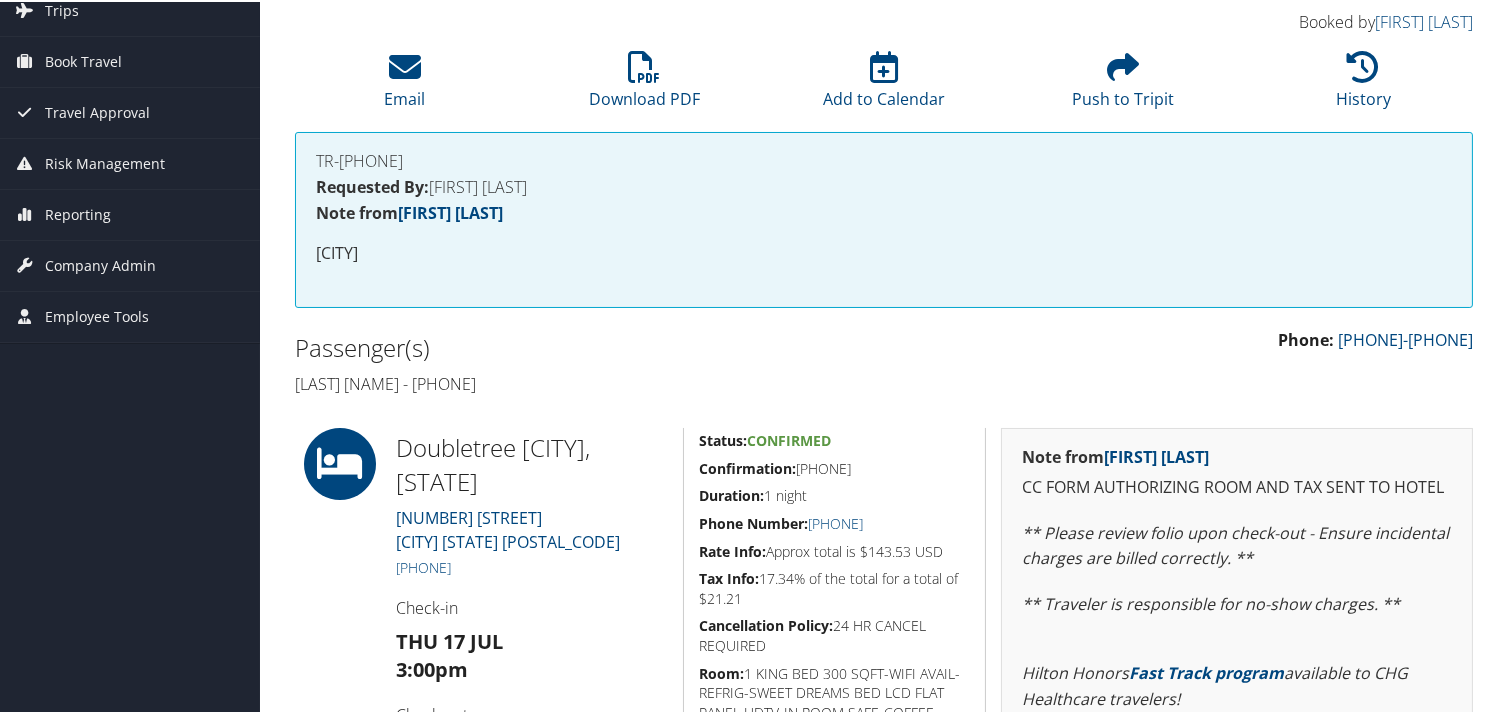 scroll, scrollTop: 333, scrollLeft: 0, axis: vertical 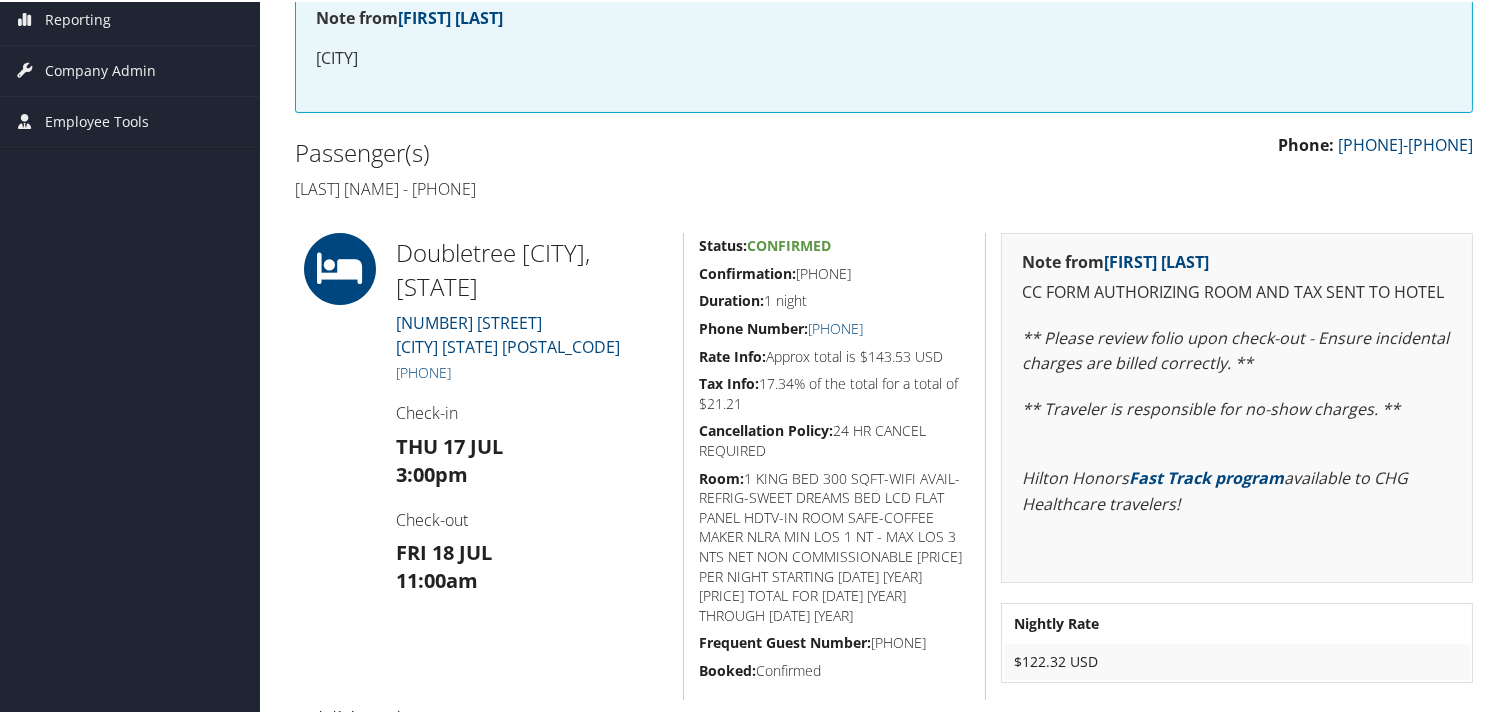 drag, startPoint x: 861, startPoint y: 267, endPoint x: 687, endPoint y: 266, distance: 174.00287 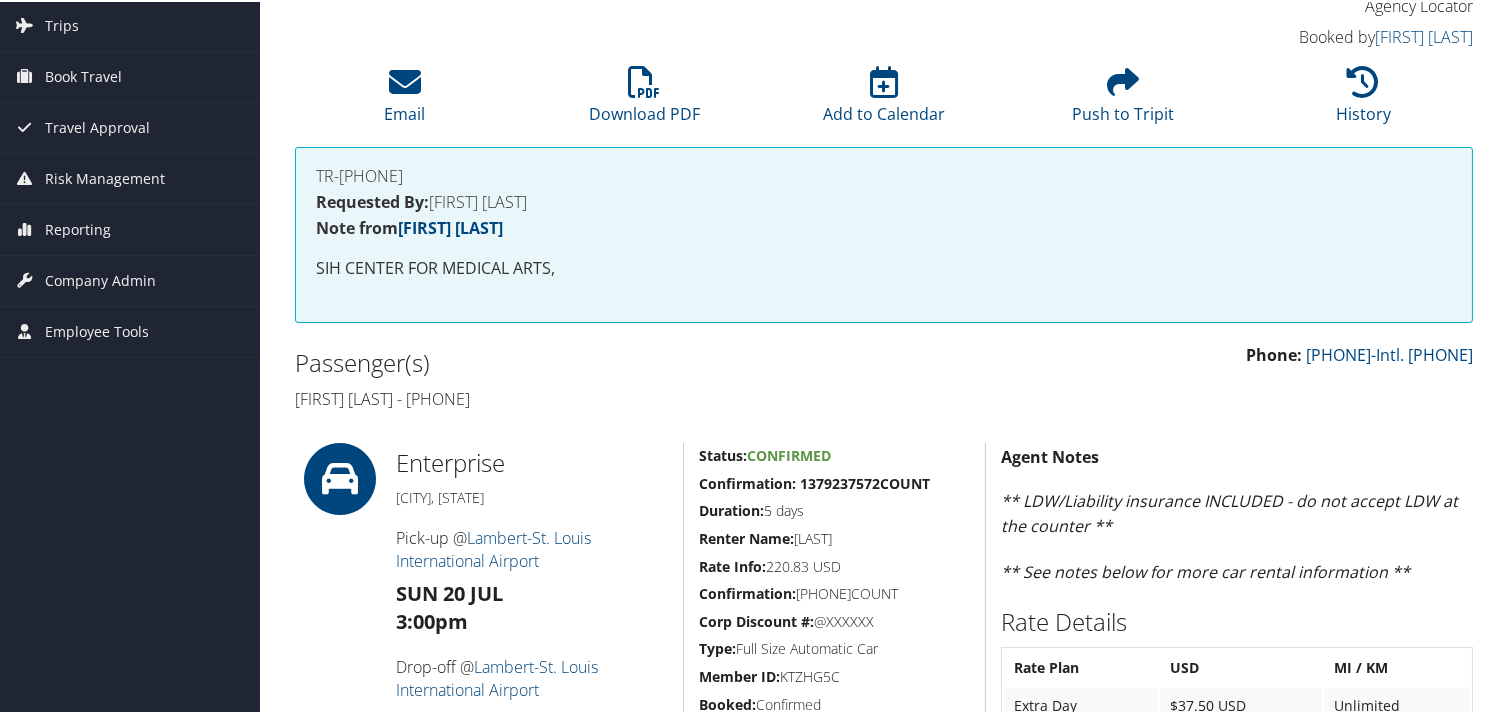scroll, scrollTop: 0, scrollLeft: 0, axis: both 